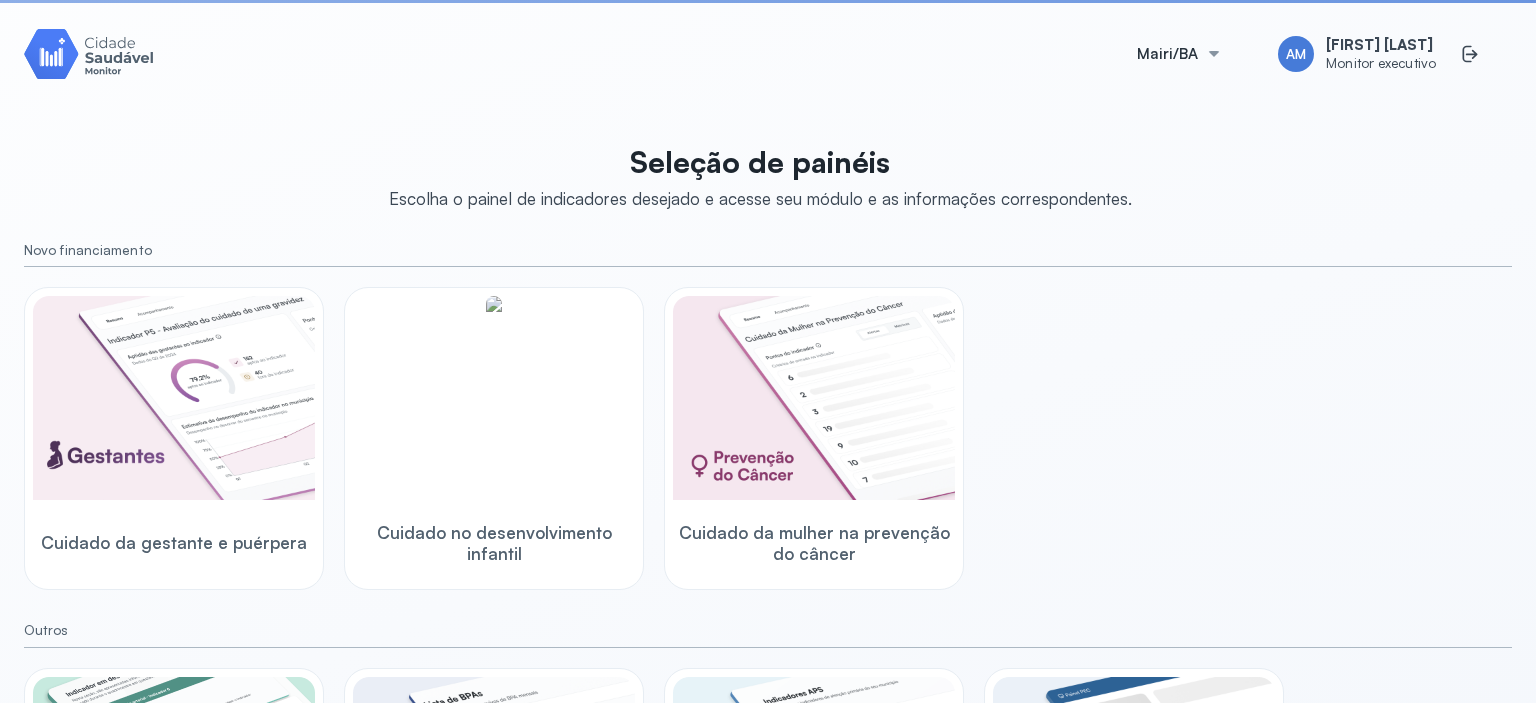 scroll, scrollTop: 0, scrollLeft: 0, axis: both 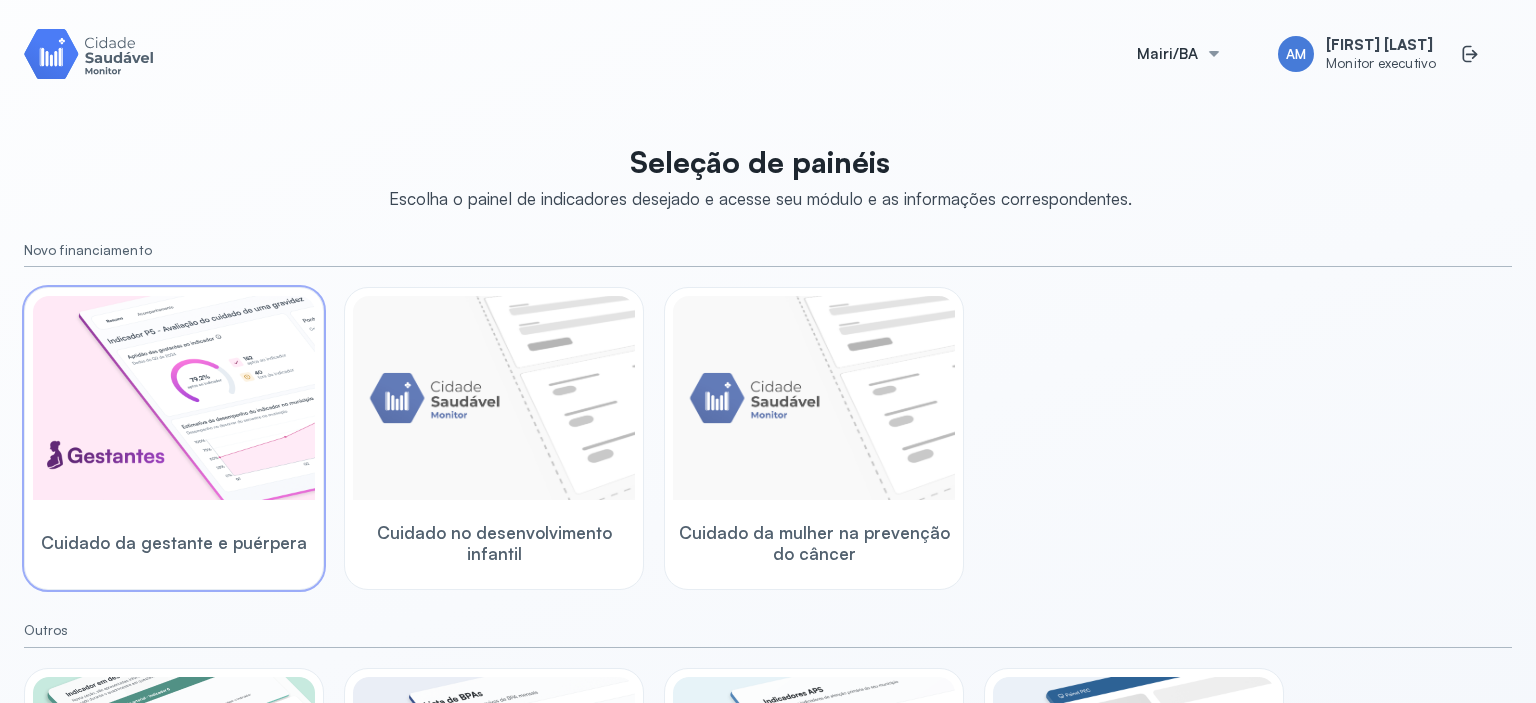 click at bounding box center [174, 398] 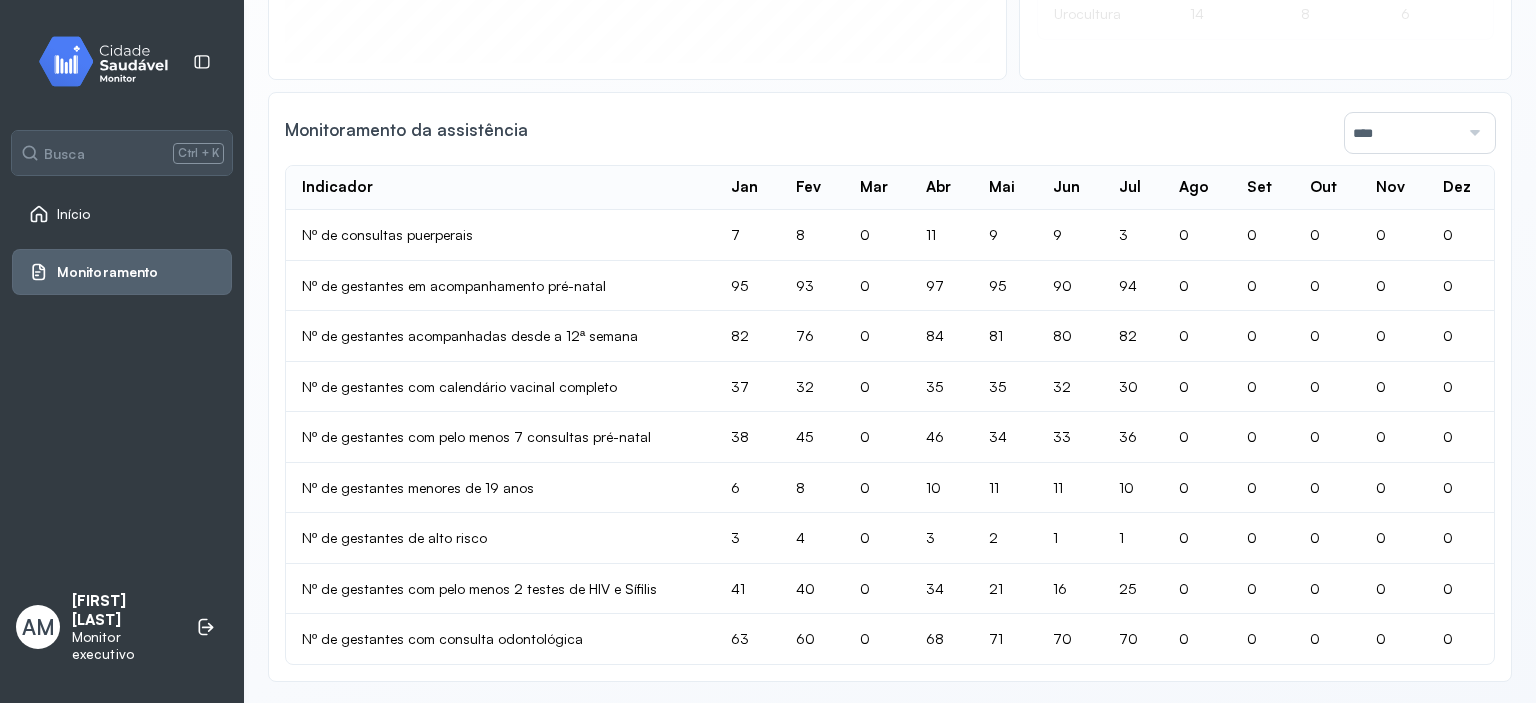 scroll, scrollTop: 0, scrollLeft: 0, axis: both 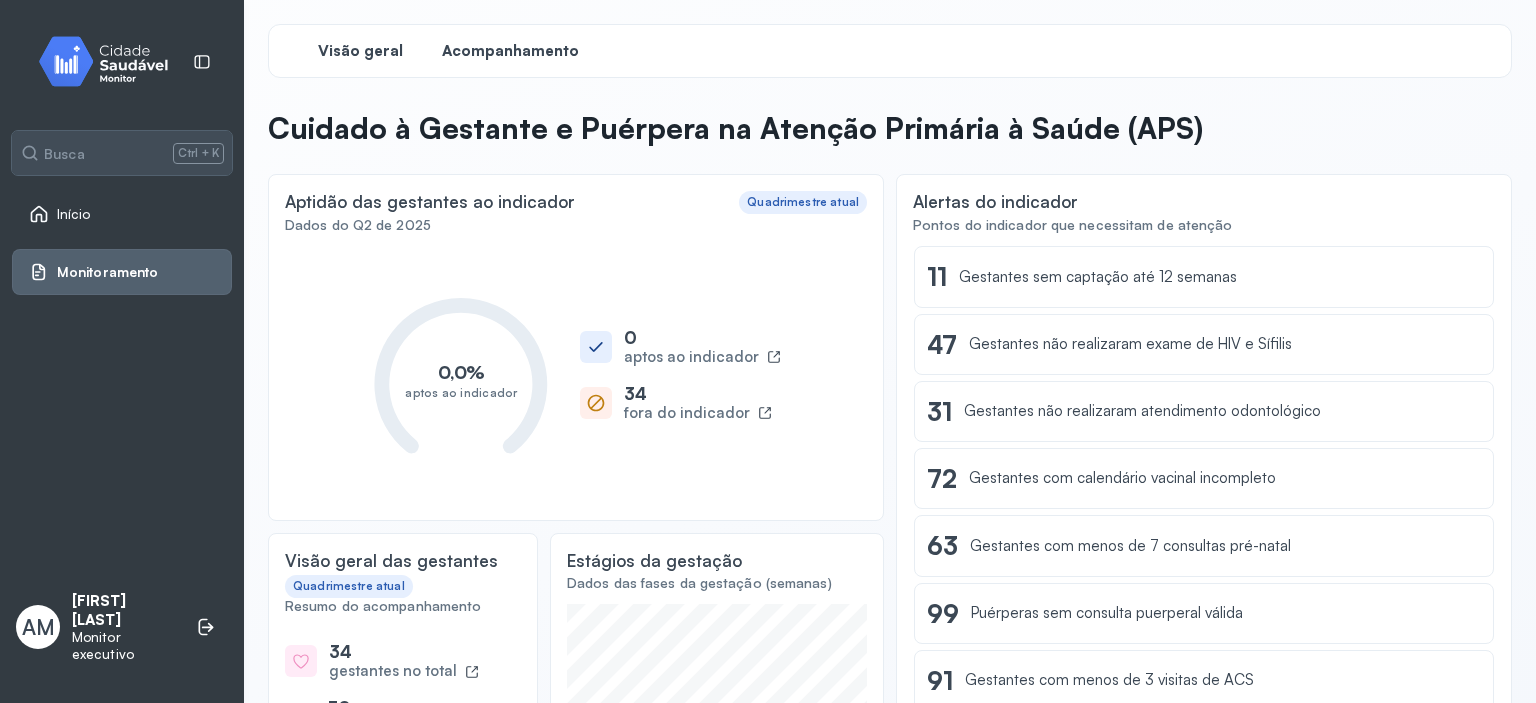 click on "Acompanhamento" at bounding box center [510, 51] 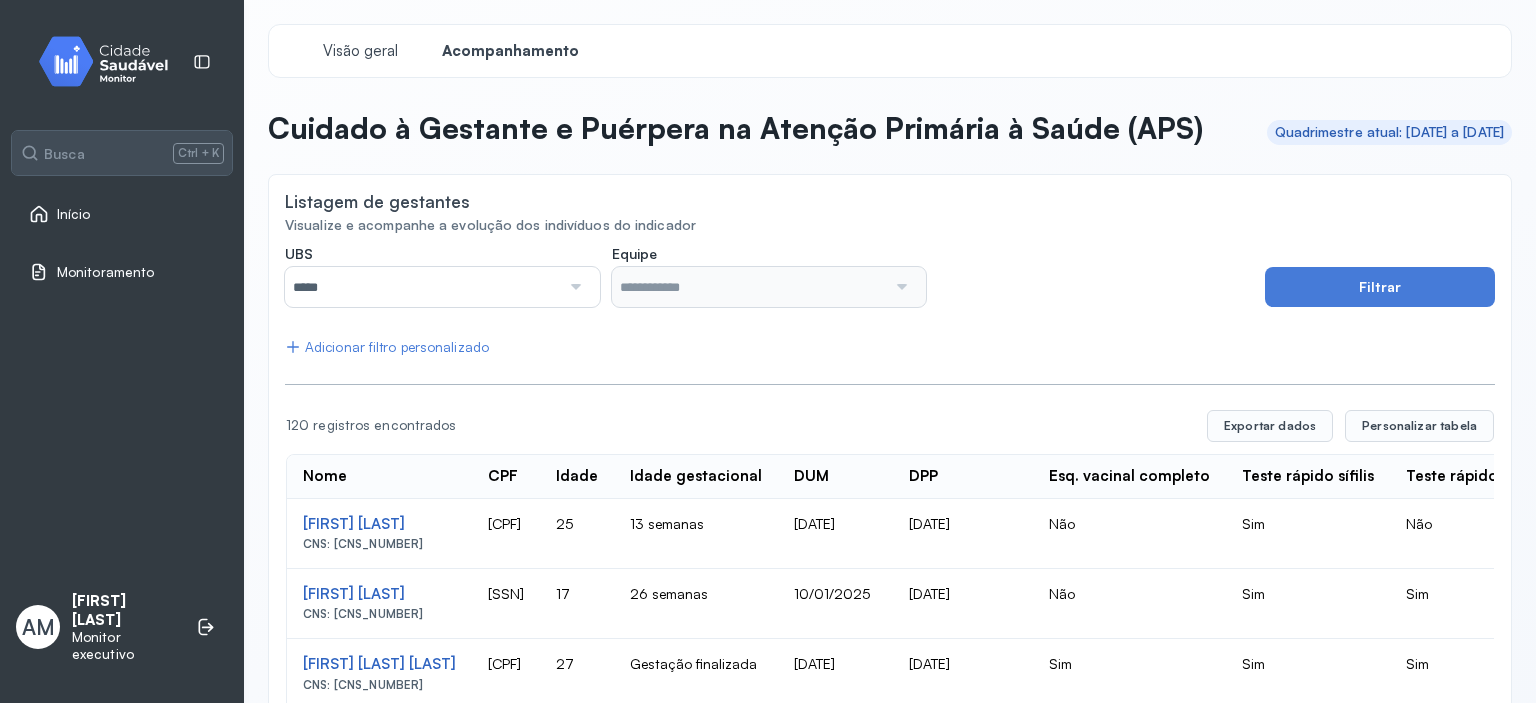 click on "*****" at bounding box center [422, 287] 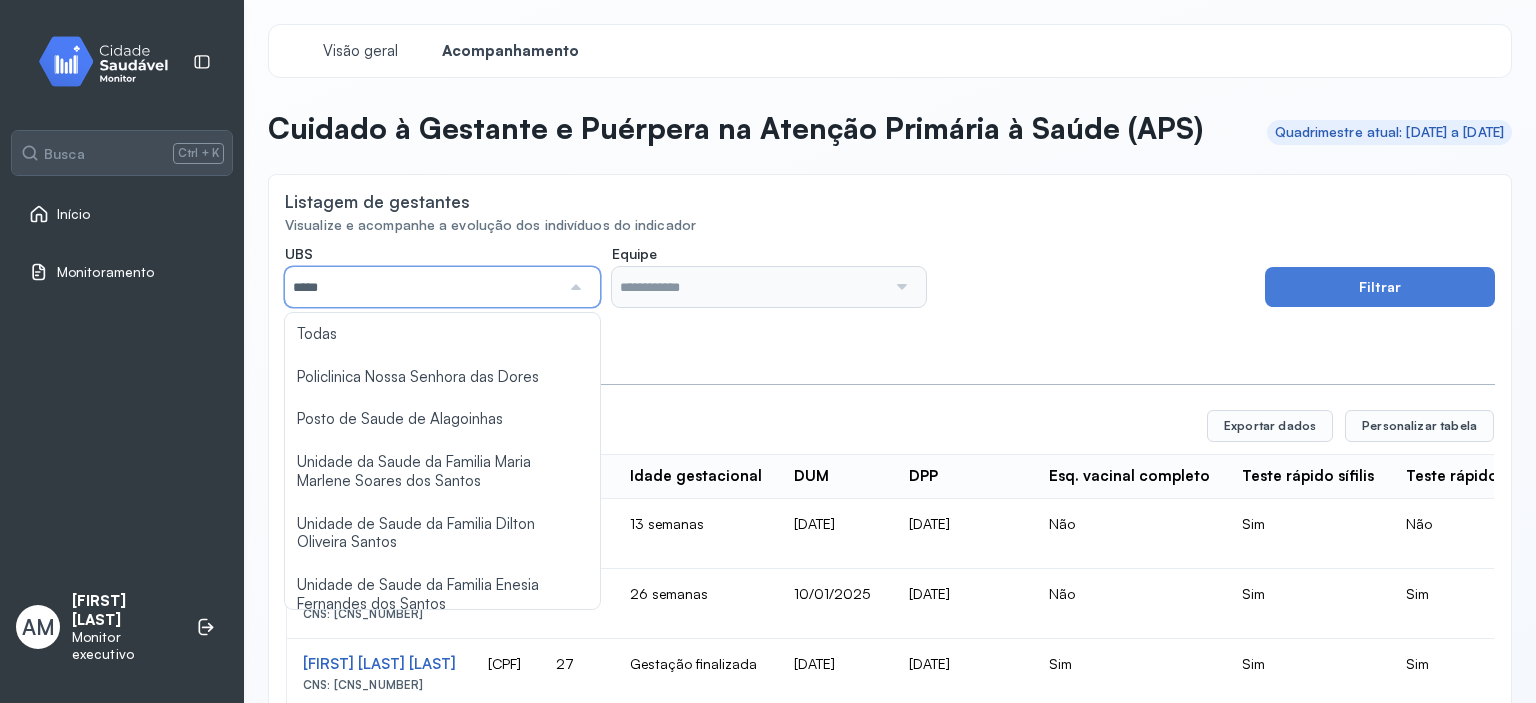 scroll, scrollTop: 201, scrollLeft: 0, axis: vertical 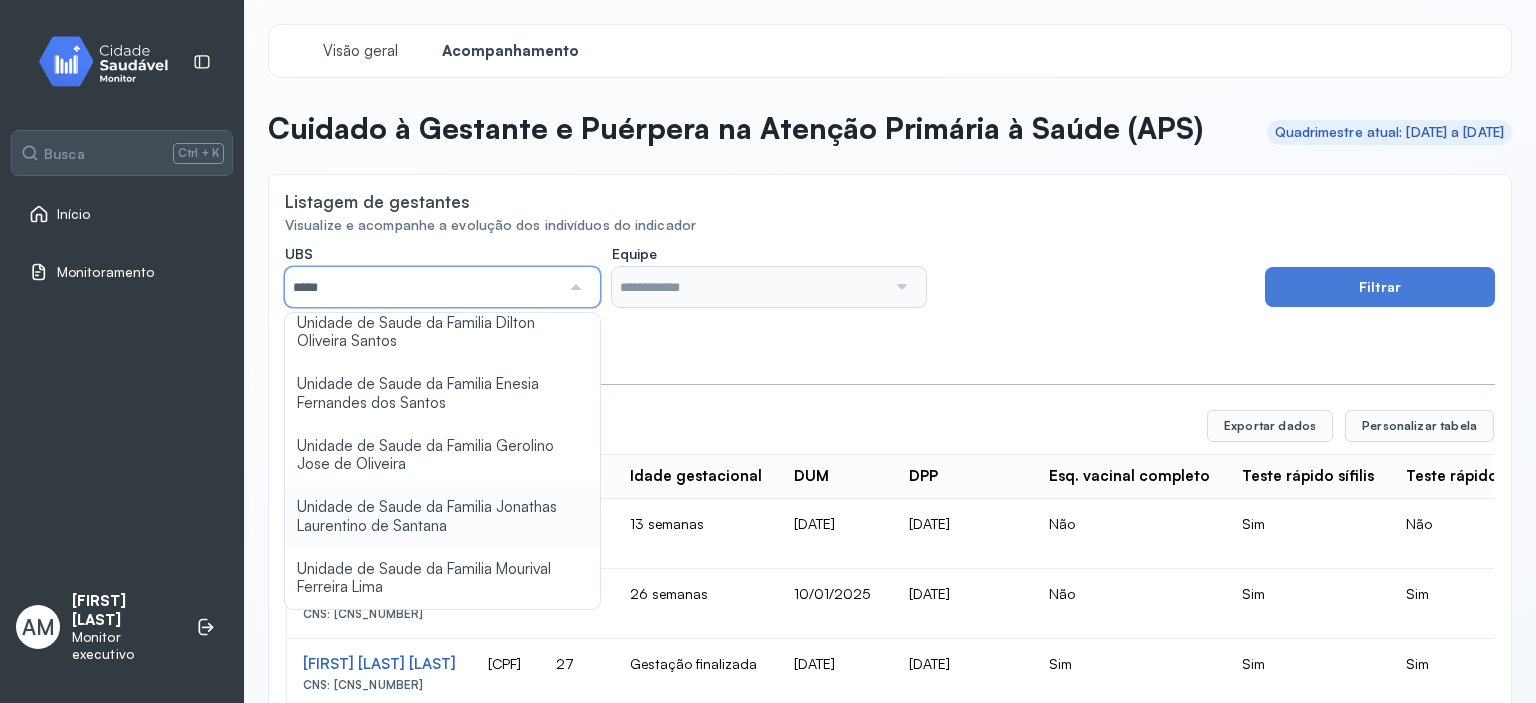 type on "*****" 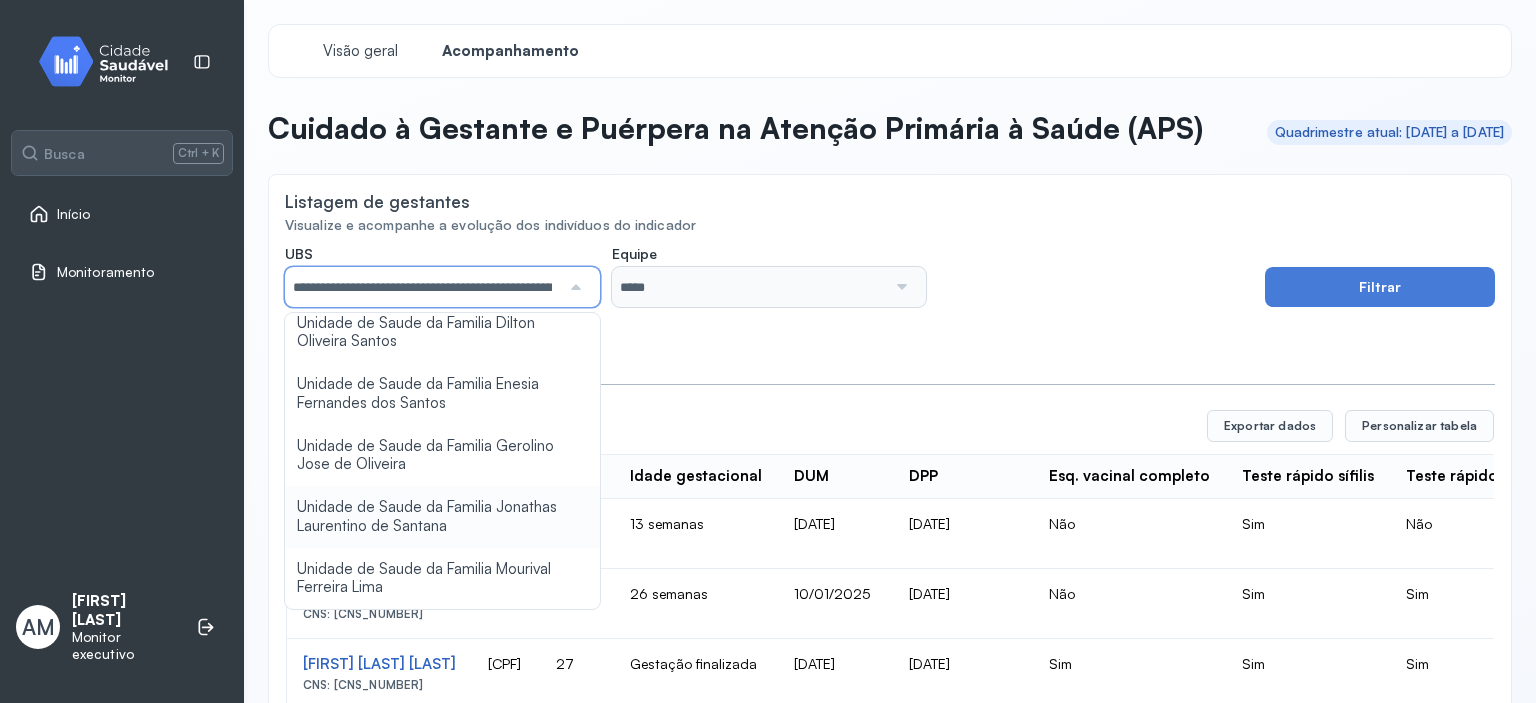 click on "**********" 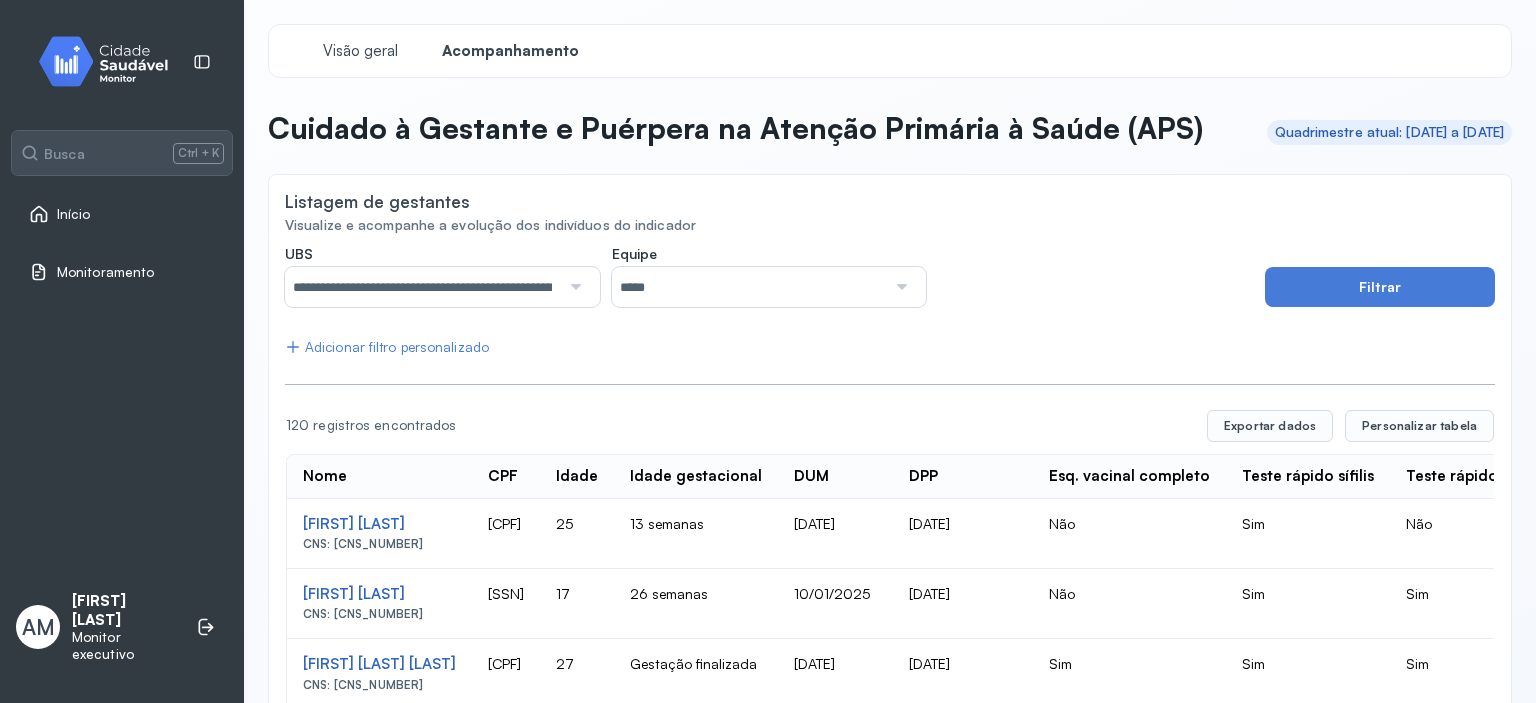 click at bounding box center [900, 287] 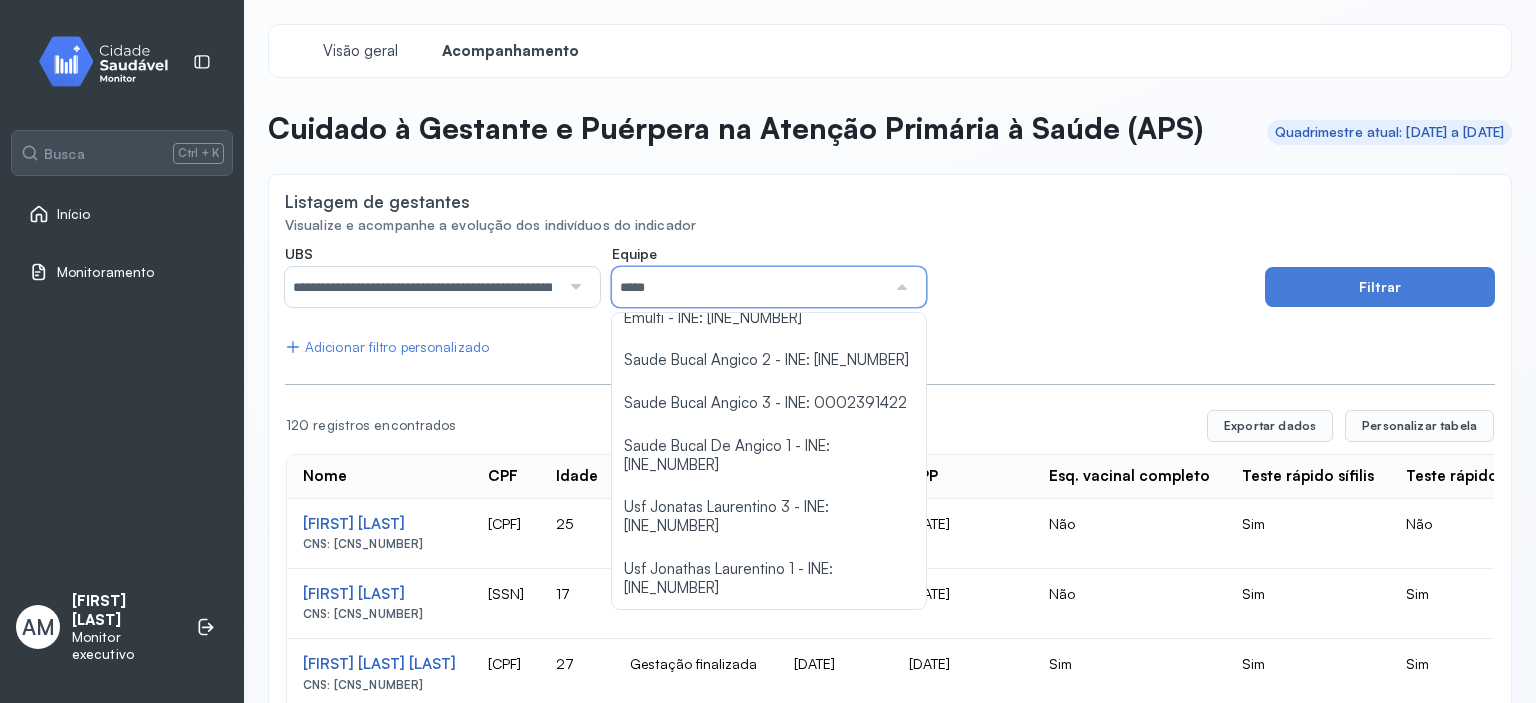 scroll, scrollTop: 121, scrollLeft: 0, axis: vertical 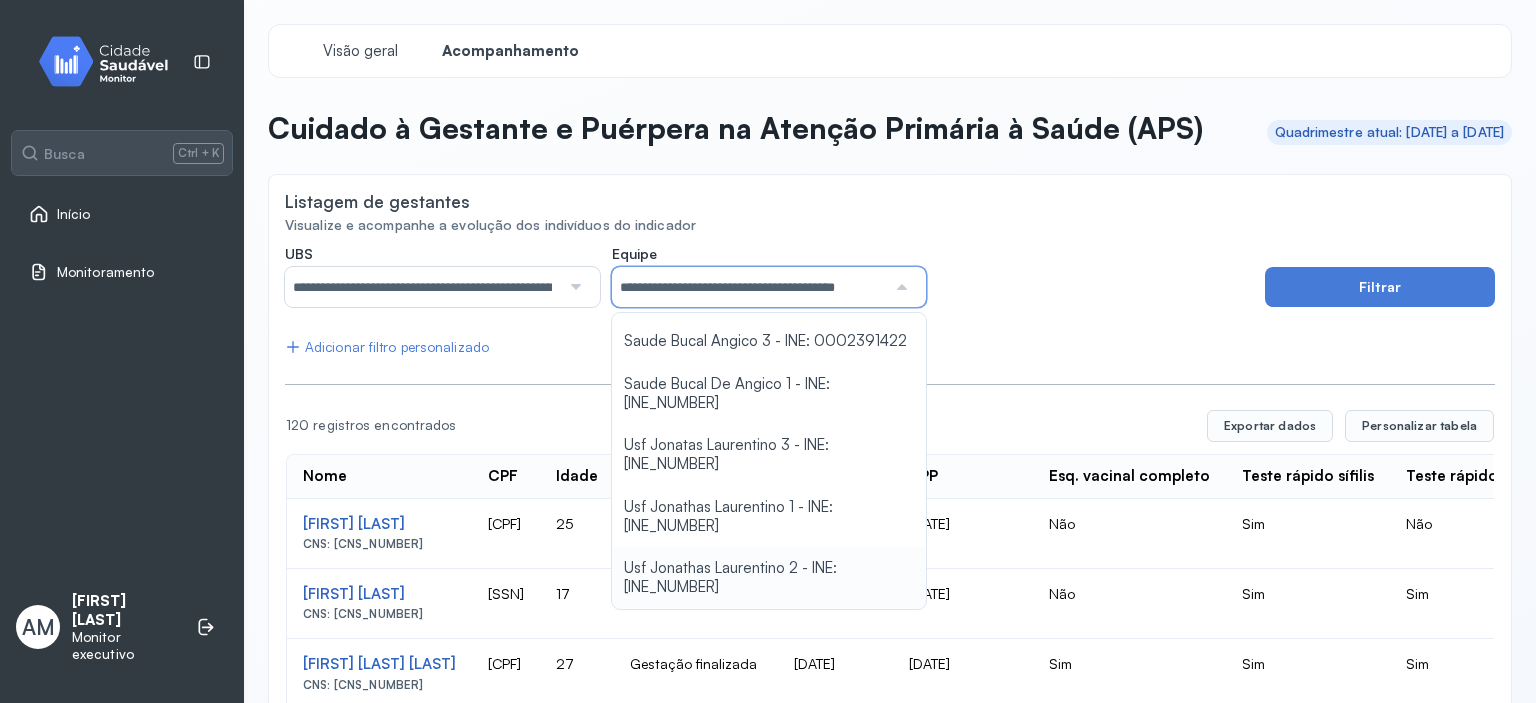 click on "**********" 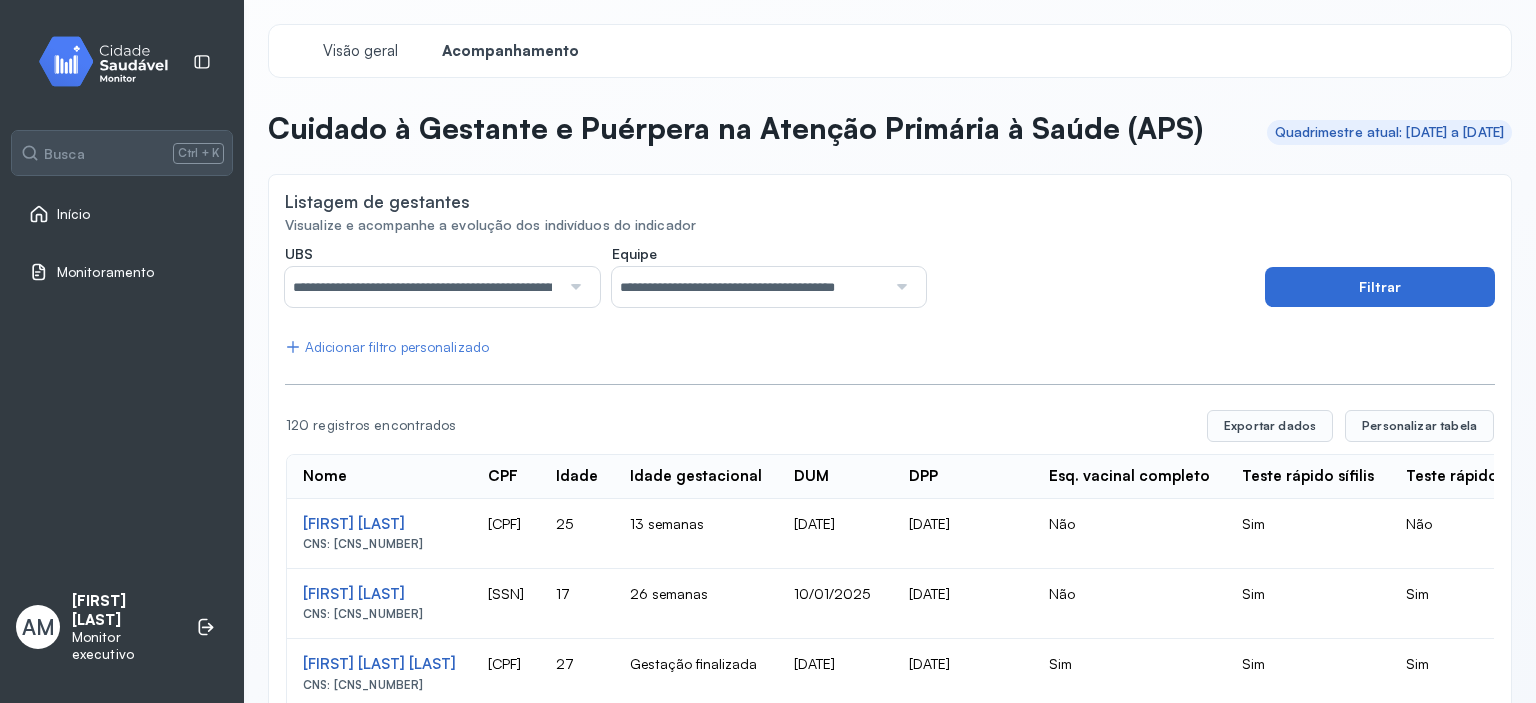 click on "Filtrar" at bounding box center (1380, 287) 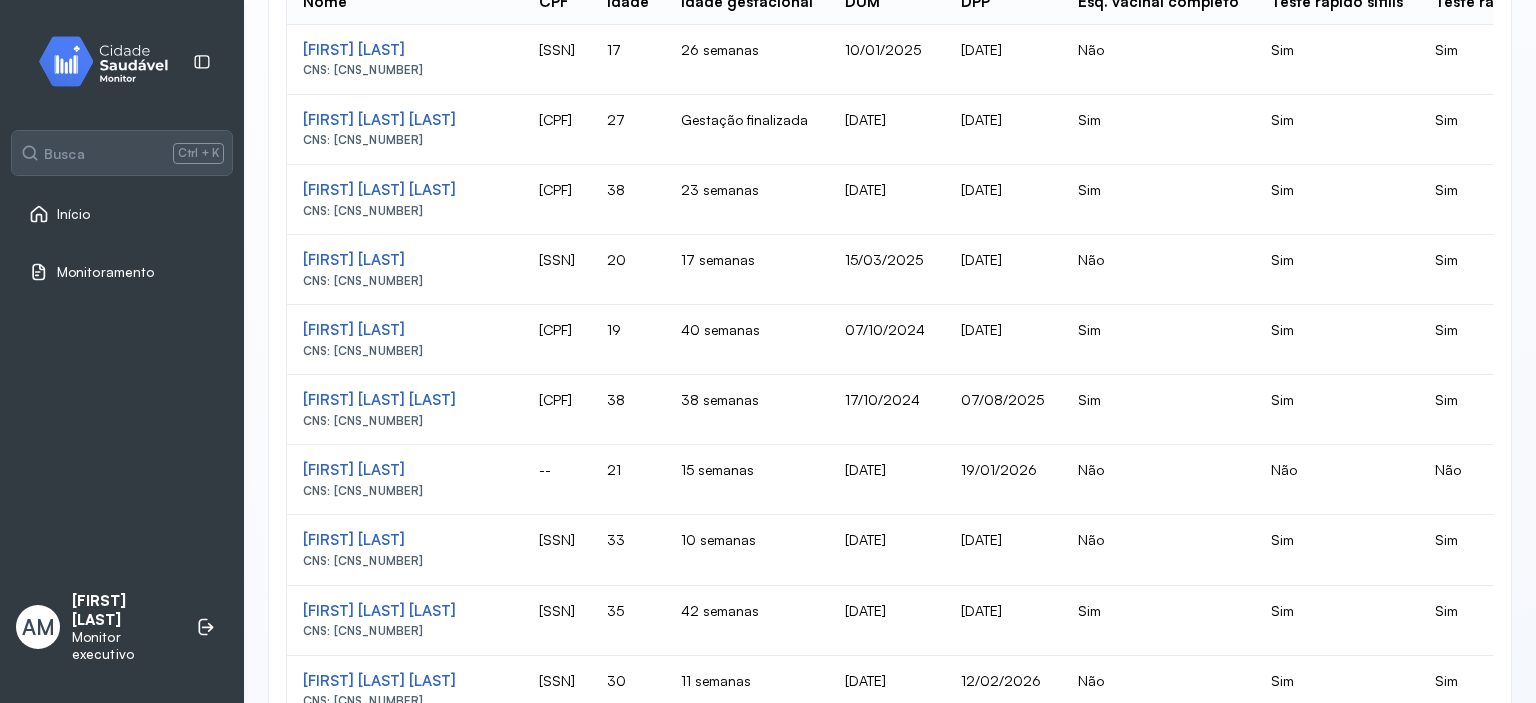 scroll, scrollTop: 513, scrollLeft: 0, axis: vertical 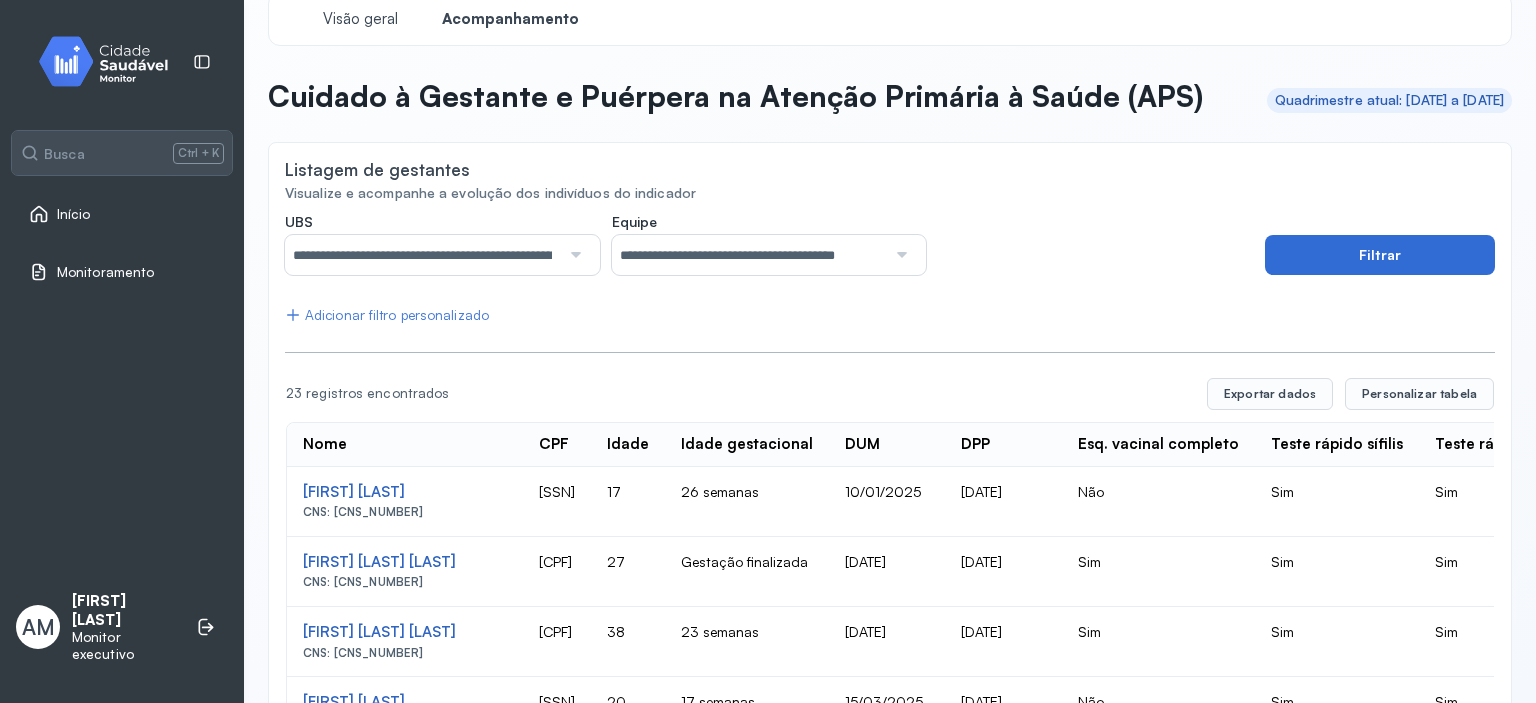 click on "Filtrar" at bounding box center (1380, 255) 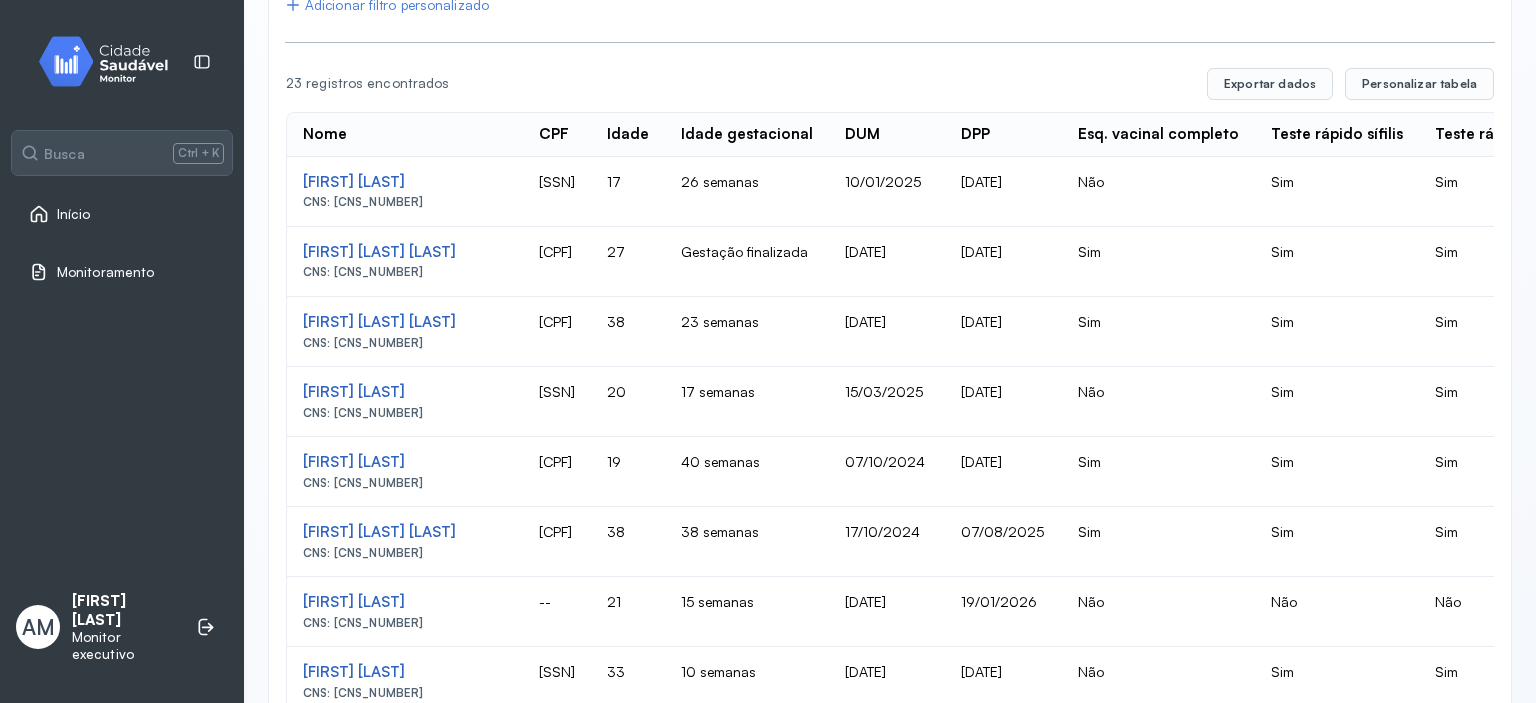 scroll, scrollTop: 310, scrollLeft: 0, axis: vertical 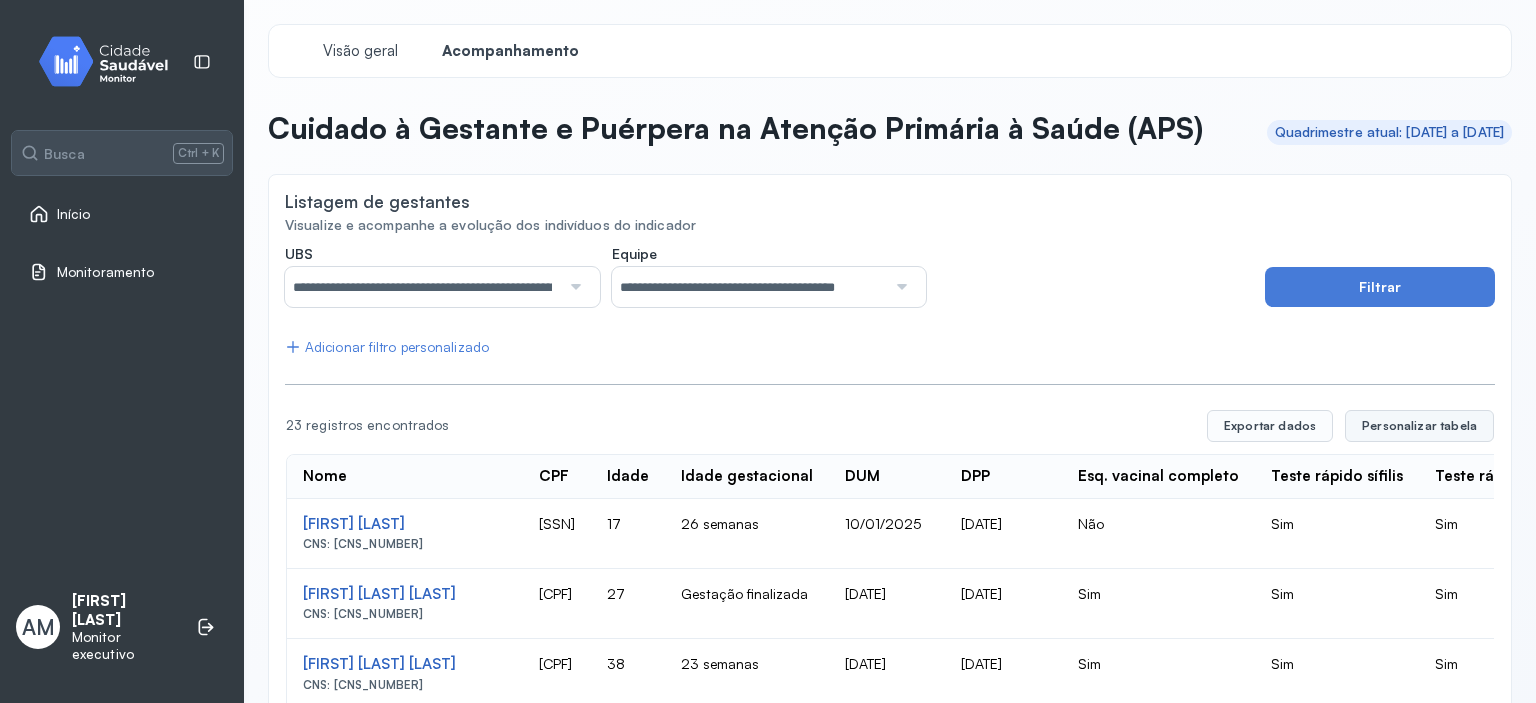 click on "Personalizar tabela" 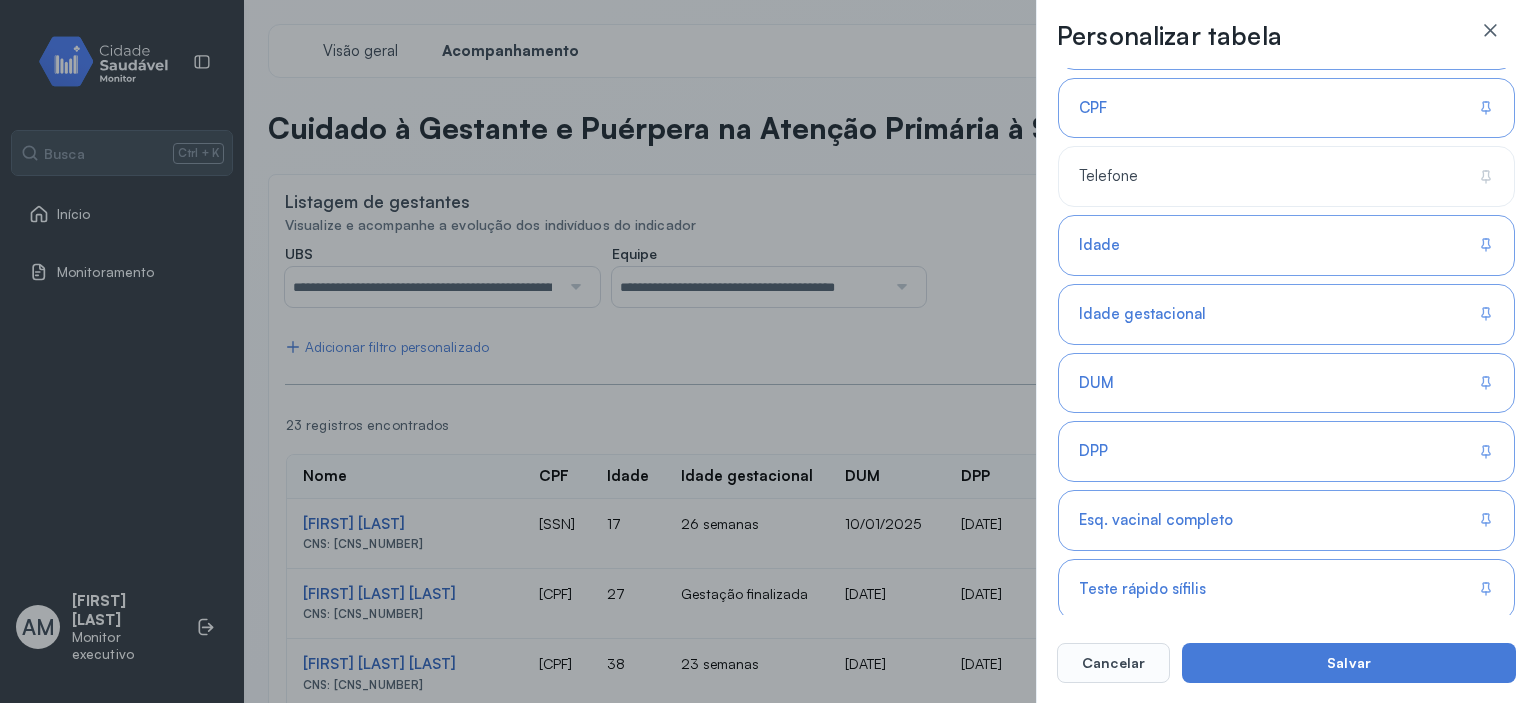 scroll, scrollTop: 90, scrollLeft: 0, axis: vertical 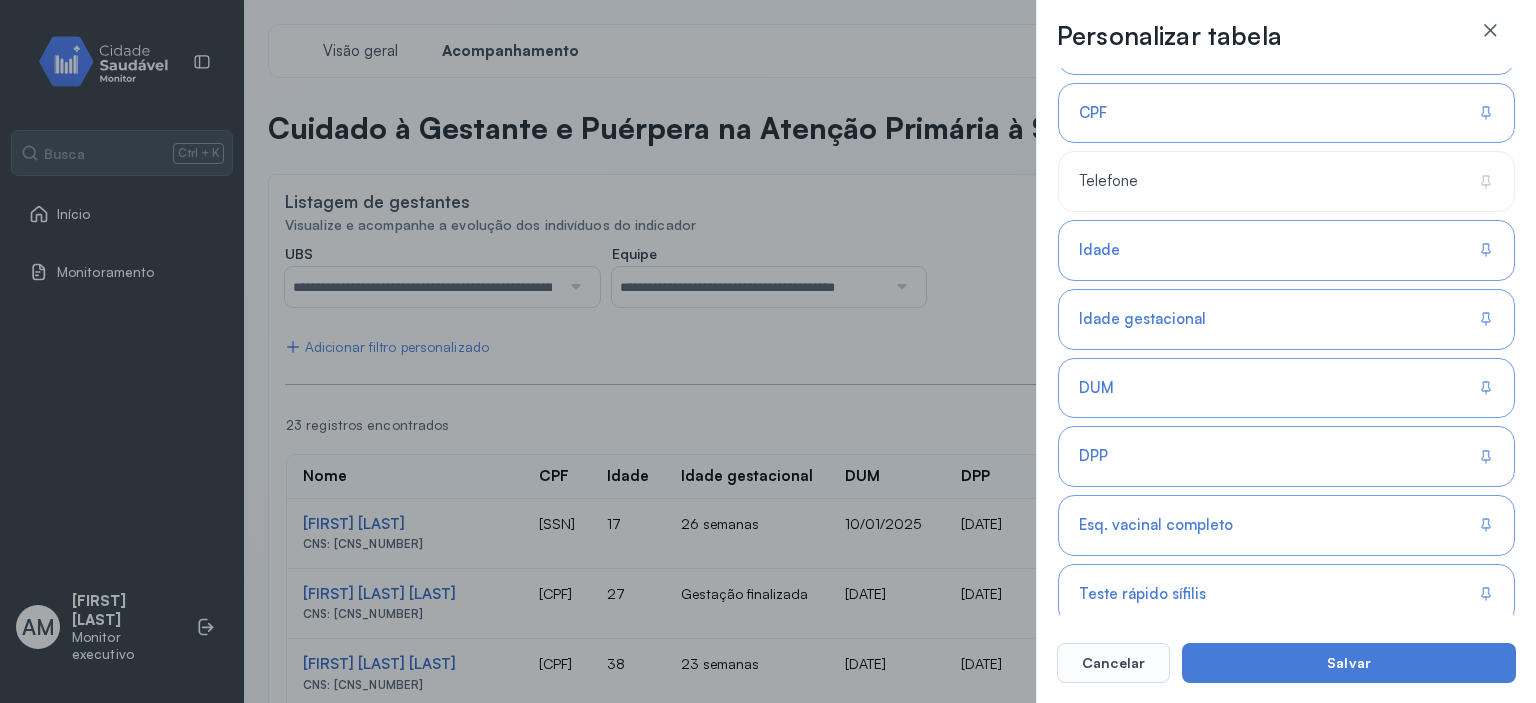 click on "Idade gestacional" 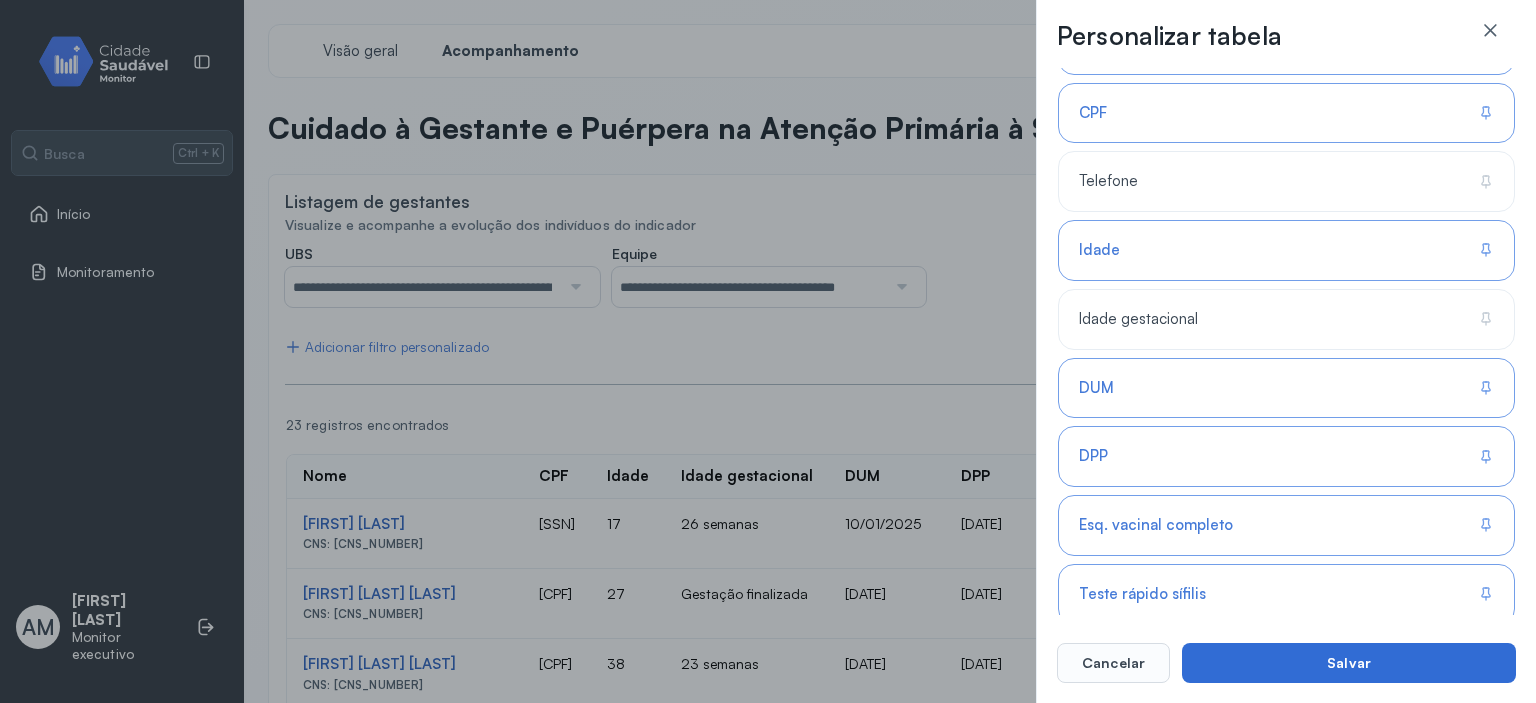 click on "Salvar" at bounding box center (1349, 663) 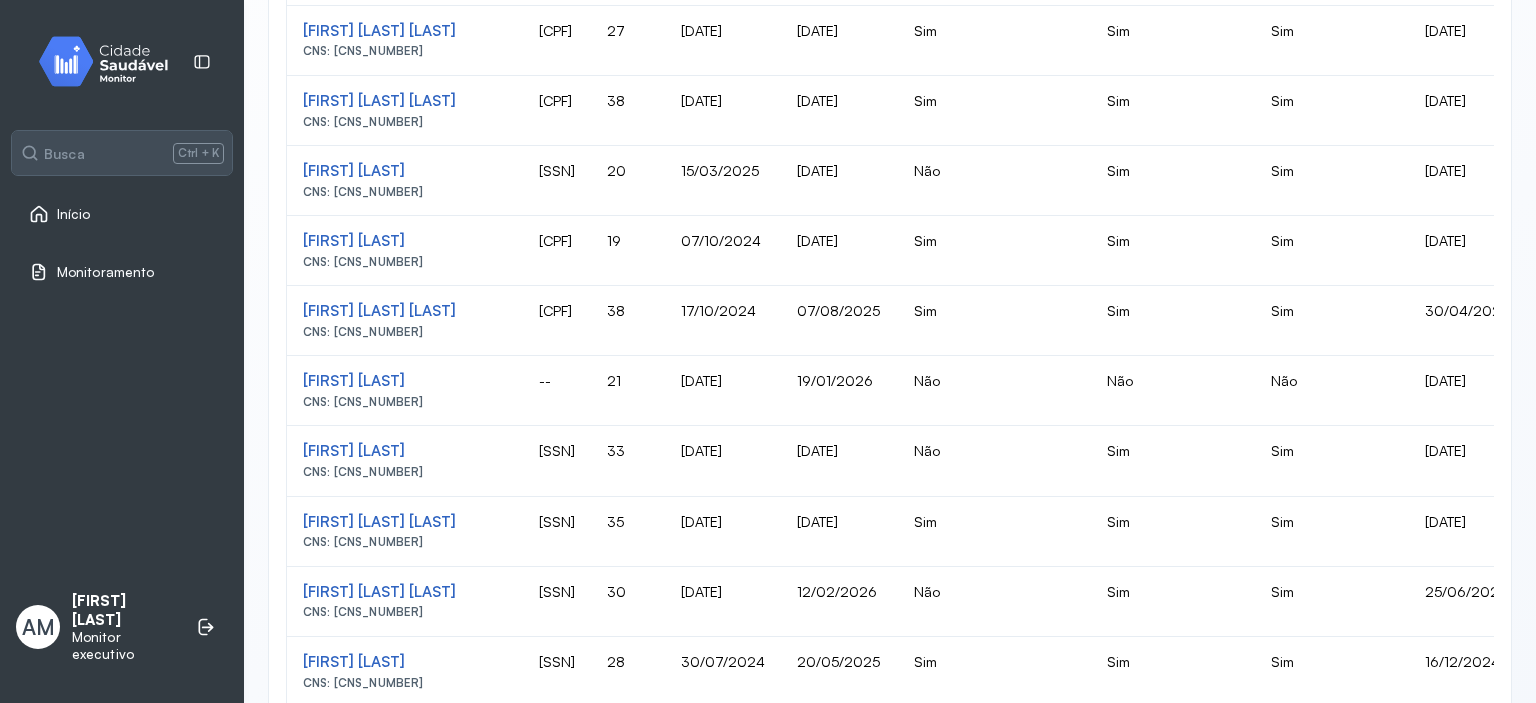 scroll, scrollTop: 312, scrollLeft: 0, axis: vertical 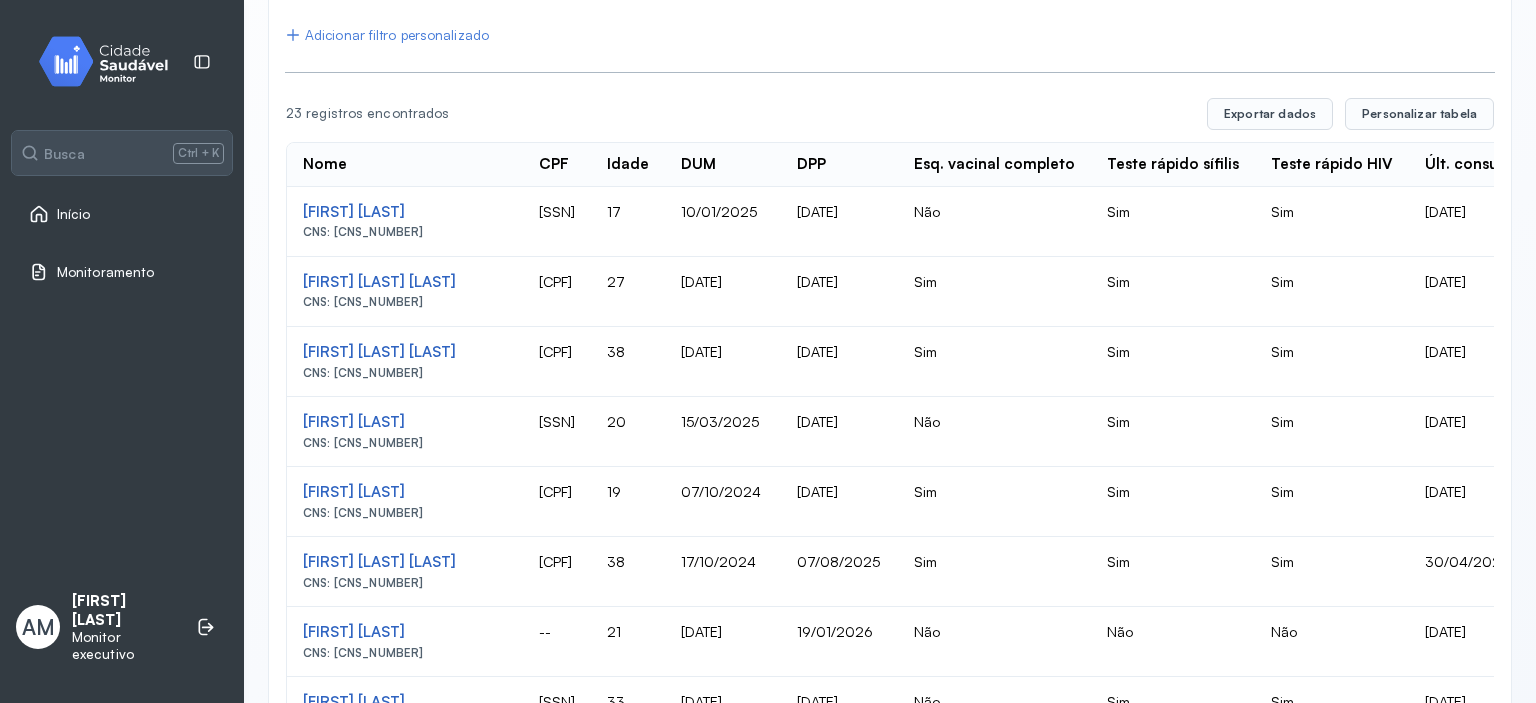 click on "**********" at bounding box center (890, 763) 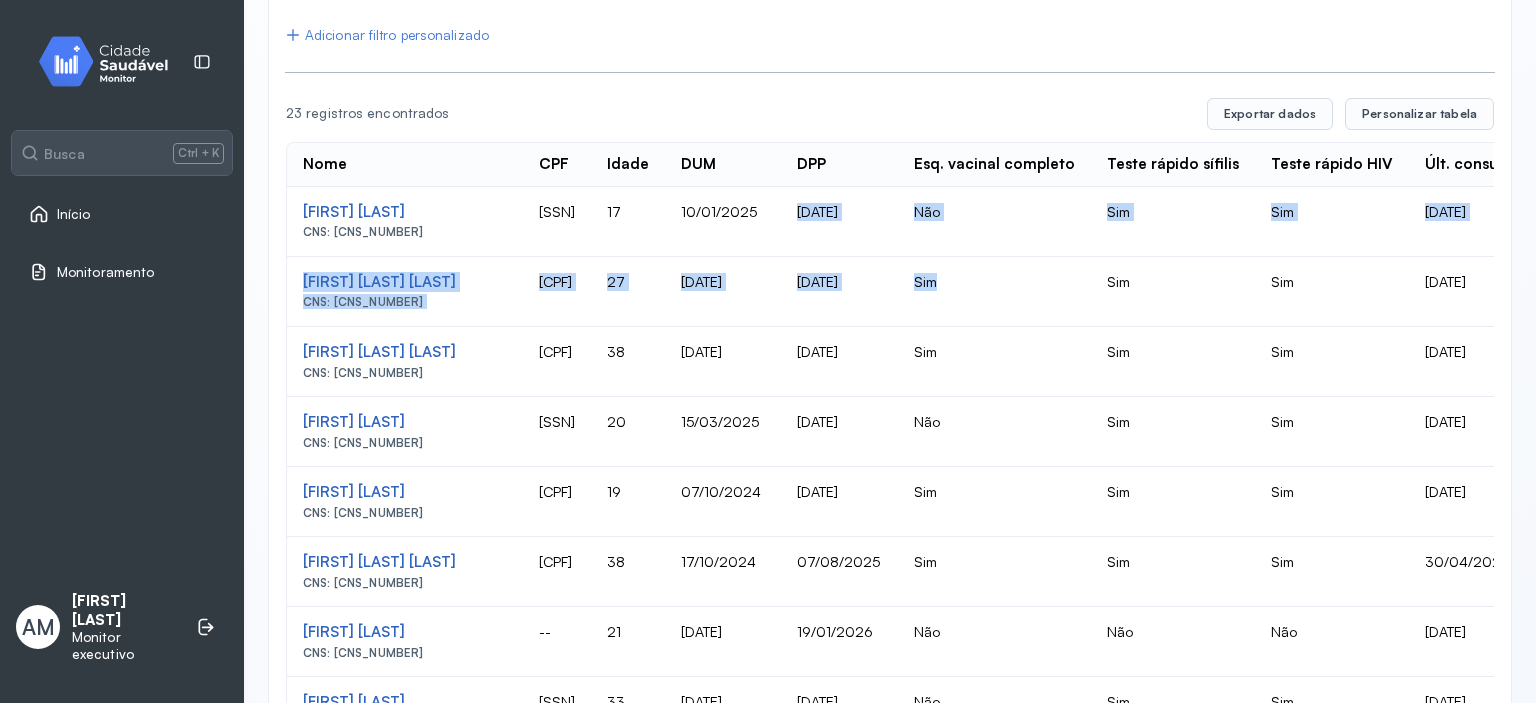 drag, startPoint x: 1259, startPoint y: 258, endPoint x: 983, endPoint y: 247, distance: 276.21912 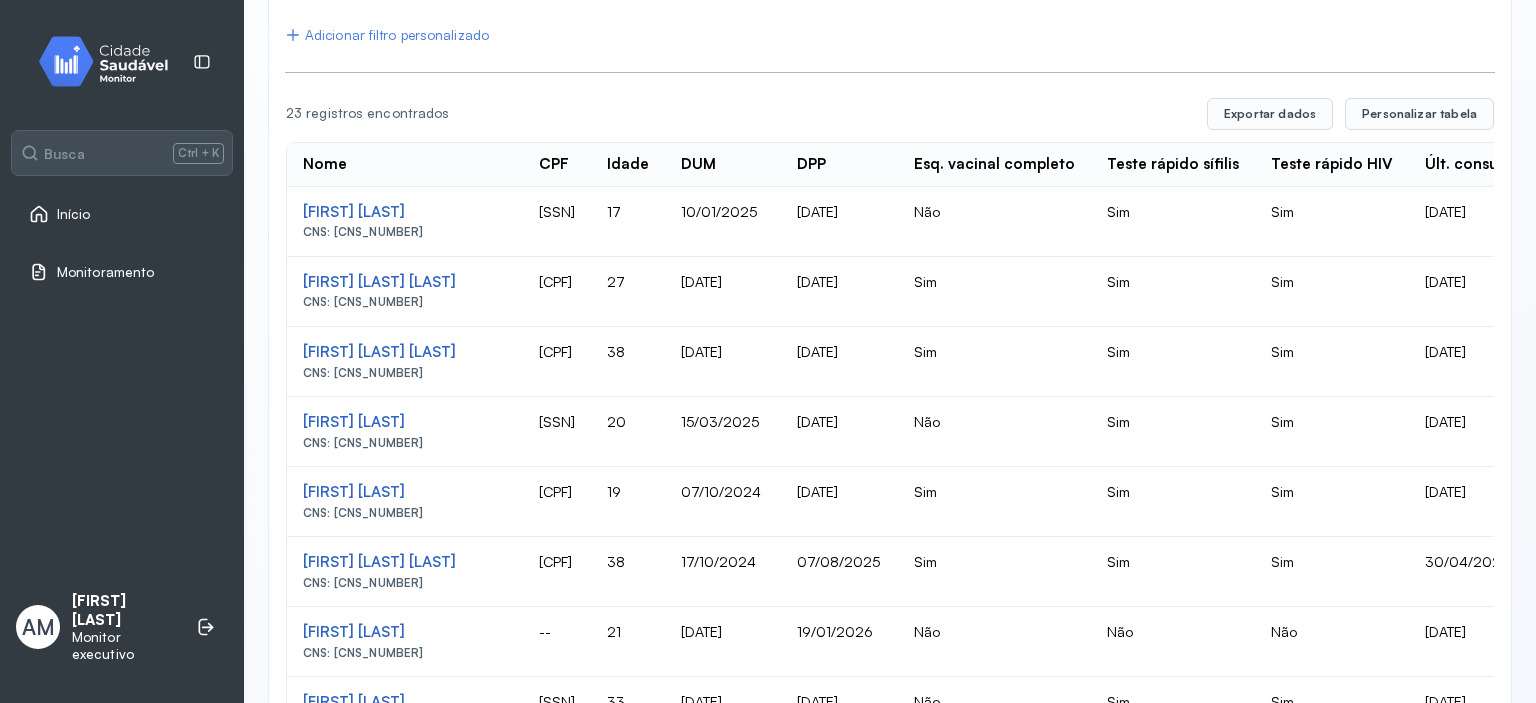 click on "23 registros encontrados  Exportar dados   Personalizar tabela" at bounding box center (890, 114) 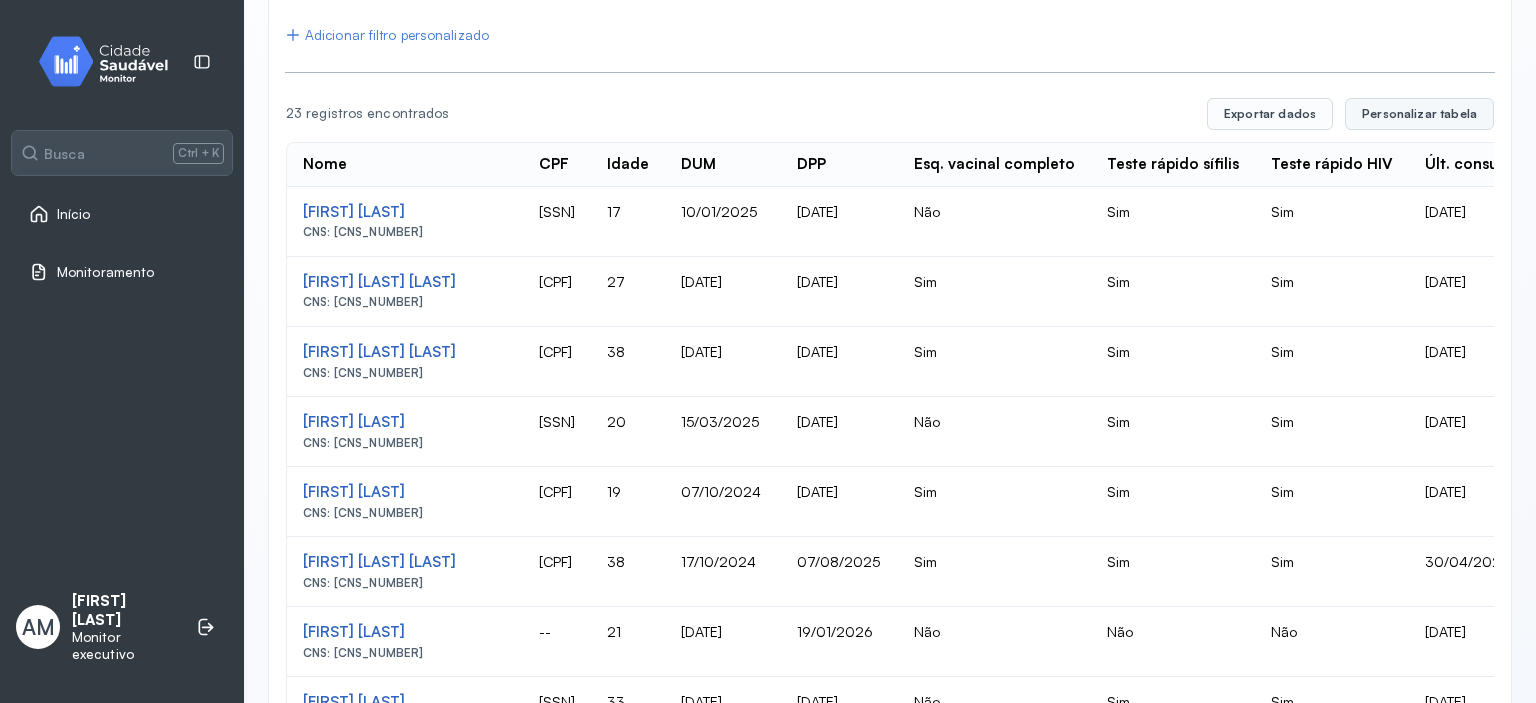 click on "Personalizar tabela" 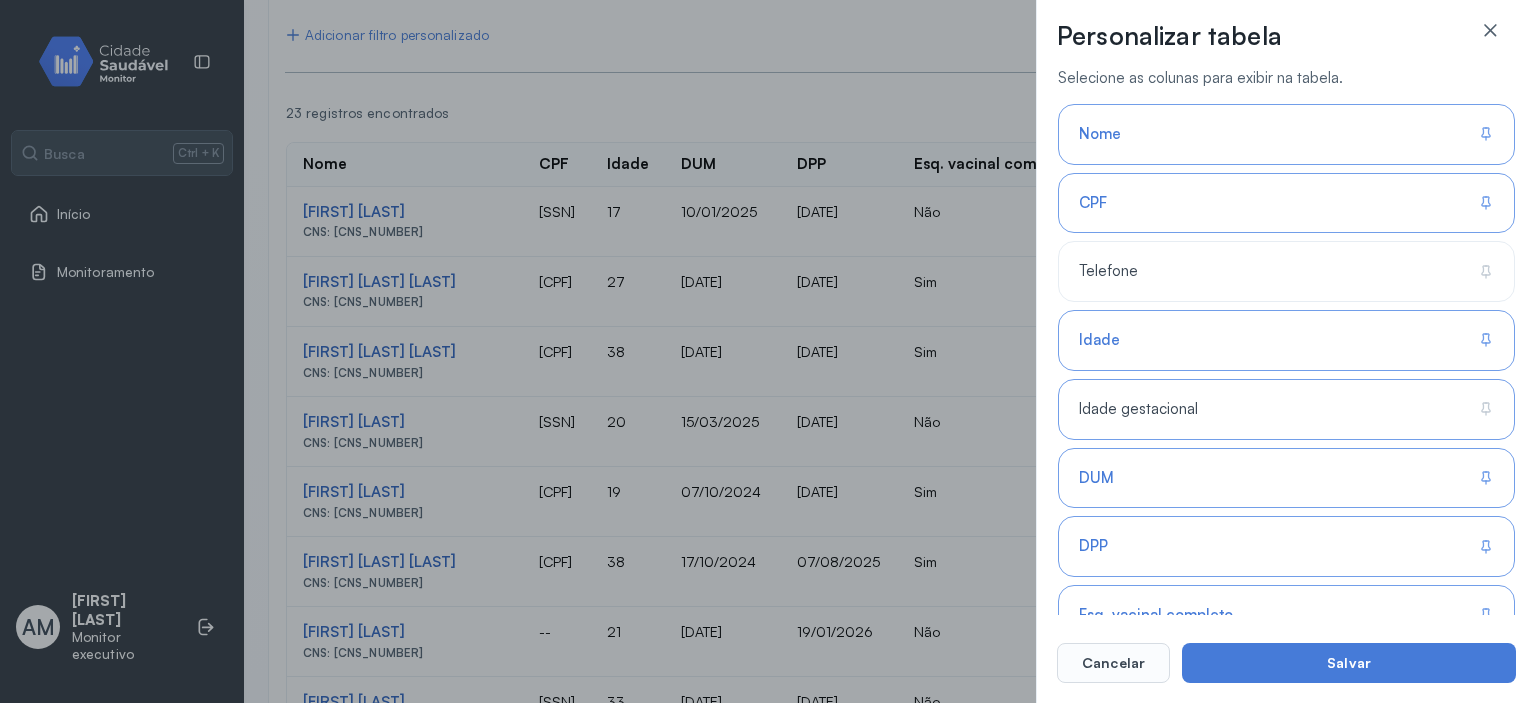 click on "Idade gestacional" 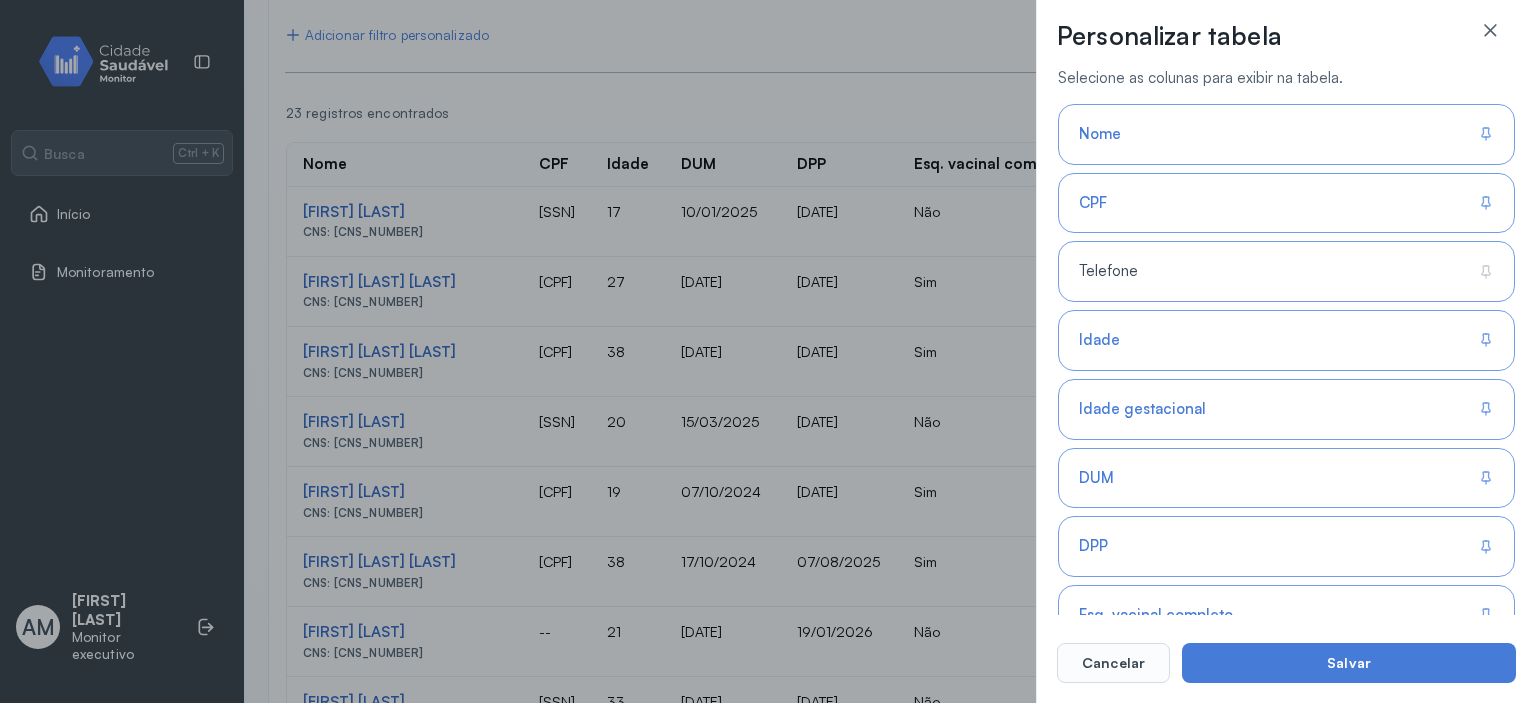 click on "Telefone" 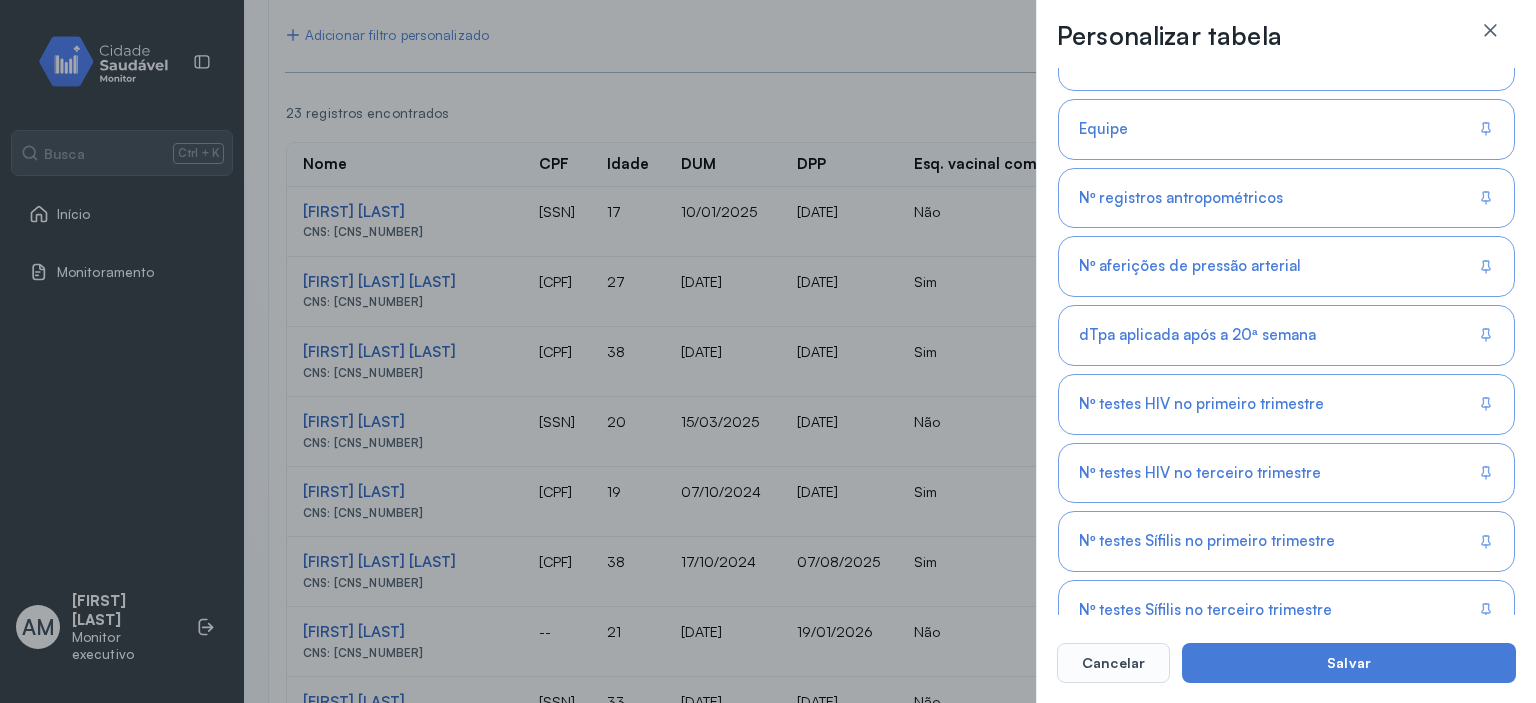 scroll, scrollTop: 1403, scrollLeft: 0, axis: vertical 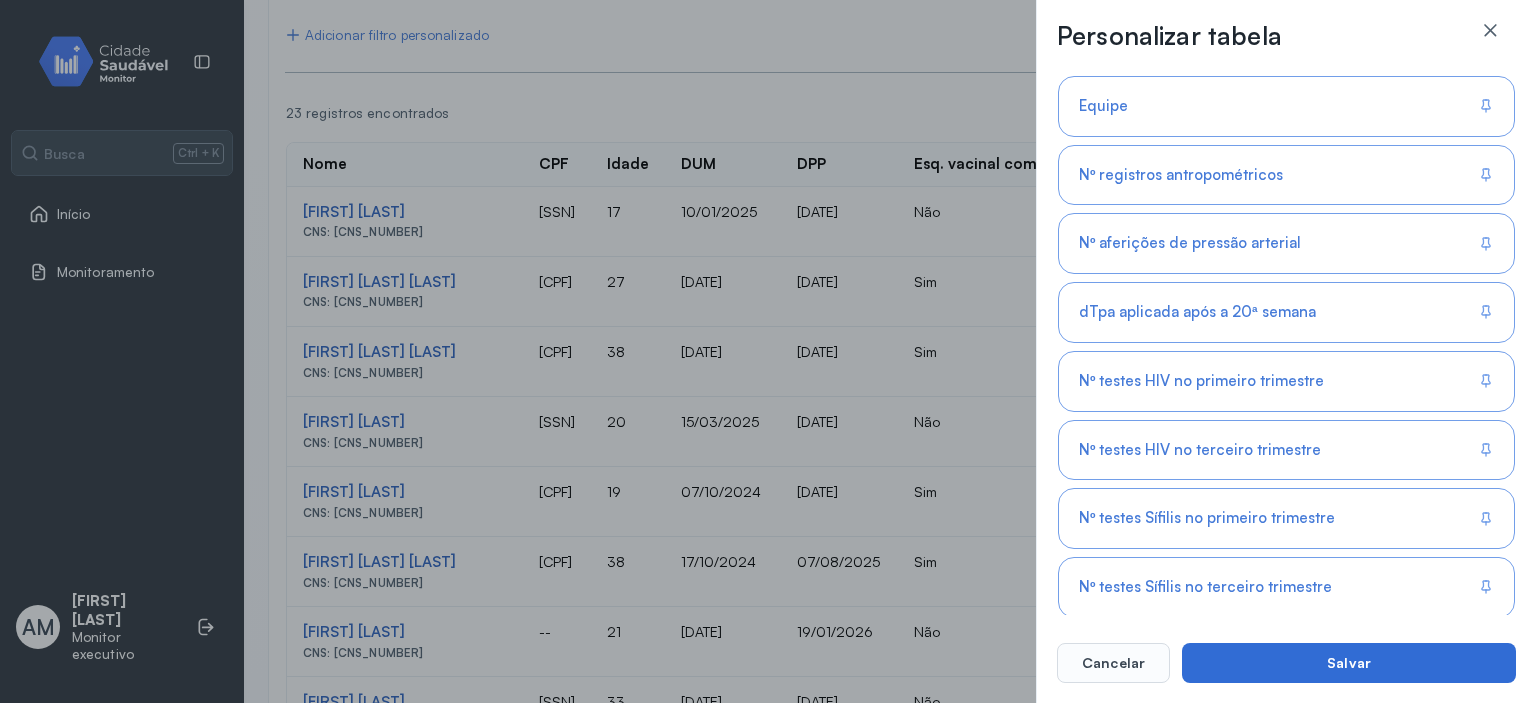 click on "Salvar" at bounding box center [1349, 663] 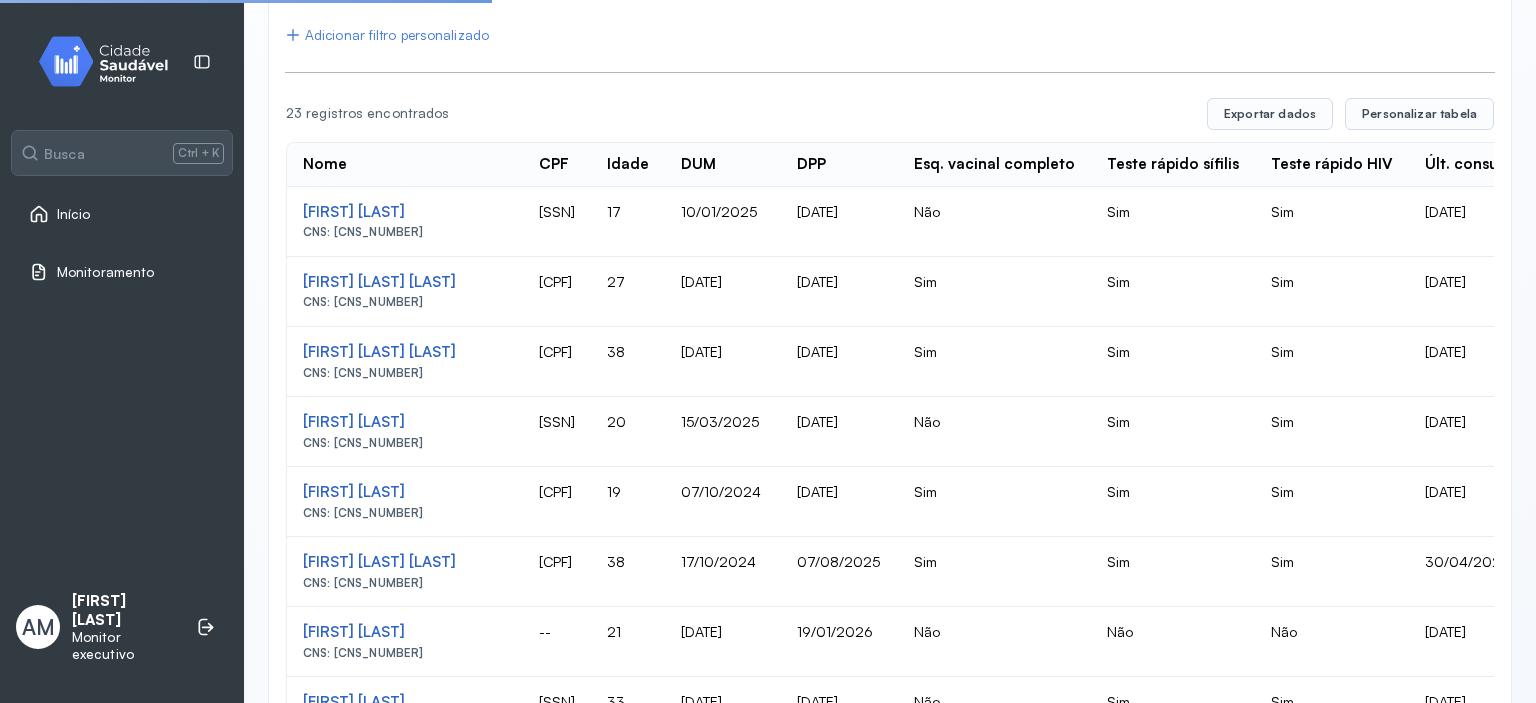 scroll, scrollTop: 98, scrollLeft: 0, axis: vertical 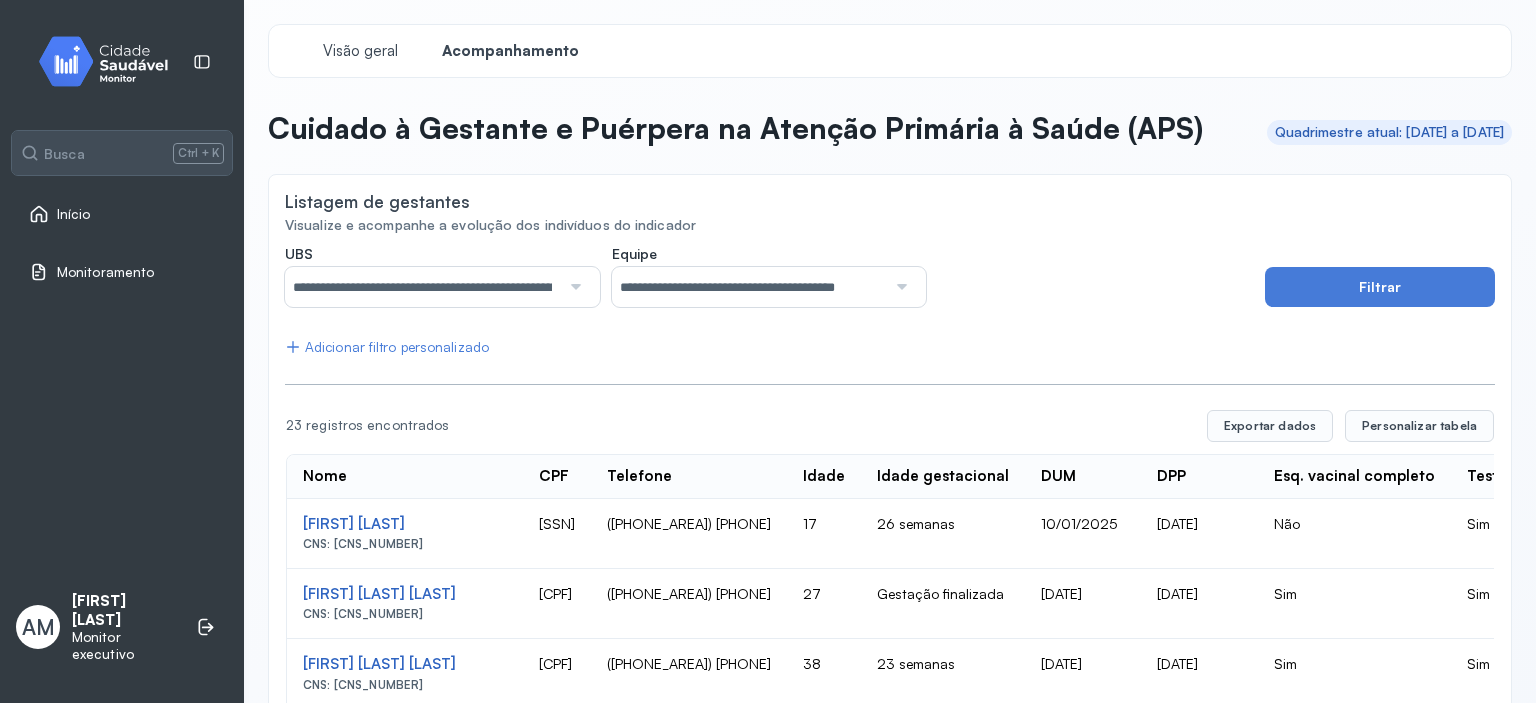 click on "Adicionar filtro personalizado" 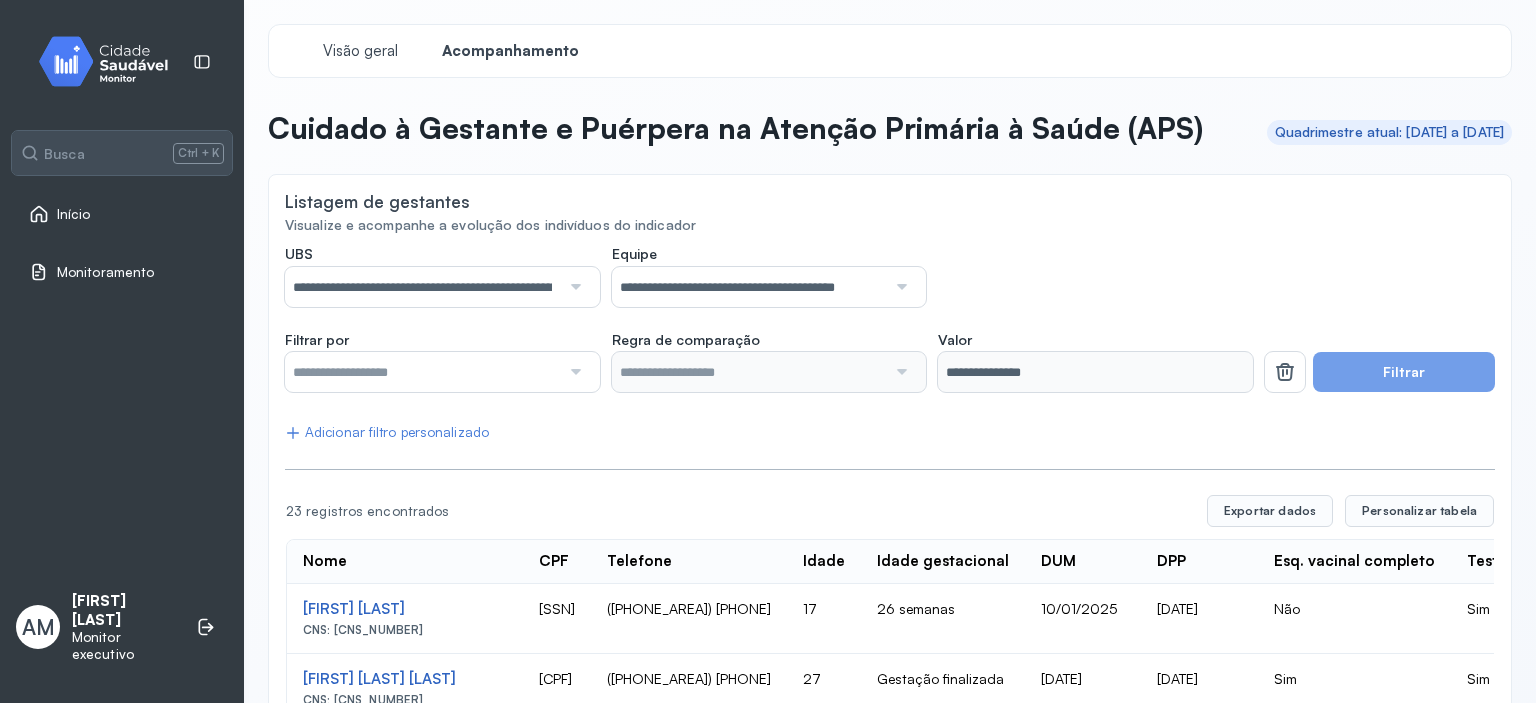 click at bounding box center [574, 372] 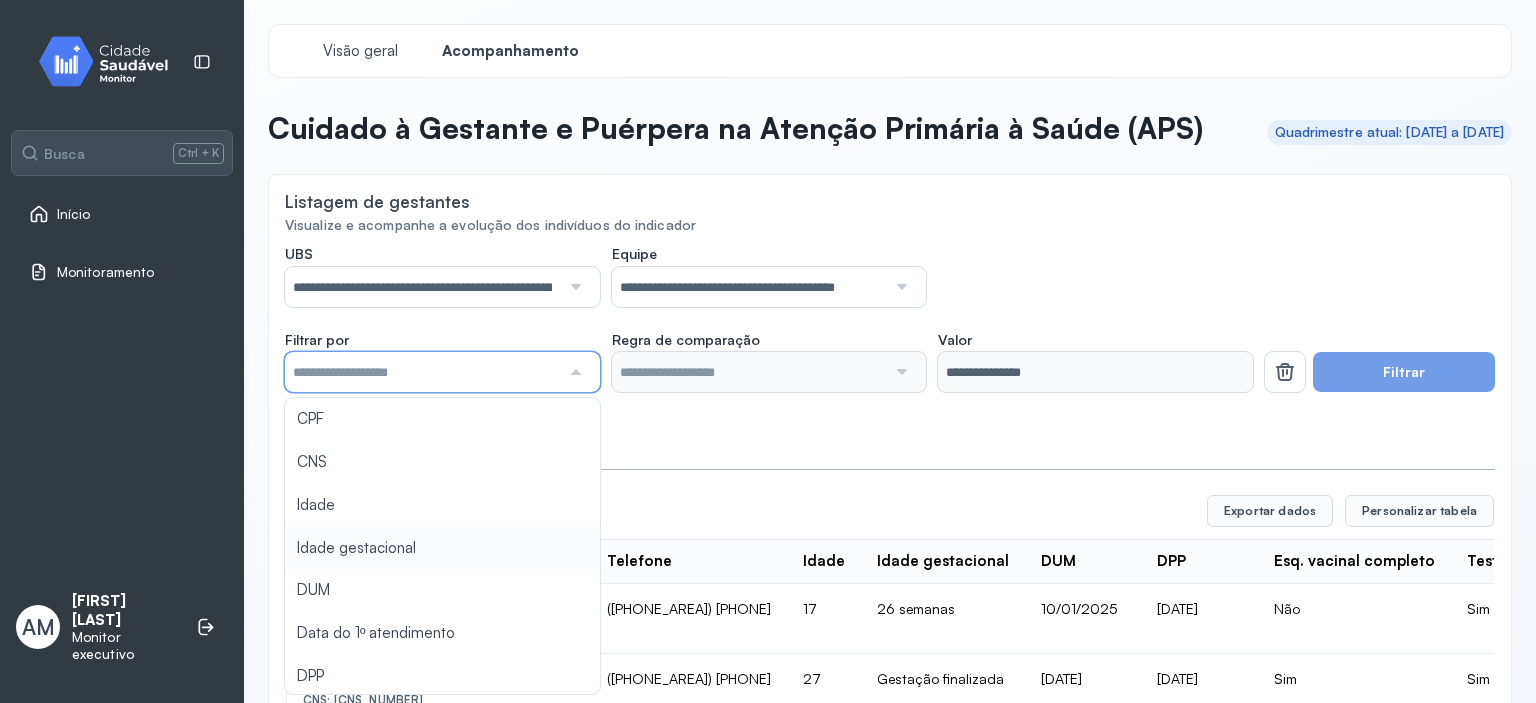 type on "*******" 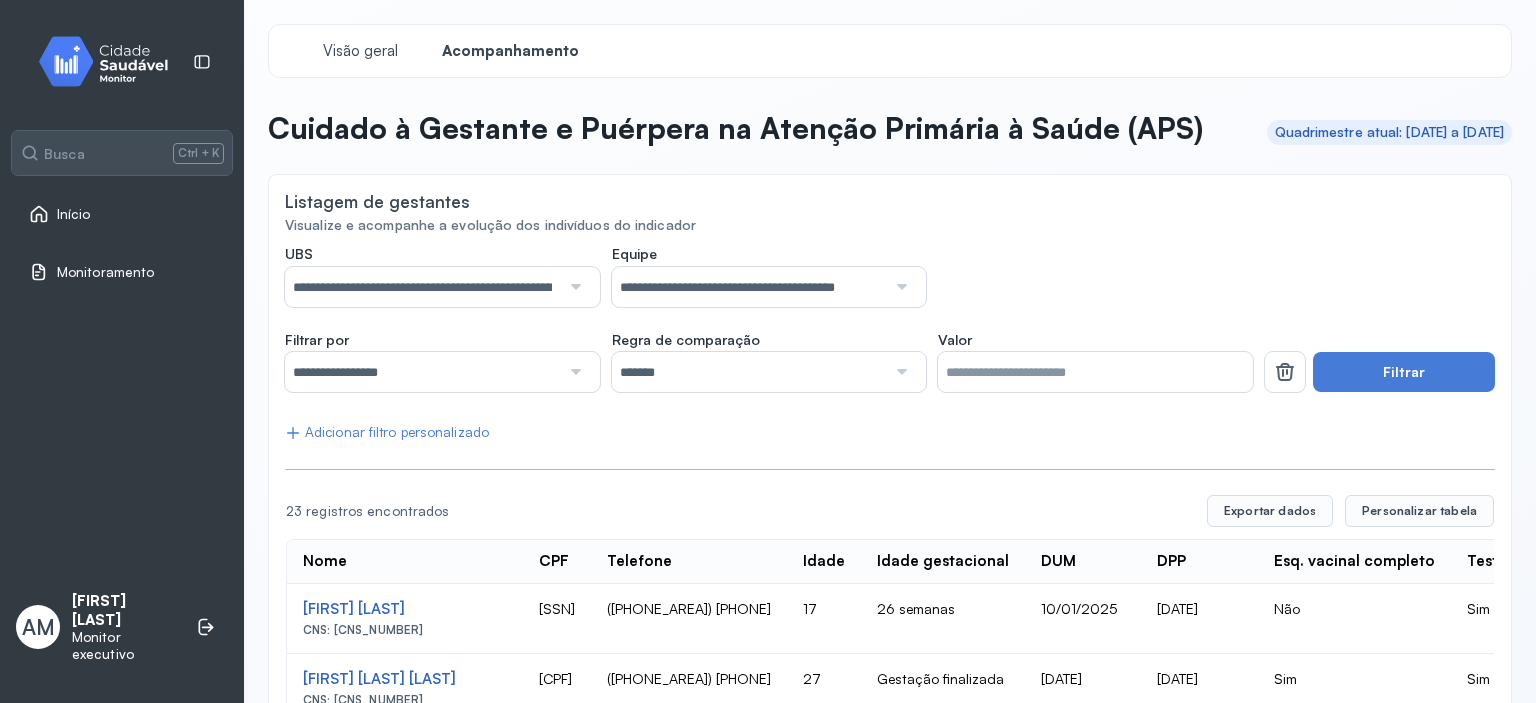 click on "**********" 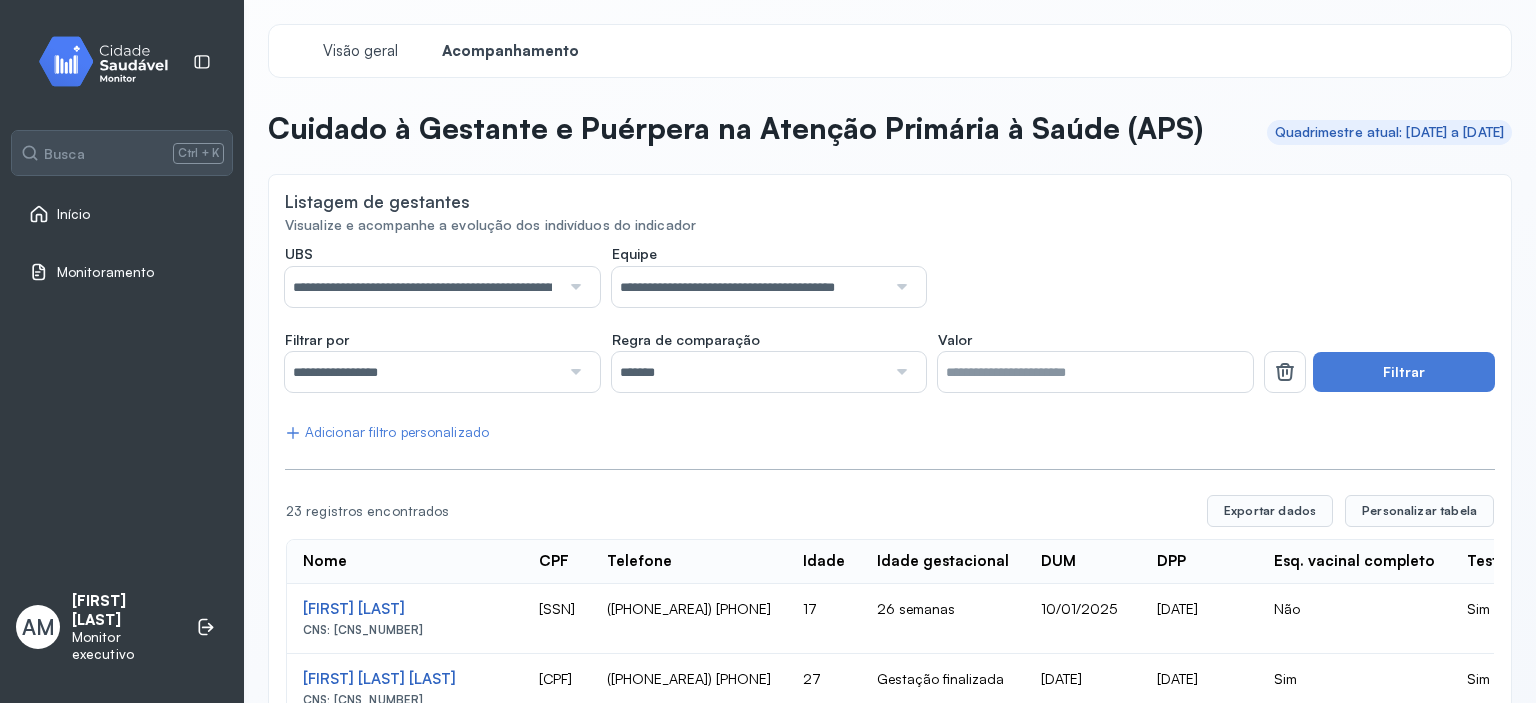click at bounding box center (900, 372) 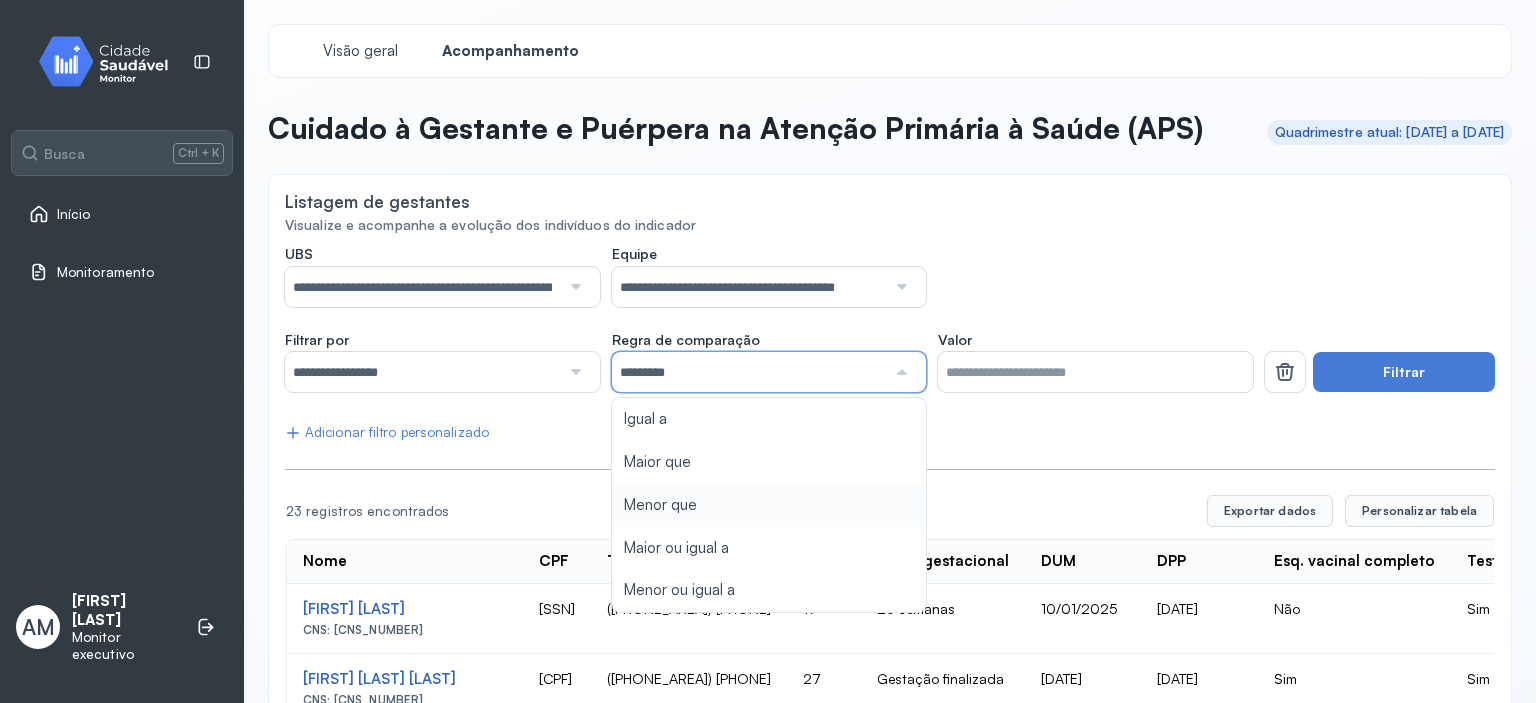 click on "**********" 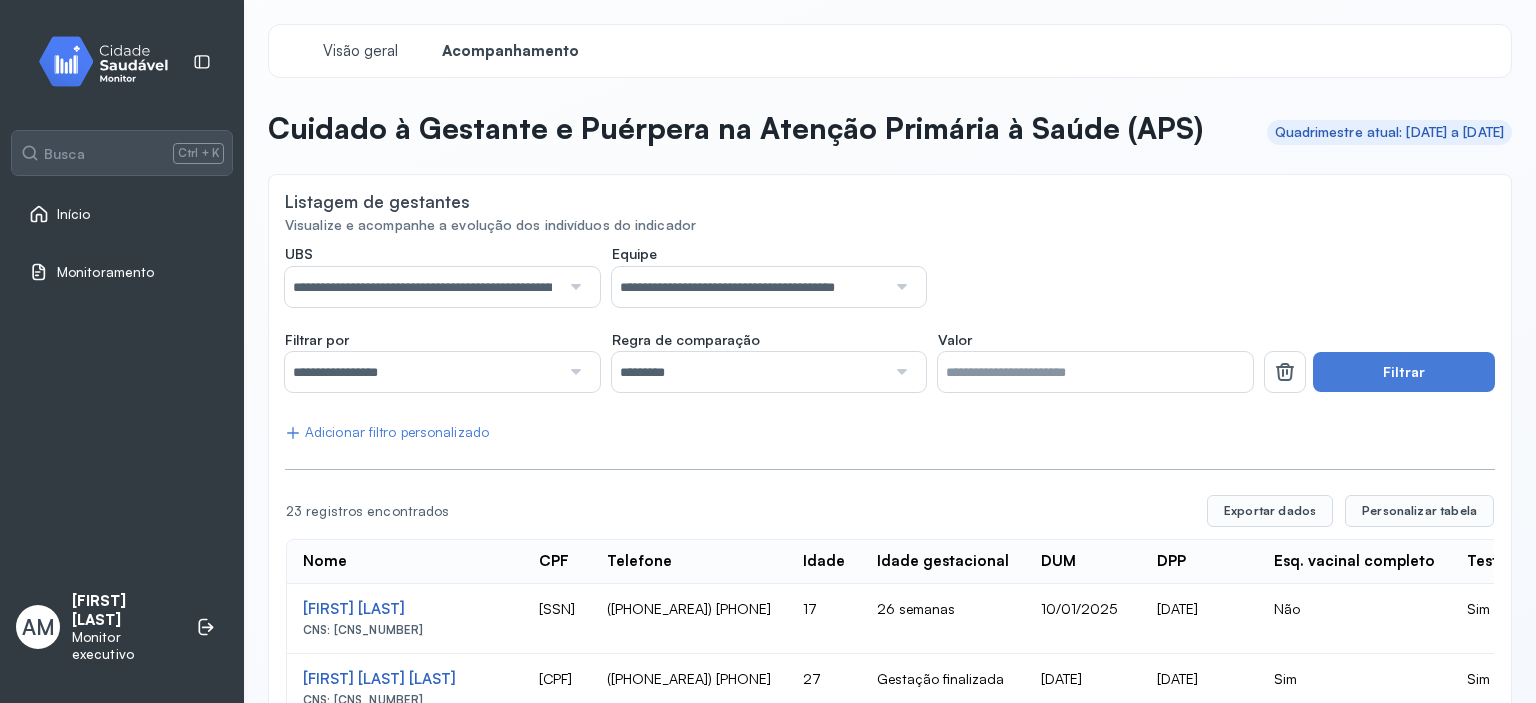click on "*" at bounding box center (1095, 372) 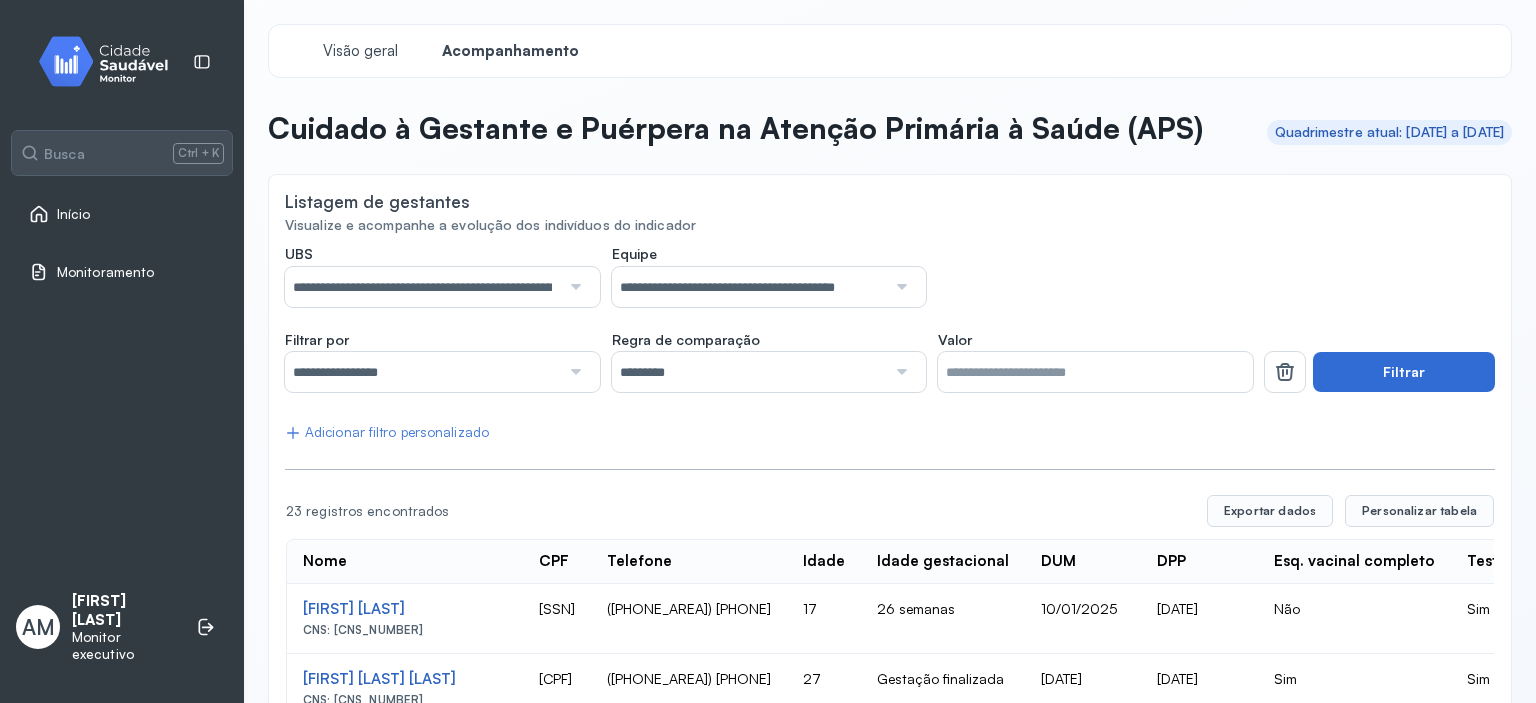 click on "Filtrar" at bounding box center [1404, 372] 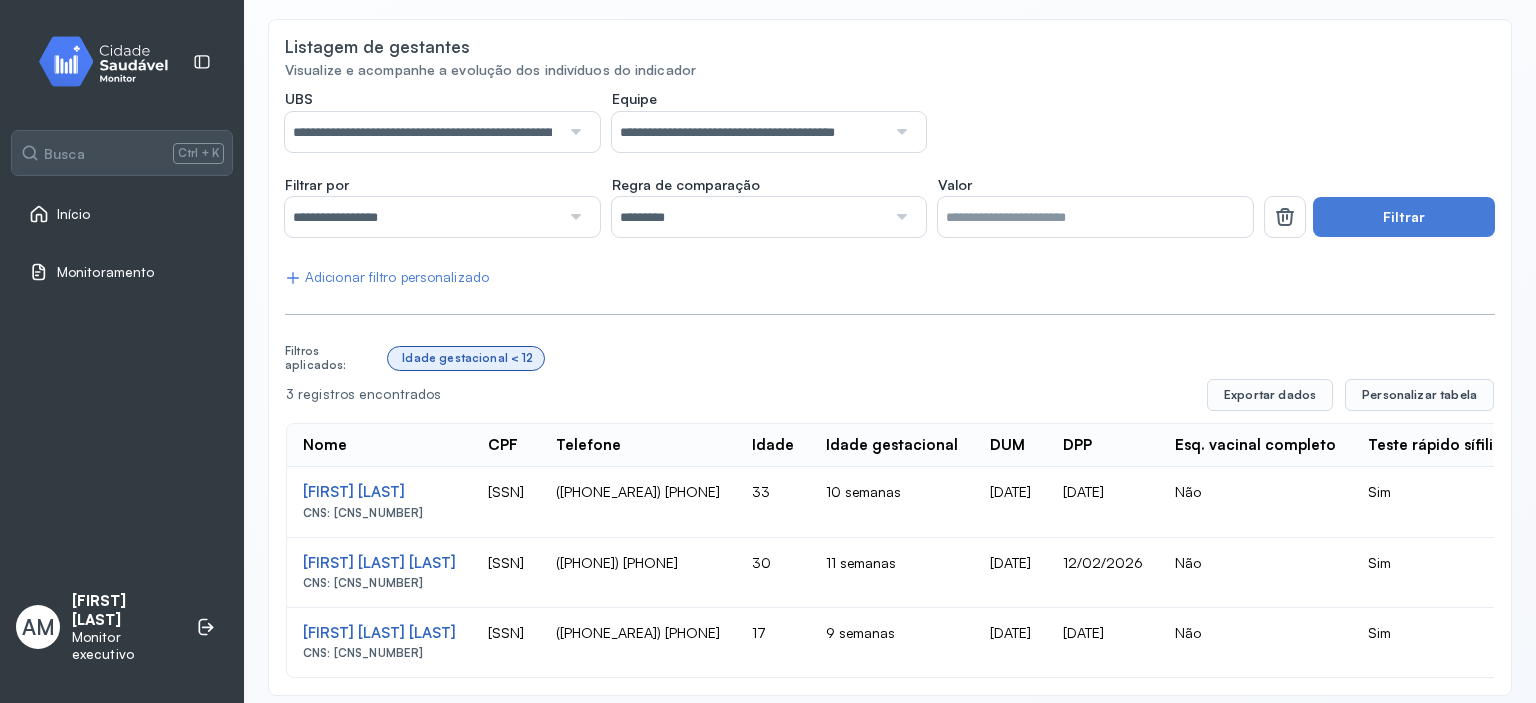 scroll, scrollTop: 170, scrollLeft: 0, axis: vertical 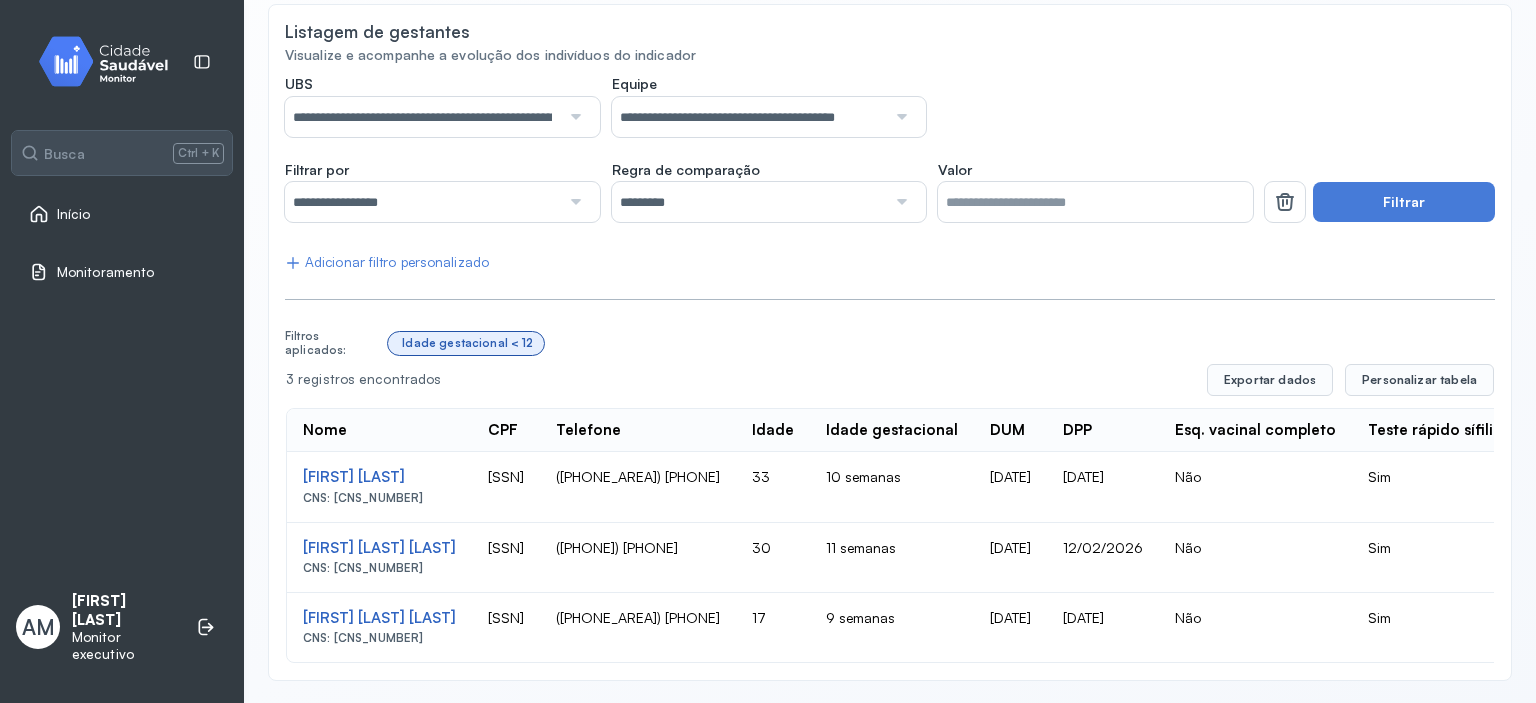 click at bounding box center (574, 202) 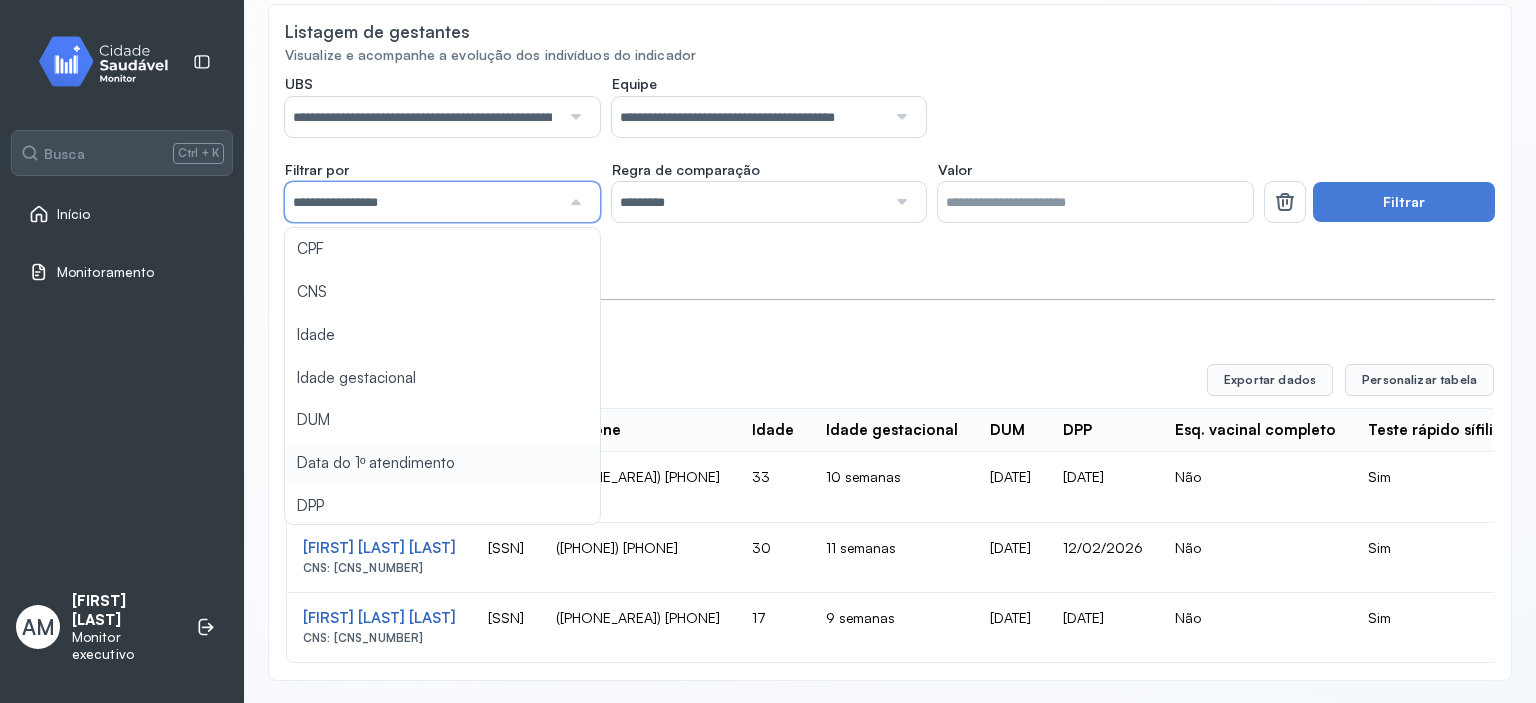 click on "**********" 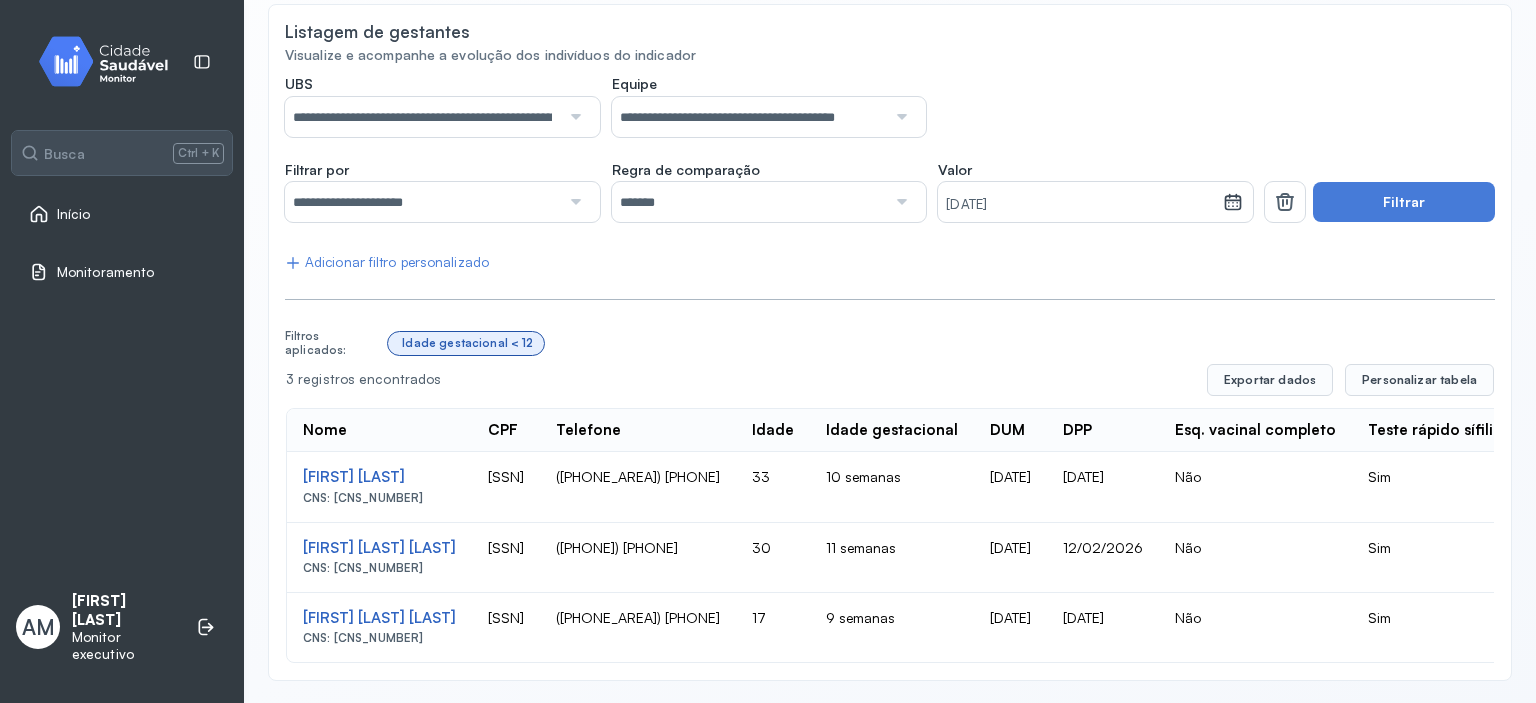 click at bounding box center [900, 202] 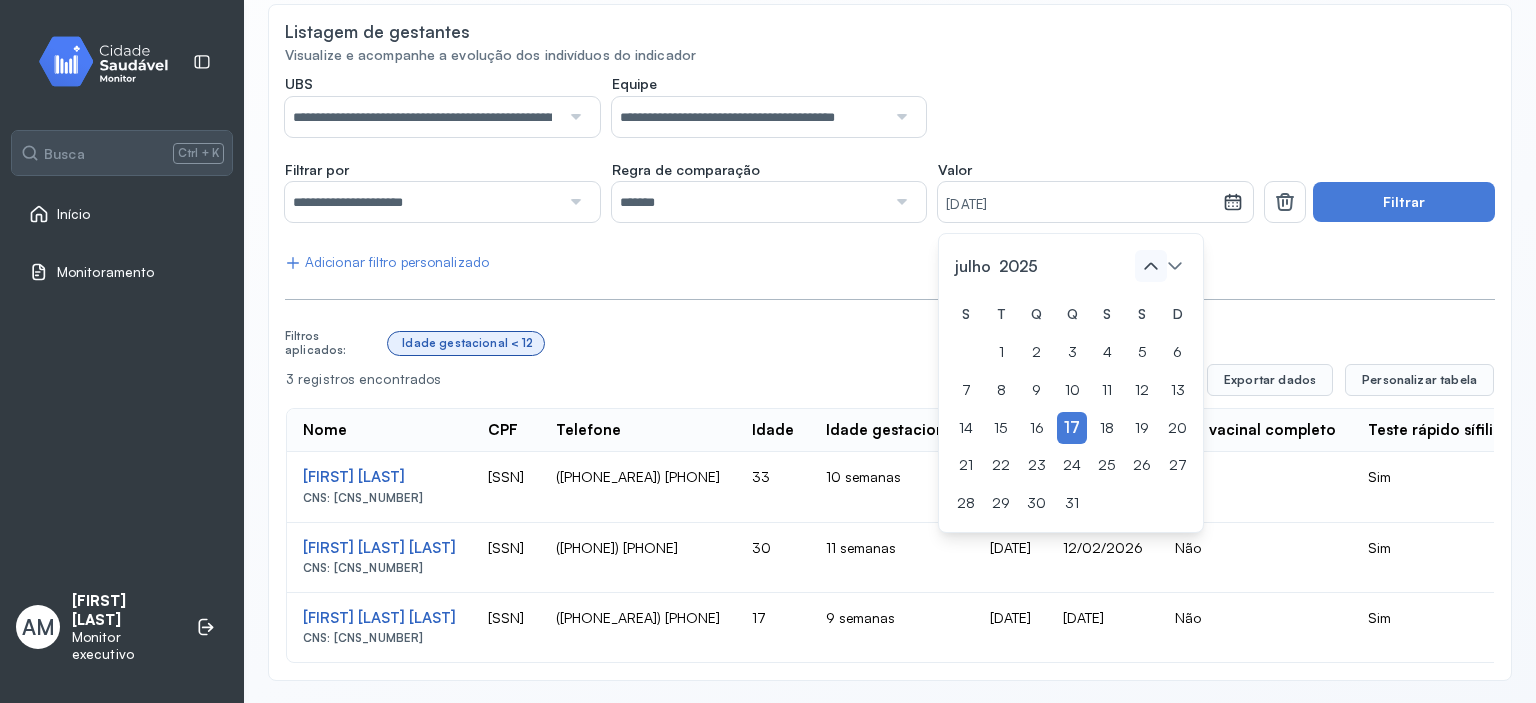 click 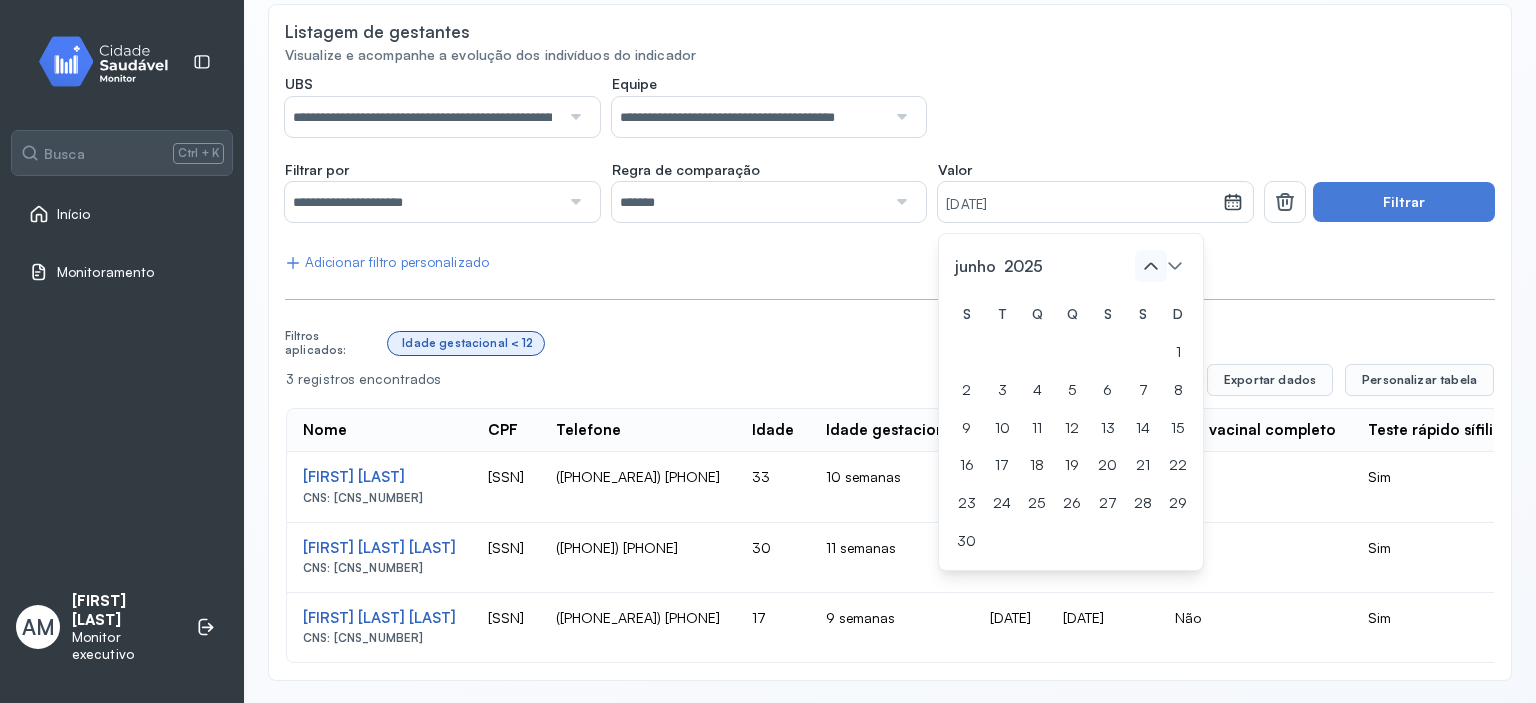 click 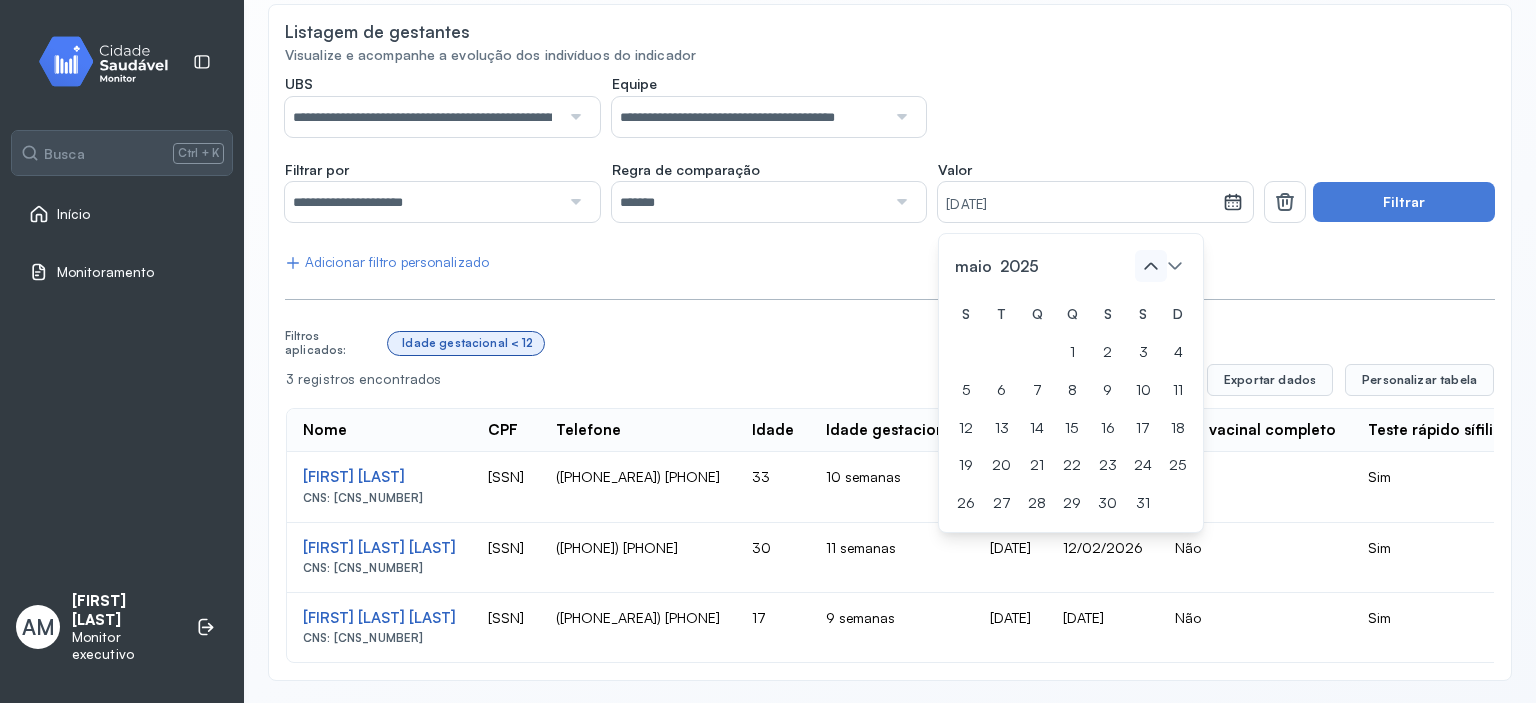 click 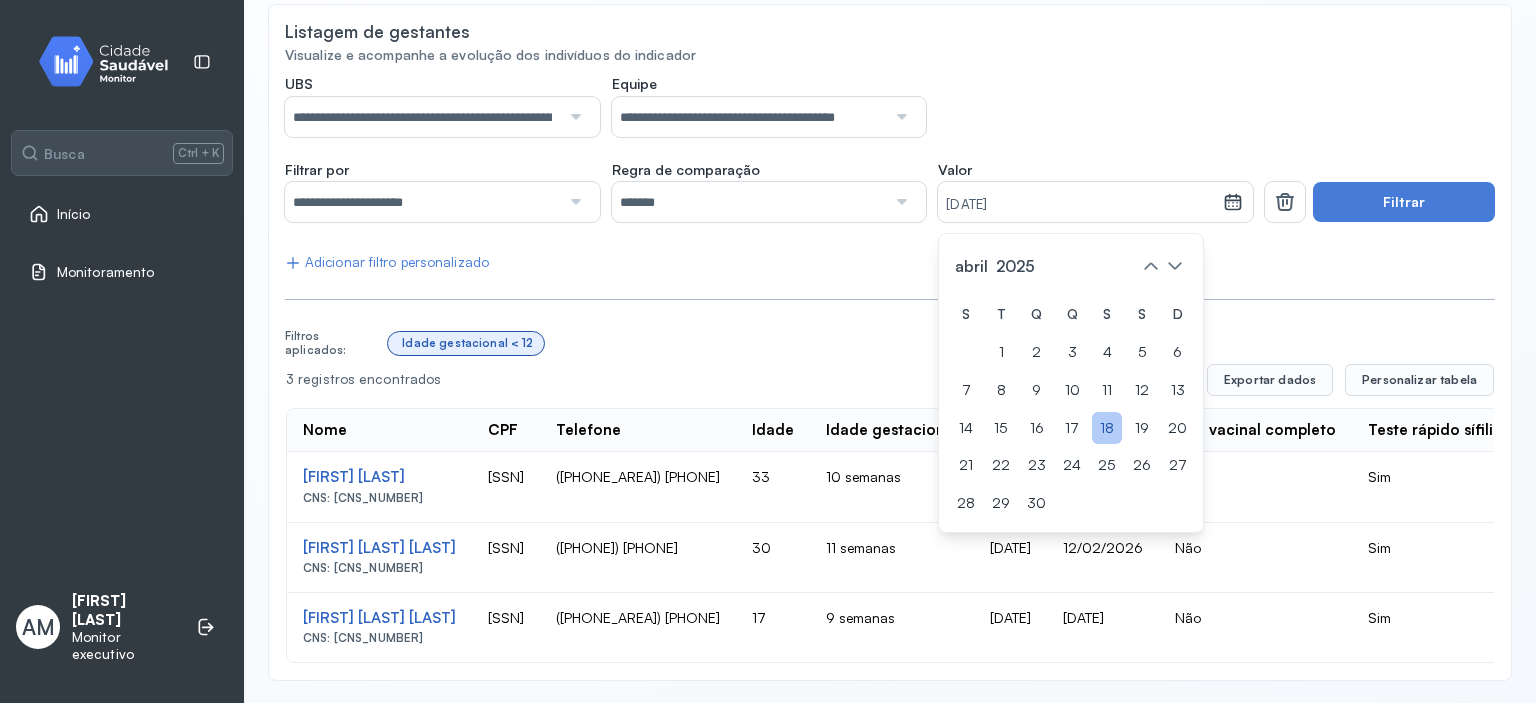 click on "18" 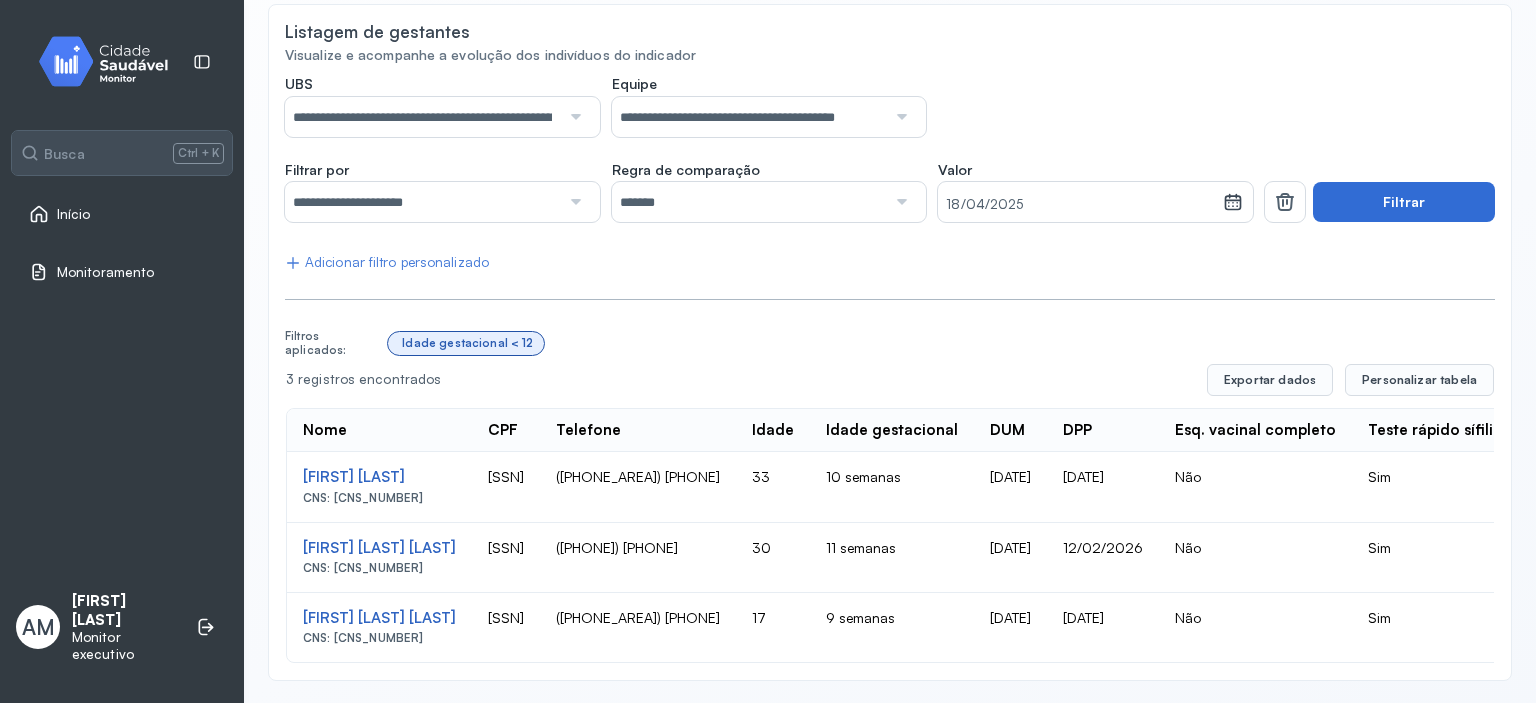 click on "Filtrar" at bounding box center [1404, 202] 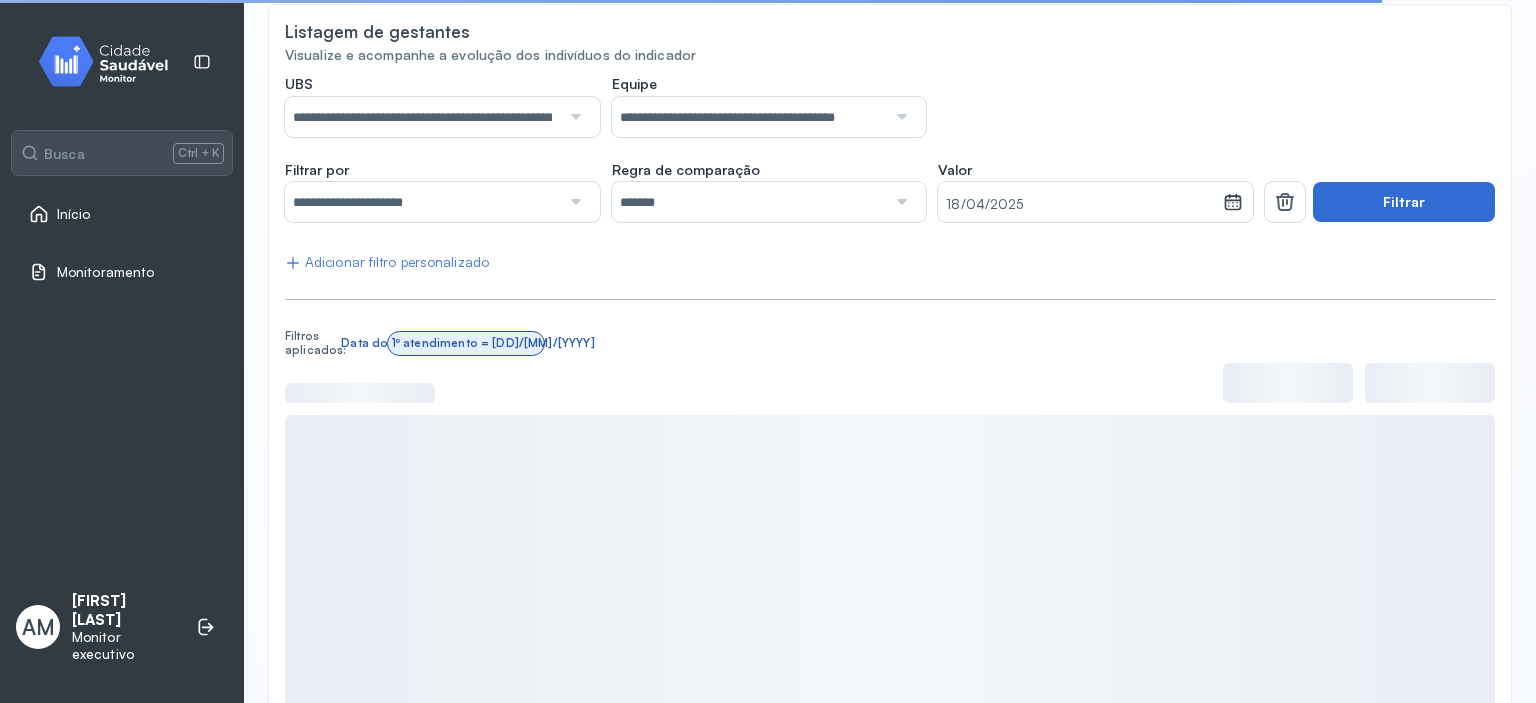 scroll, scrollTop: 50, scrollLeft: 0, axis: vertical 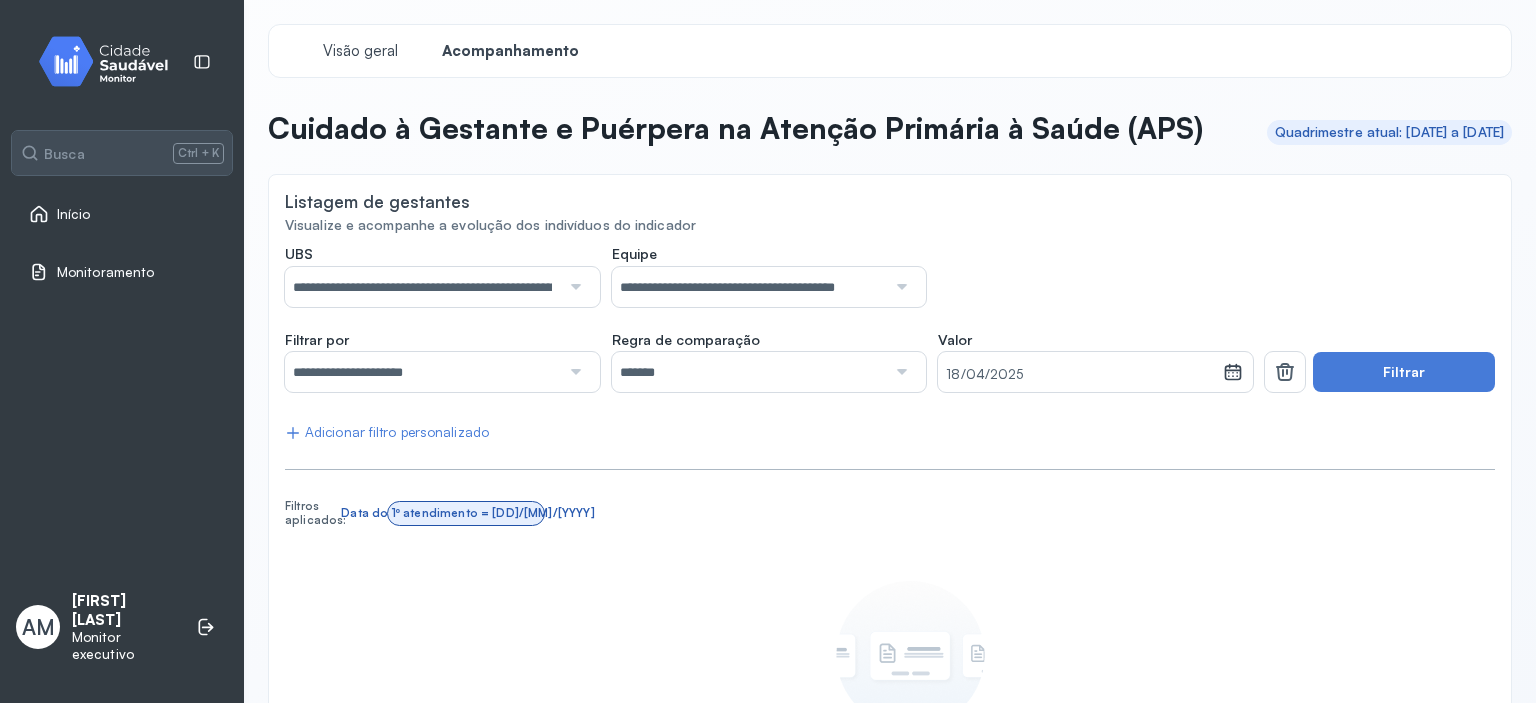 click at bounding box center (574, 372) 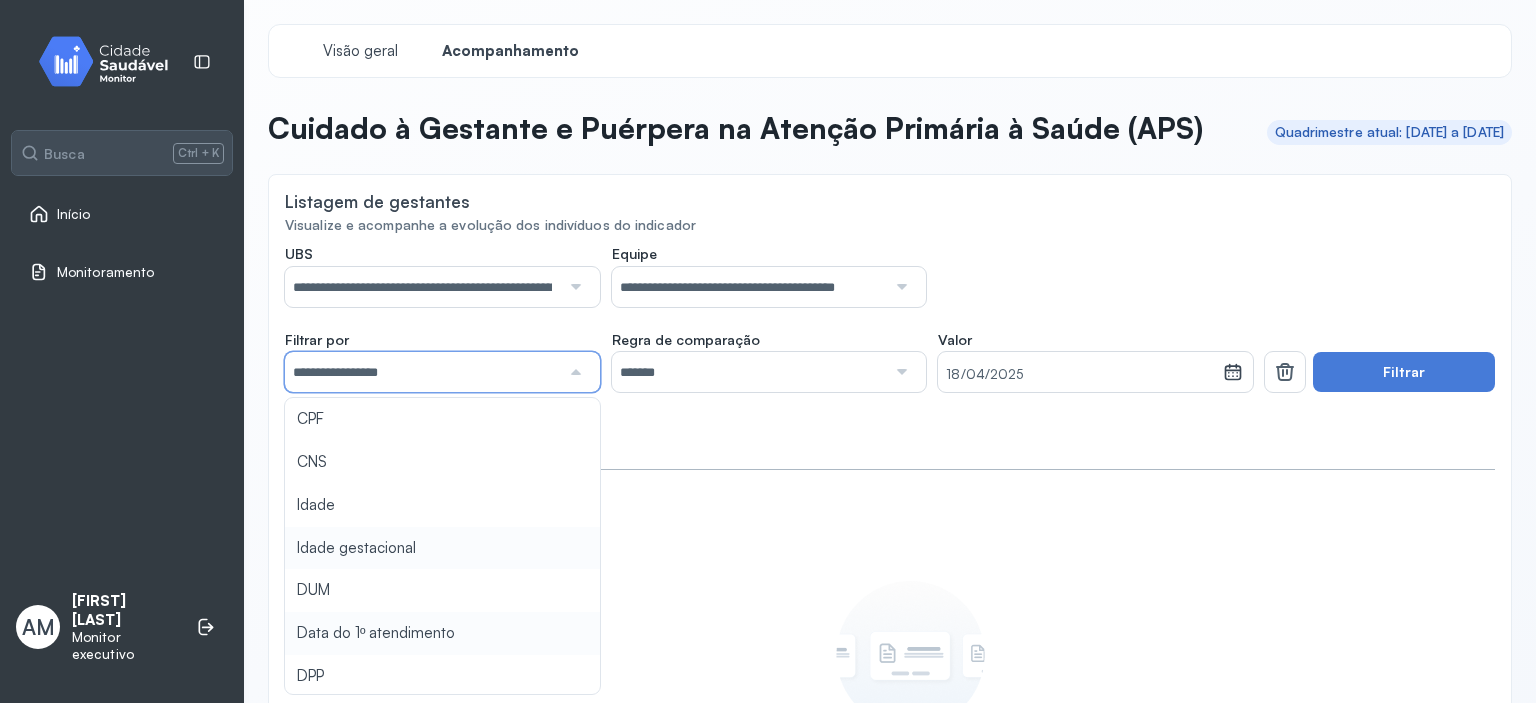 click on "**********" 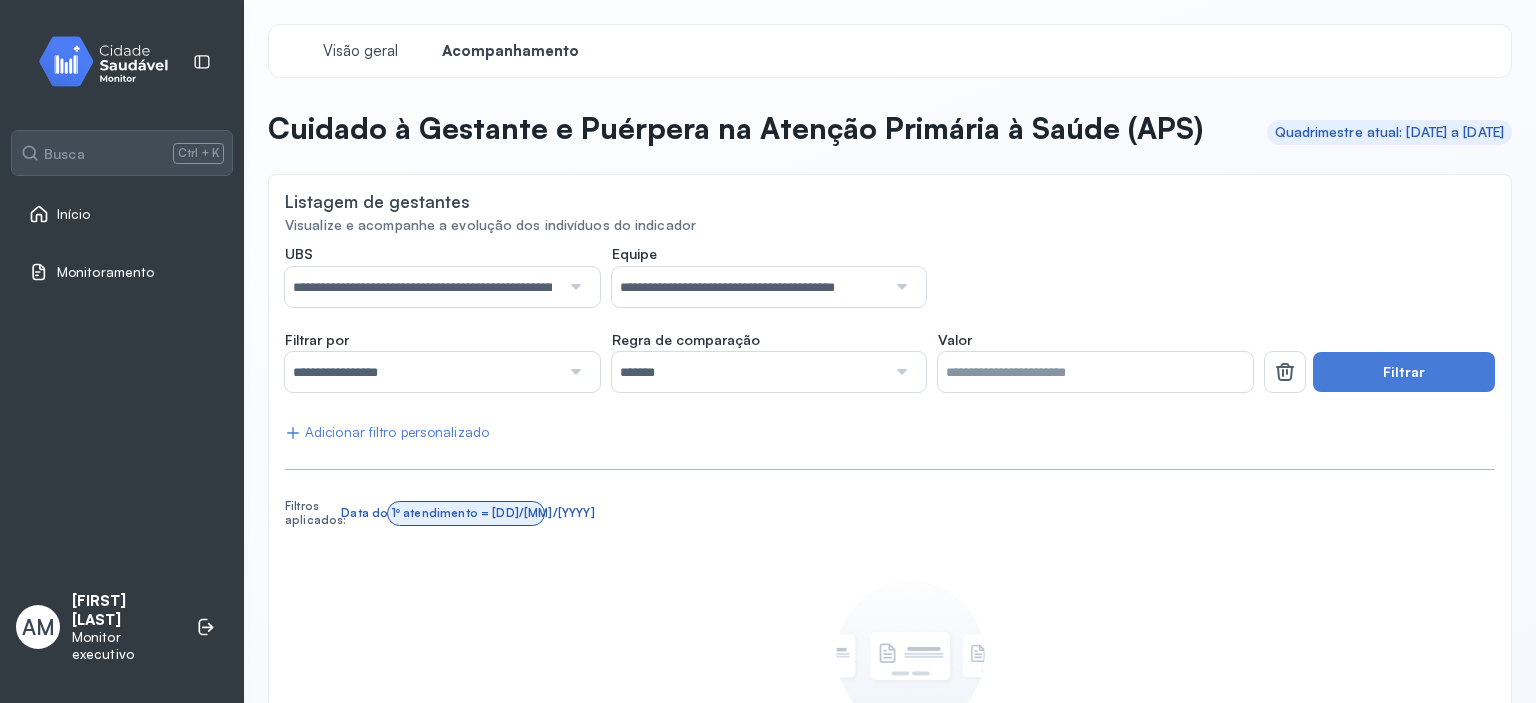 click at bounding box center [900, 372] 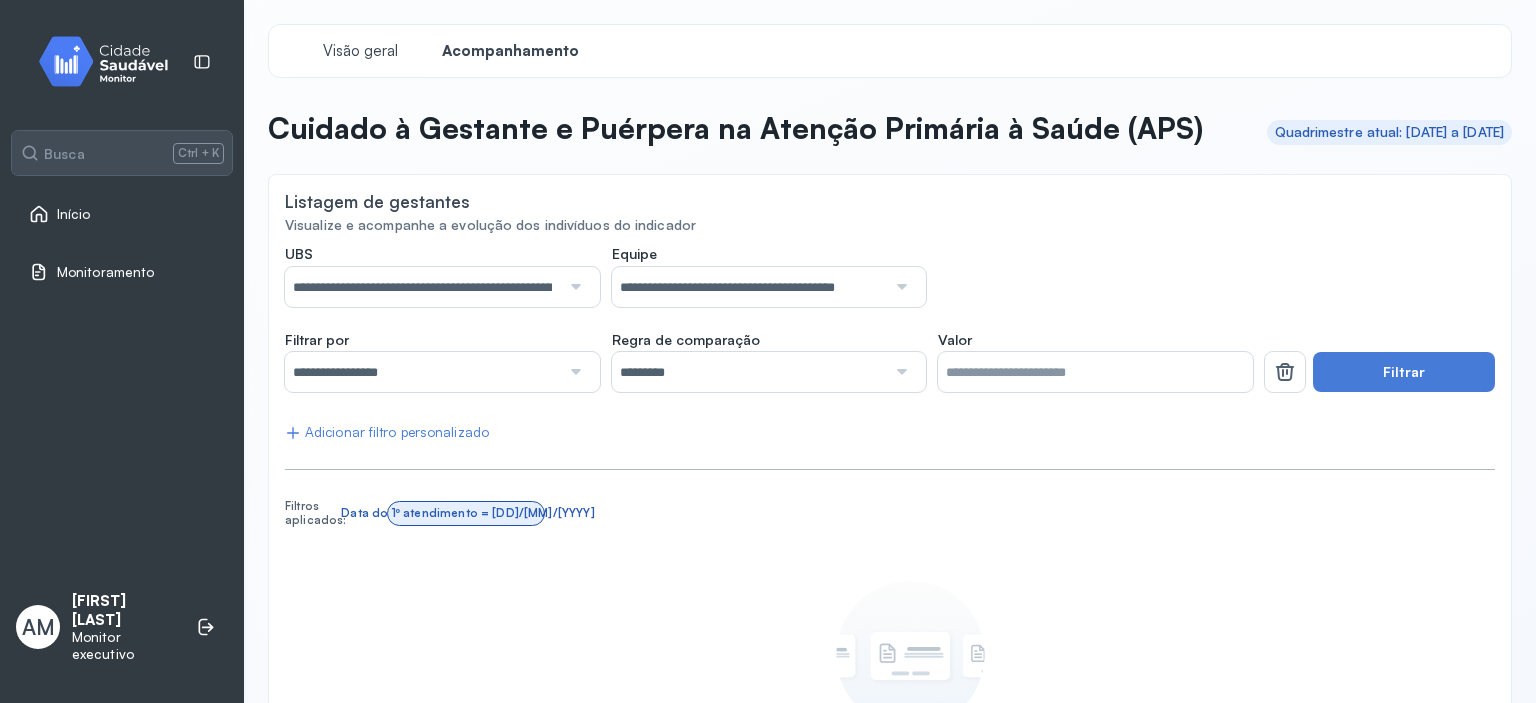 click on "**********" 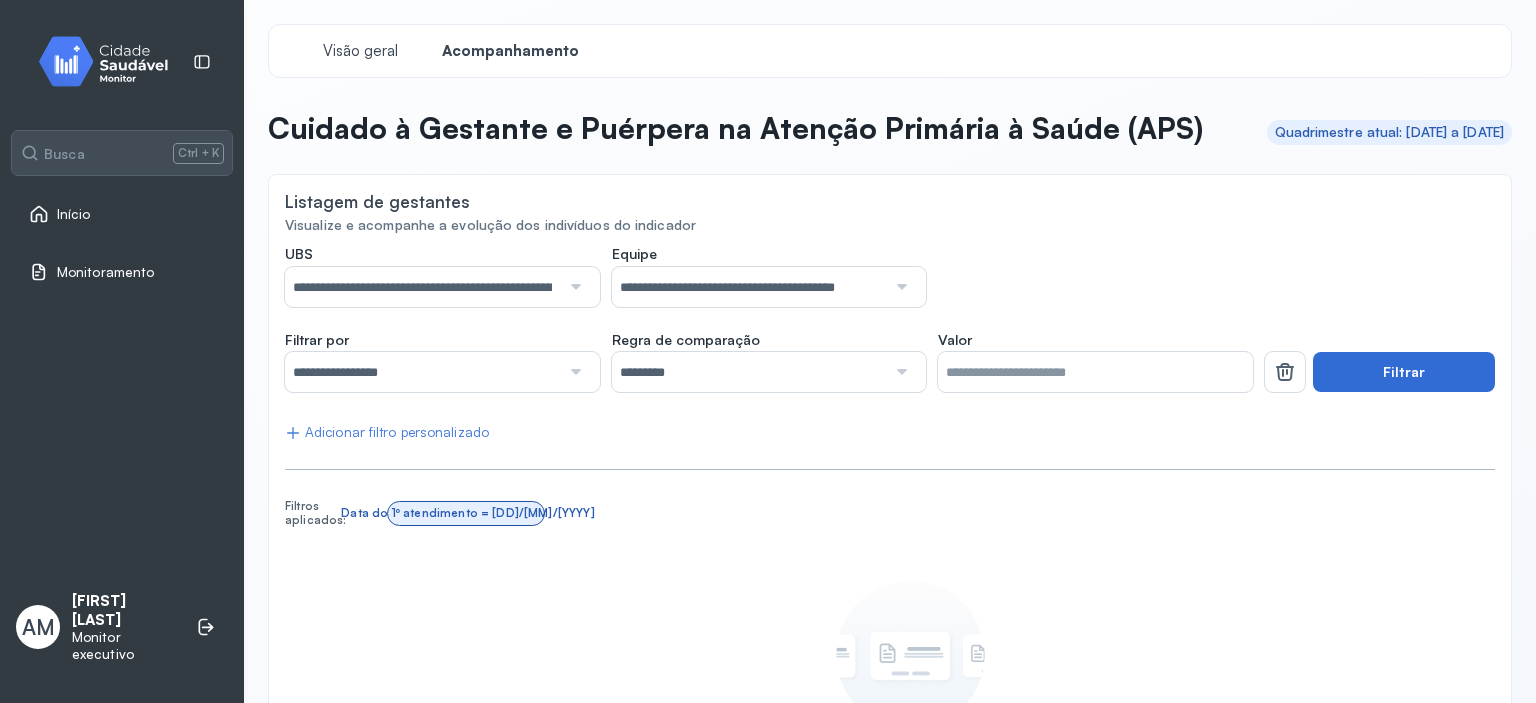 click on "Filtrar" at bounding box center [1404, 372] 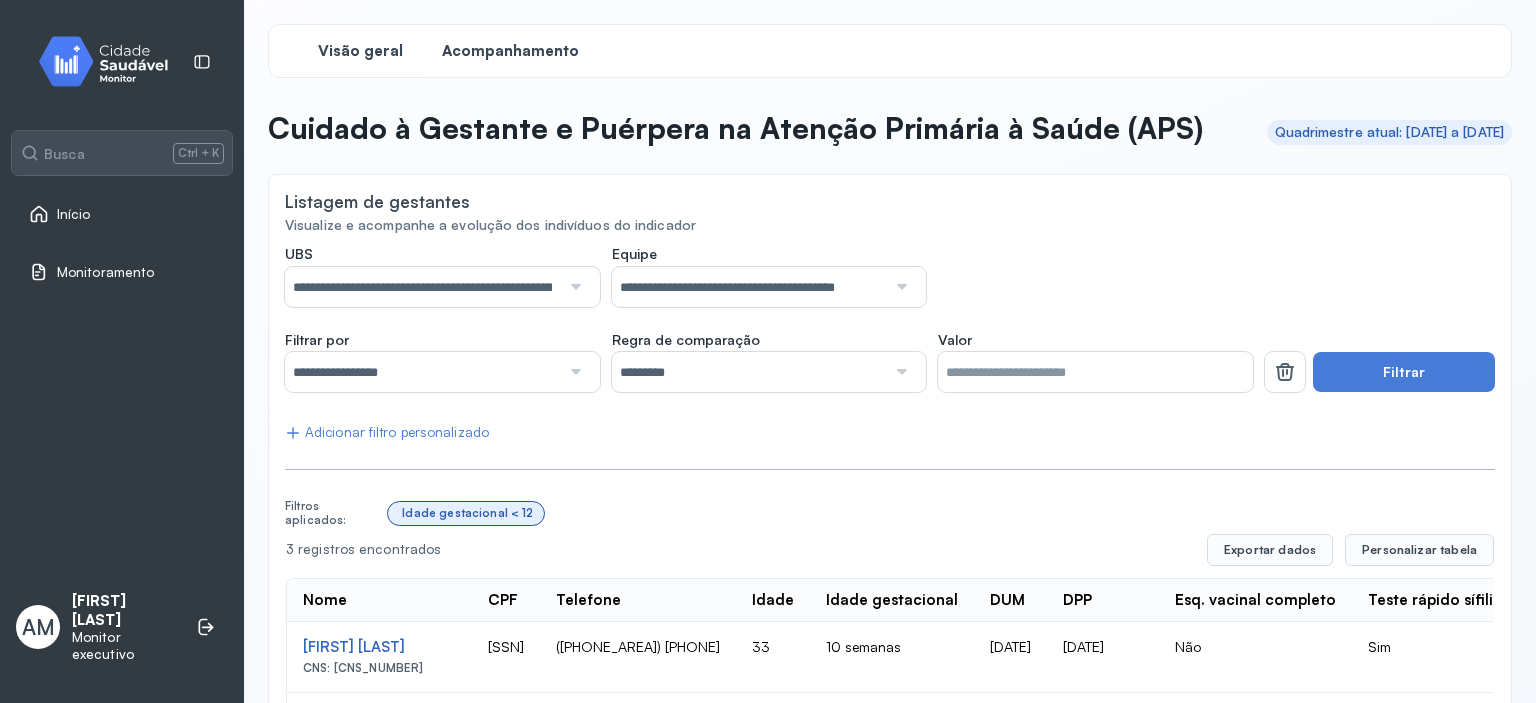click on "Visão geral" at bounding box center [360, 51] 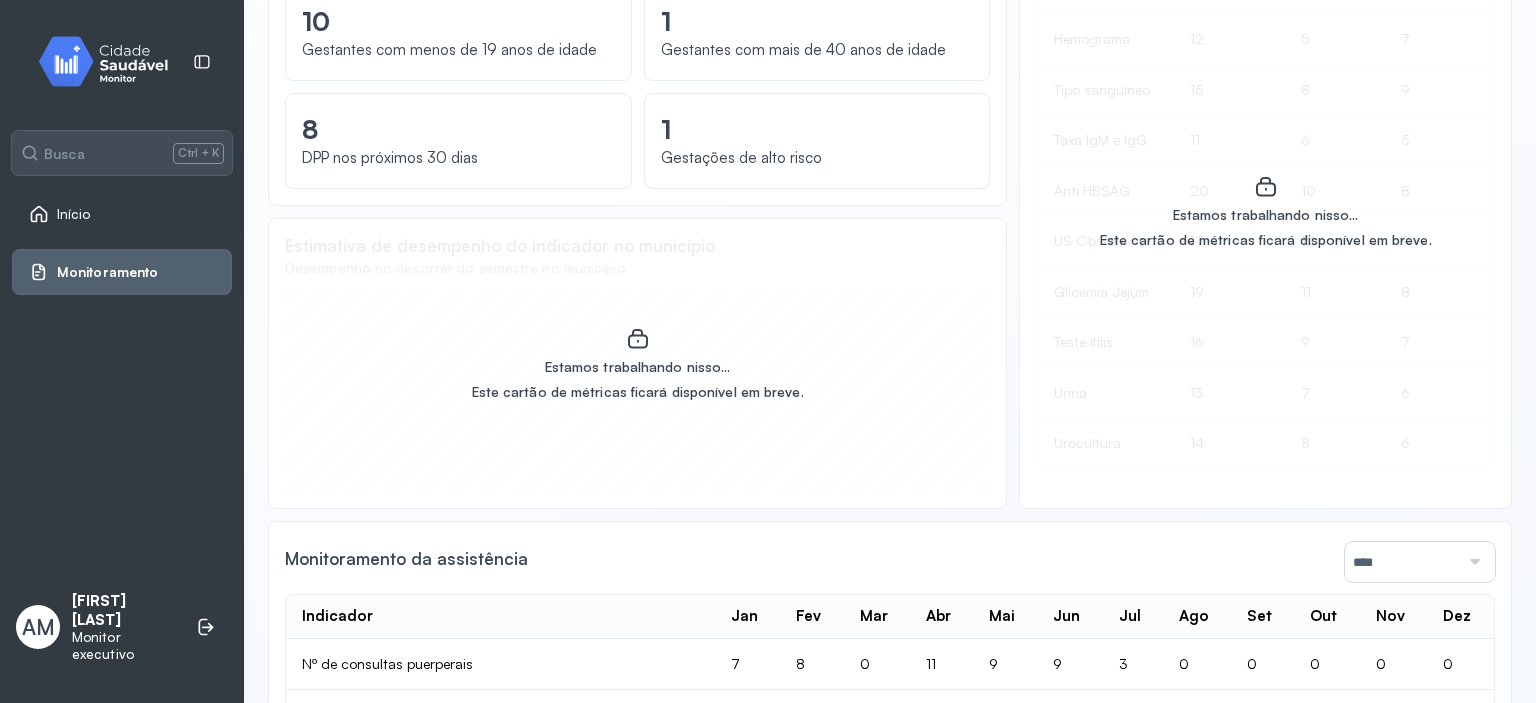 scroll, scrollTop: 0, scrollLeft: 0, axis: both 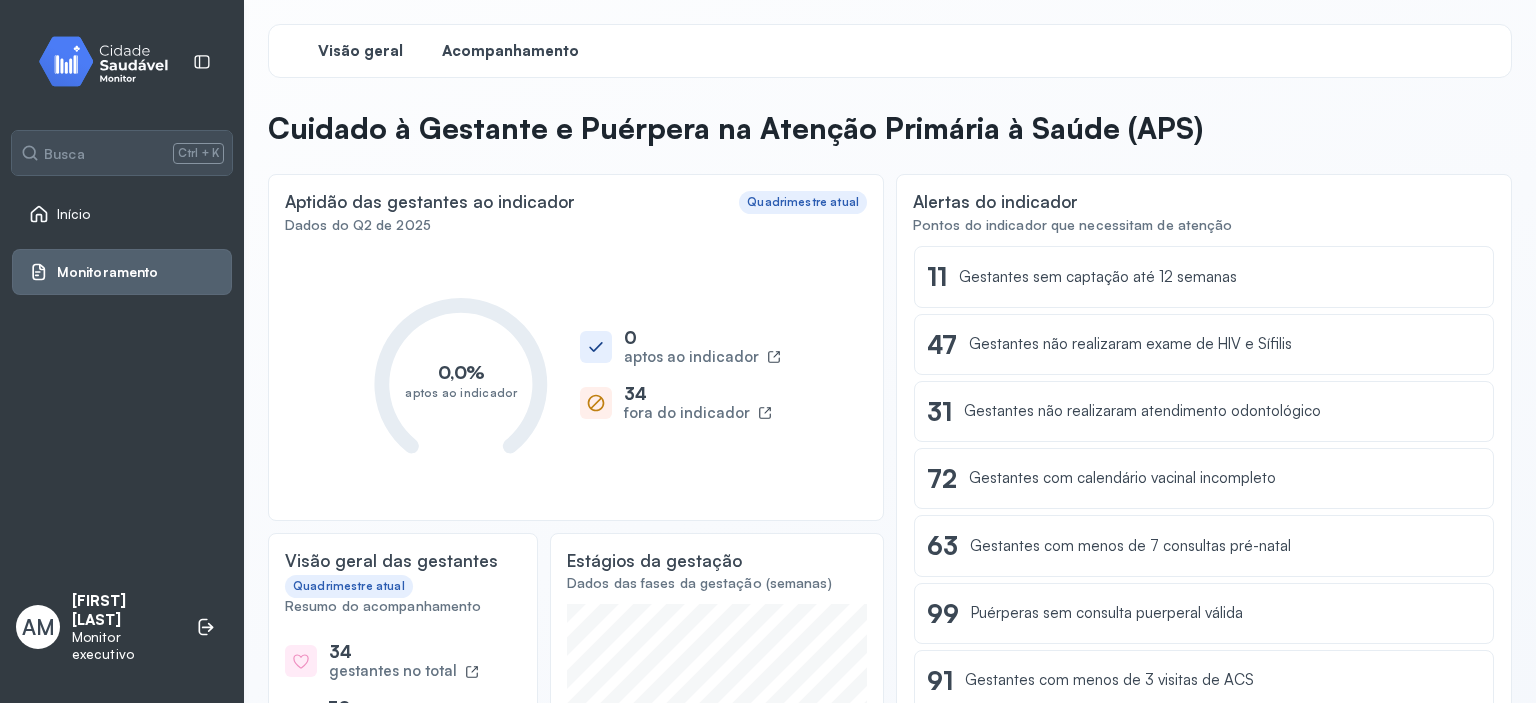 click on "Acompanhamento" at bounding box center [510, 51] 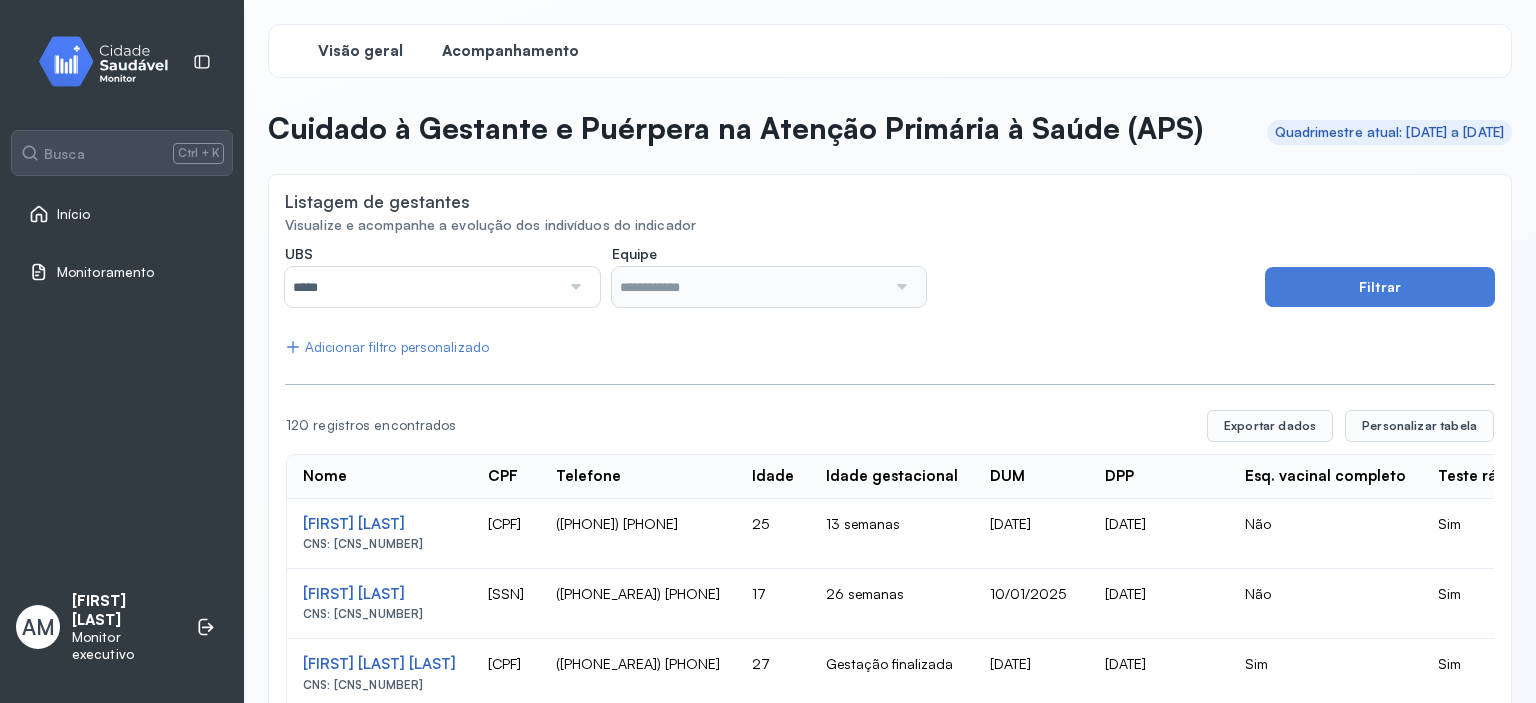 click on "Visão geral" 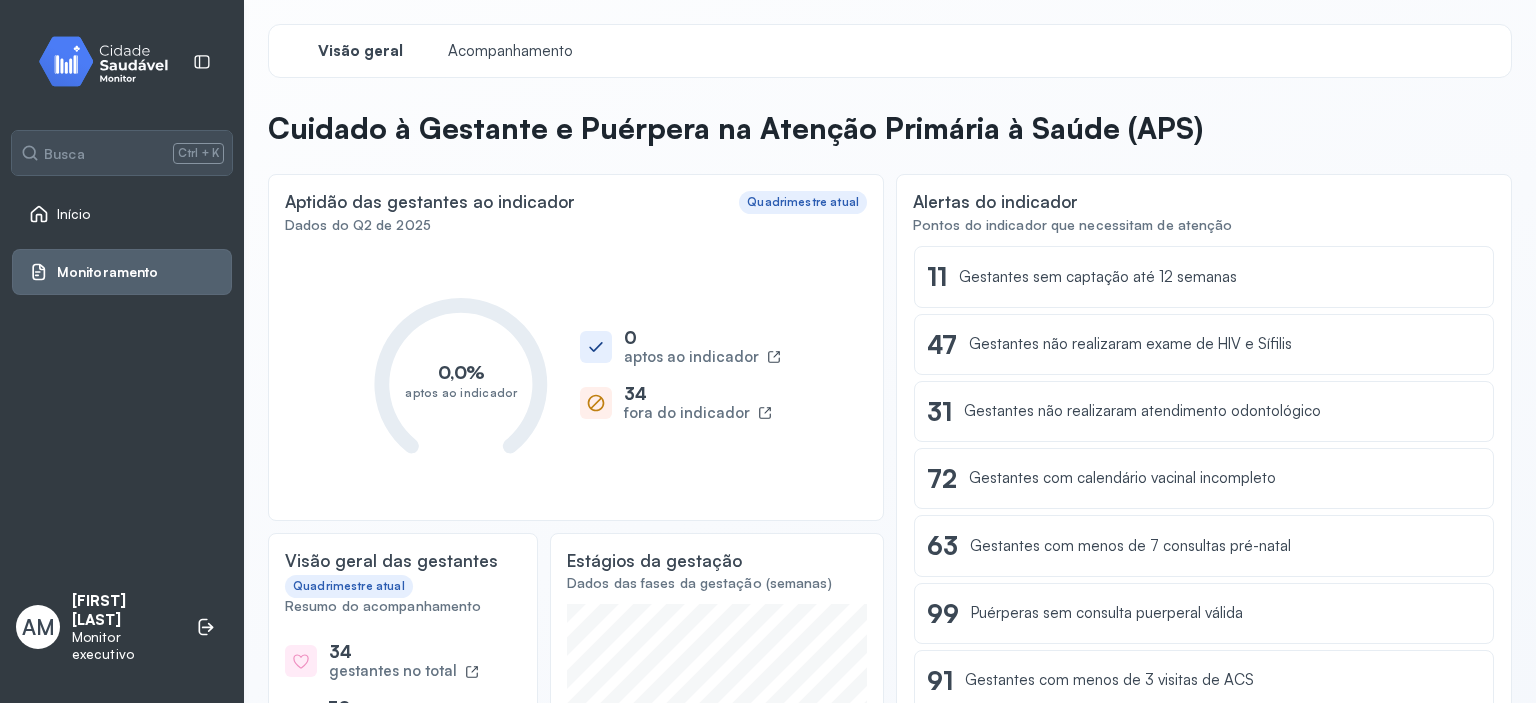 click on "Início" at bounding box center [74, 214] 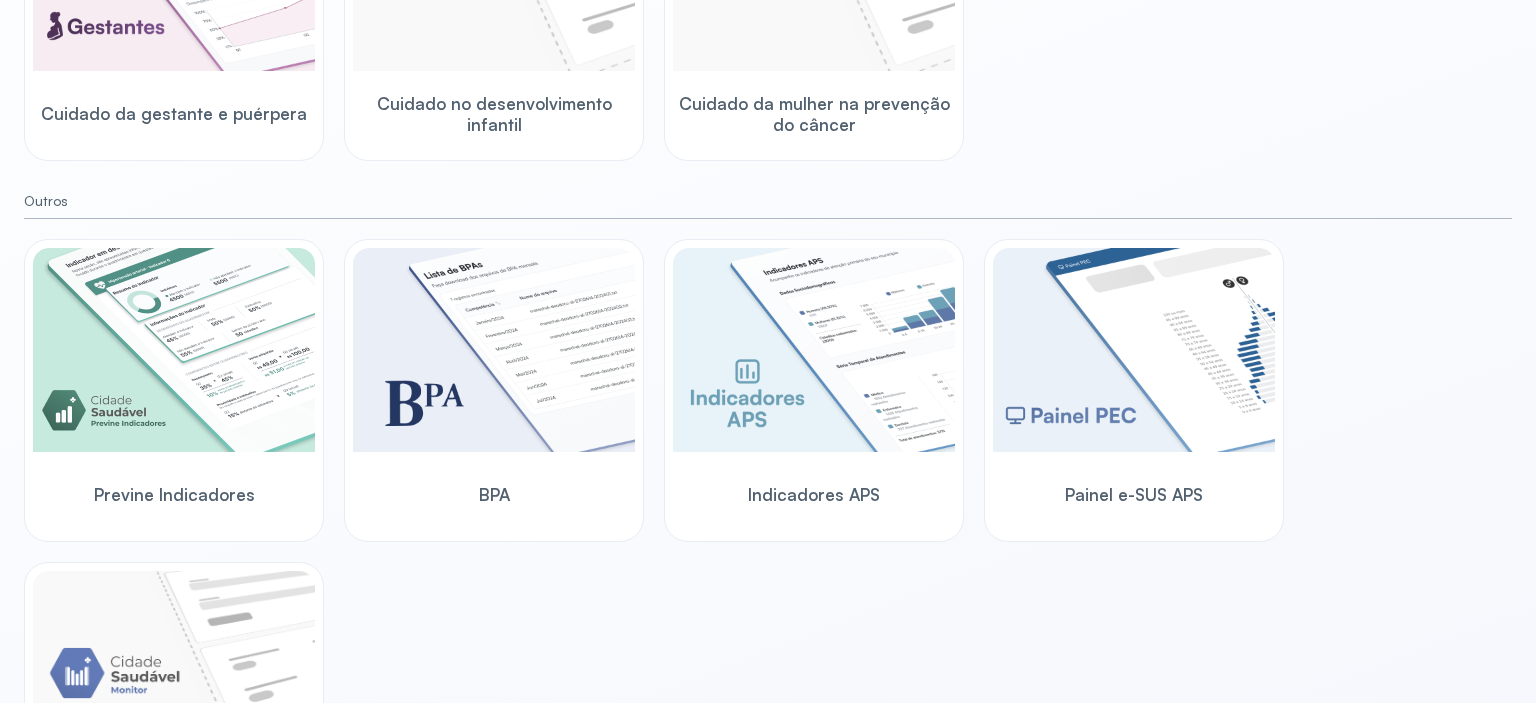 scroll, scrollTop: 430, scrollLeft: 0, axis: vertical 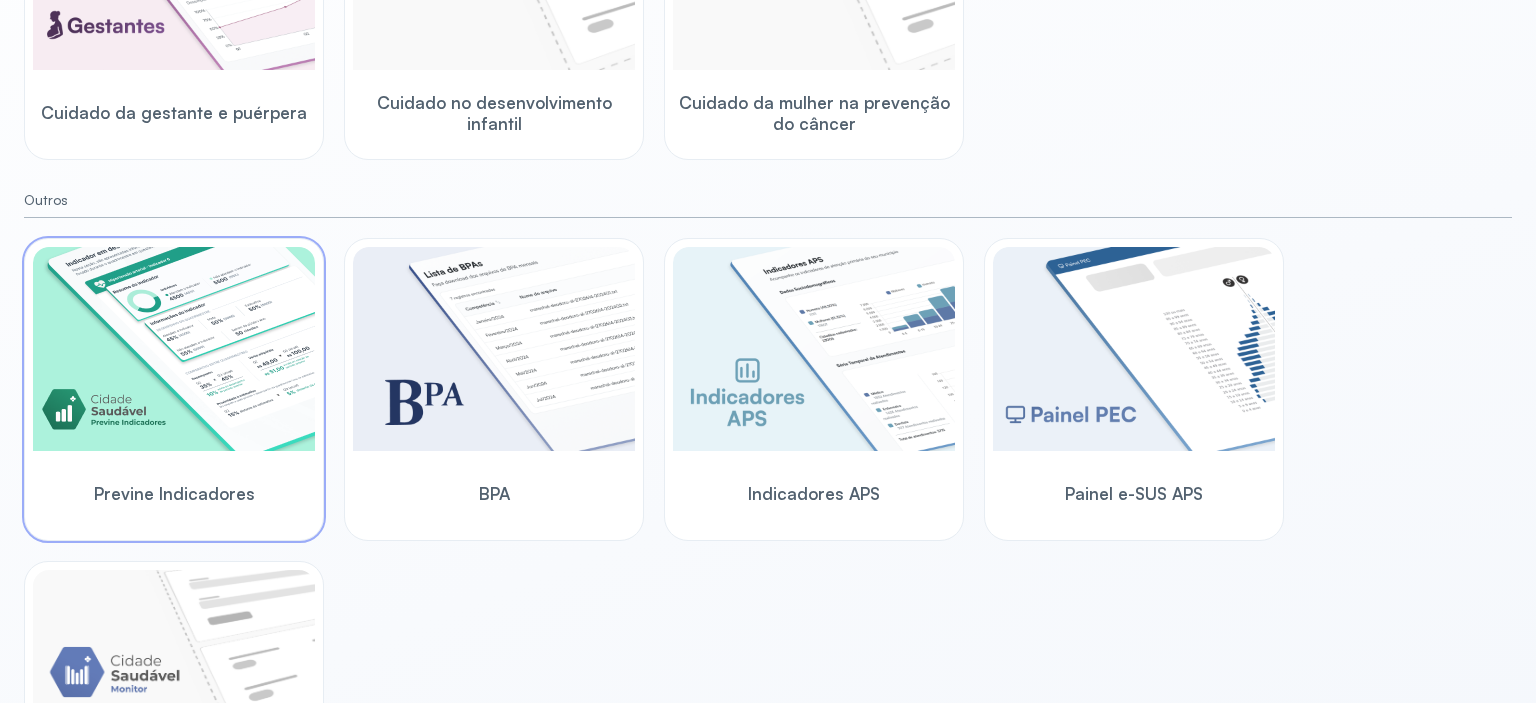 click at bounding box center [174, 351] 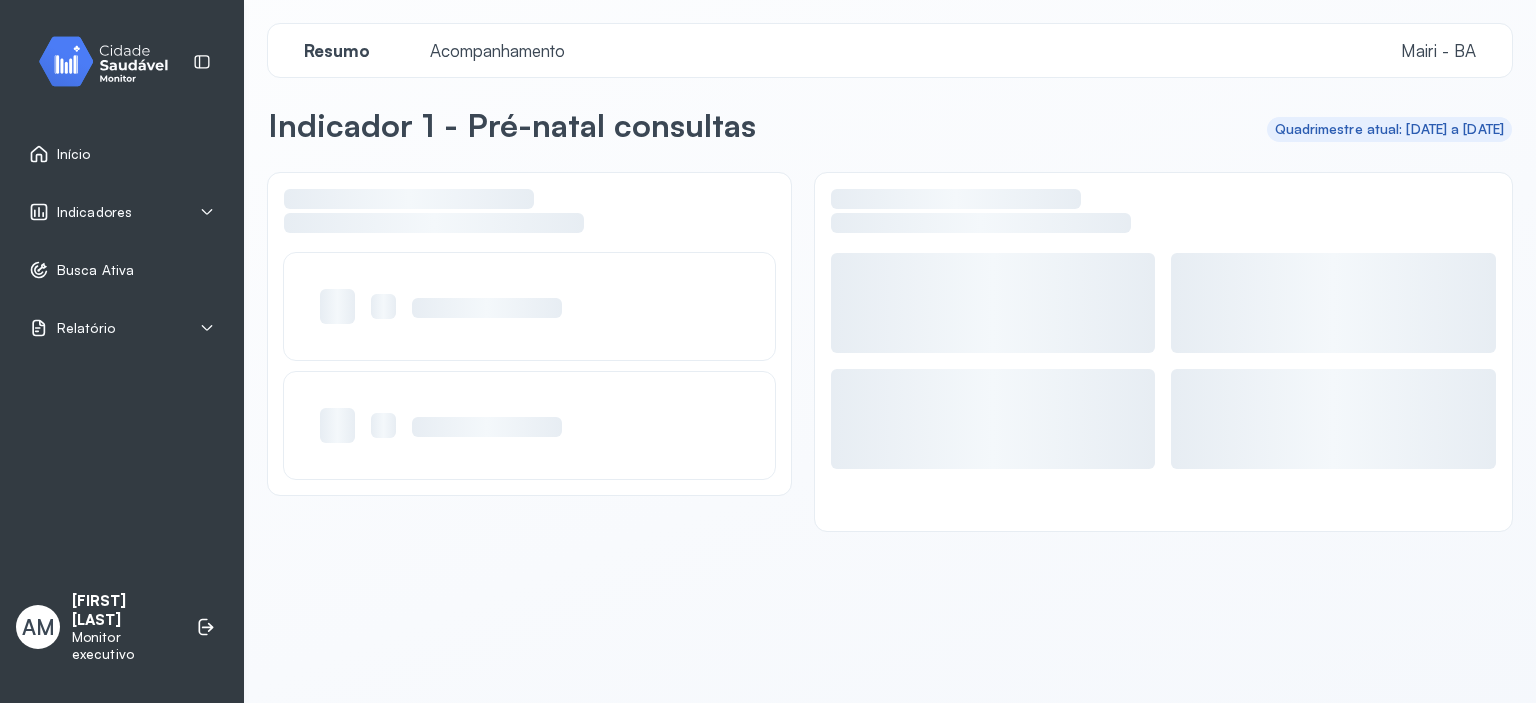scroll, scrollTop: 0, scrollLeft: 0, axis: both 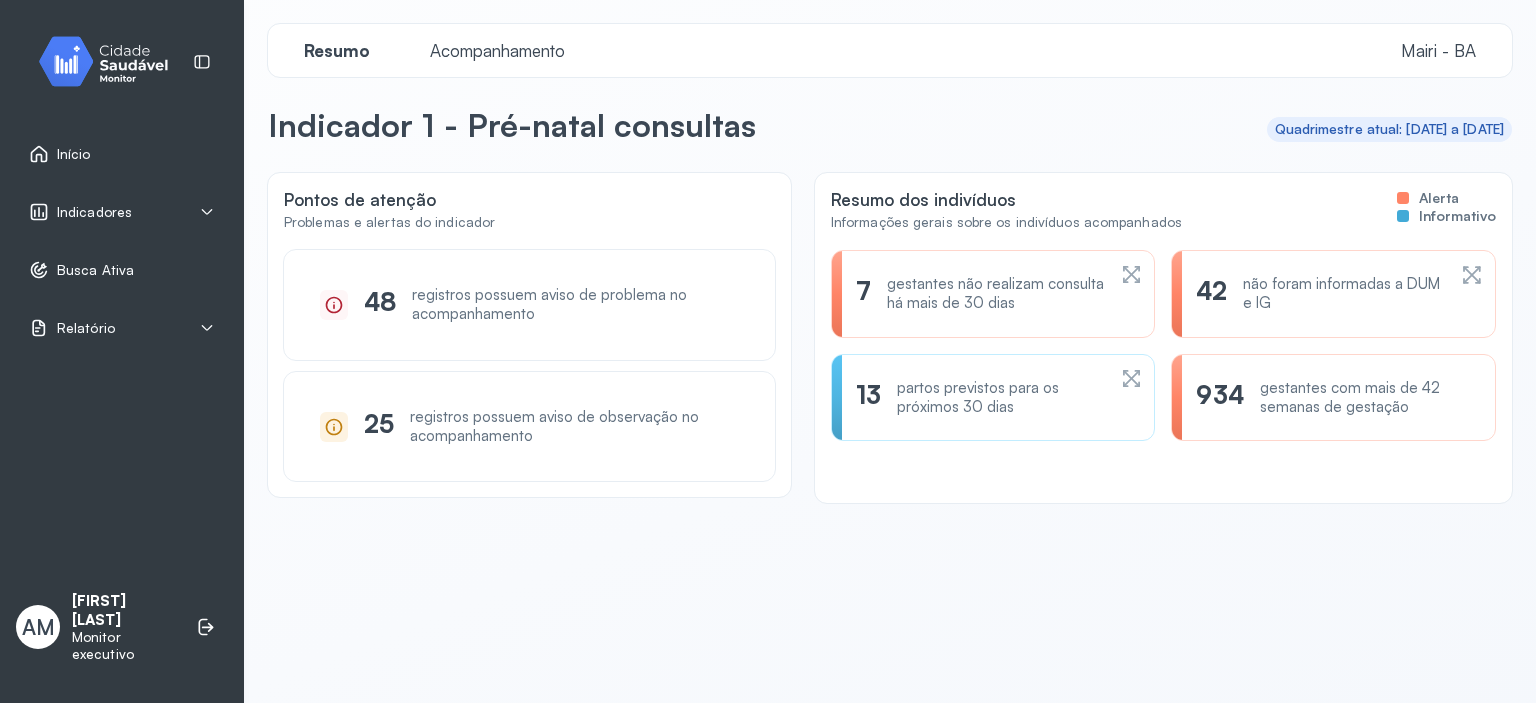 click on "Acompanhamento" at bounding box center (497, 50) 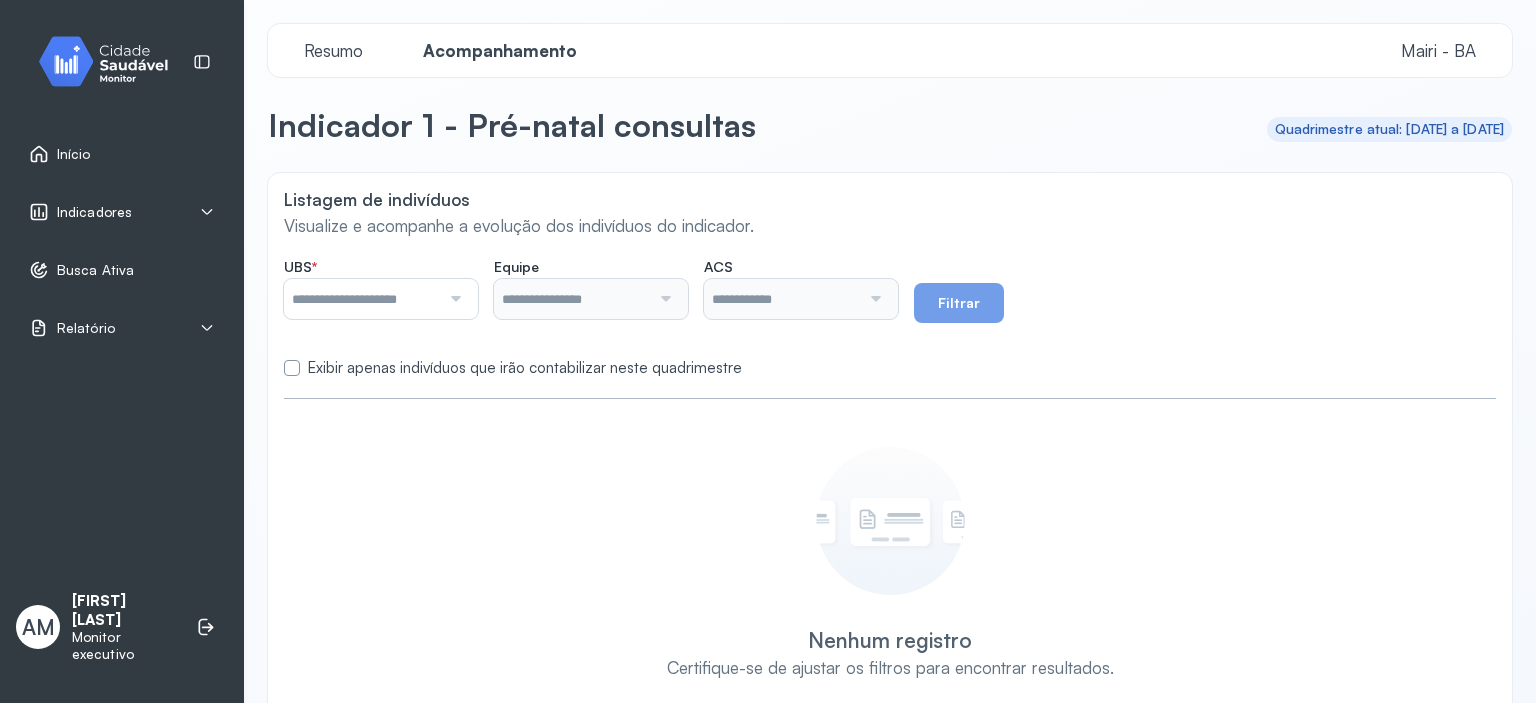 click on "Indicadores" at bounding box center (94, 212) 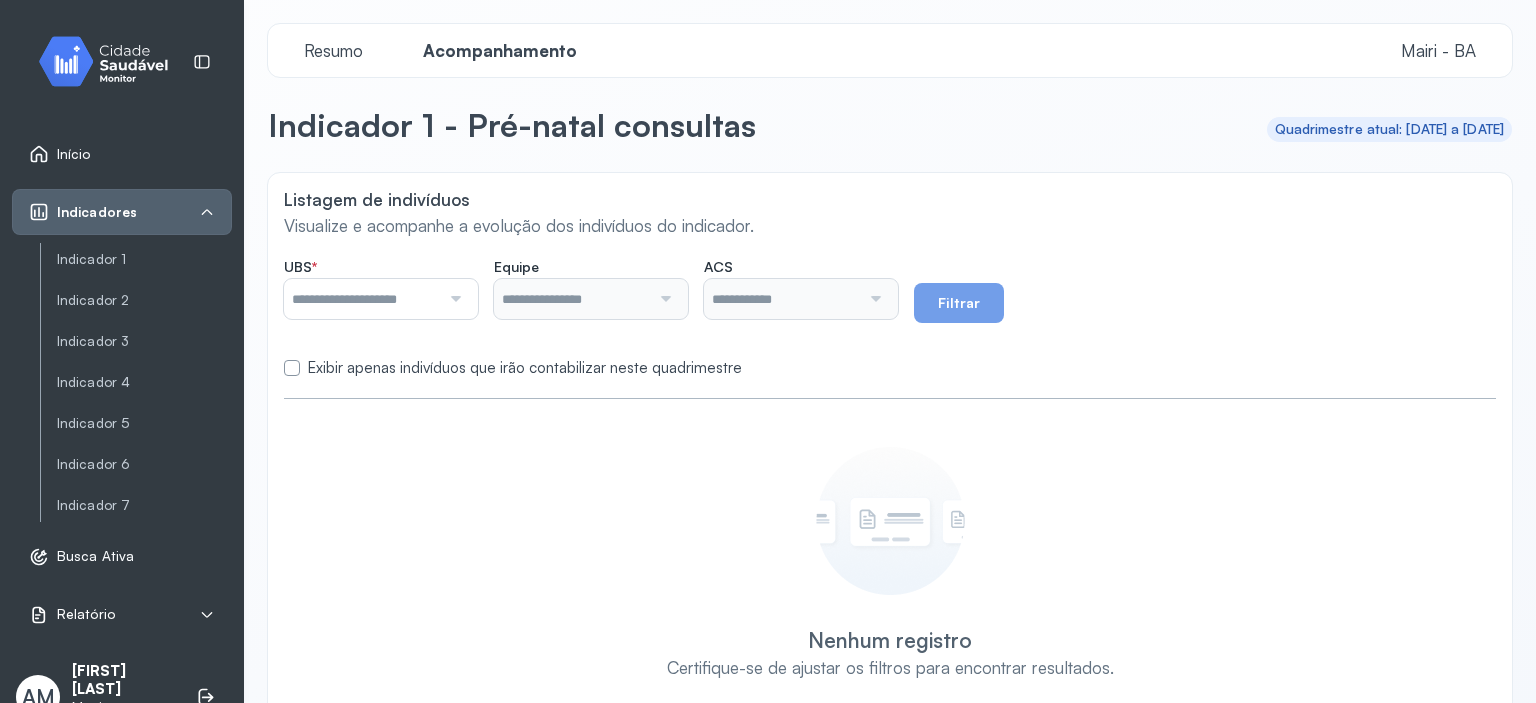 click 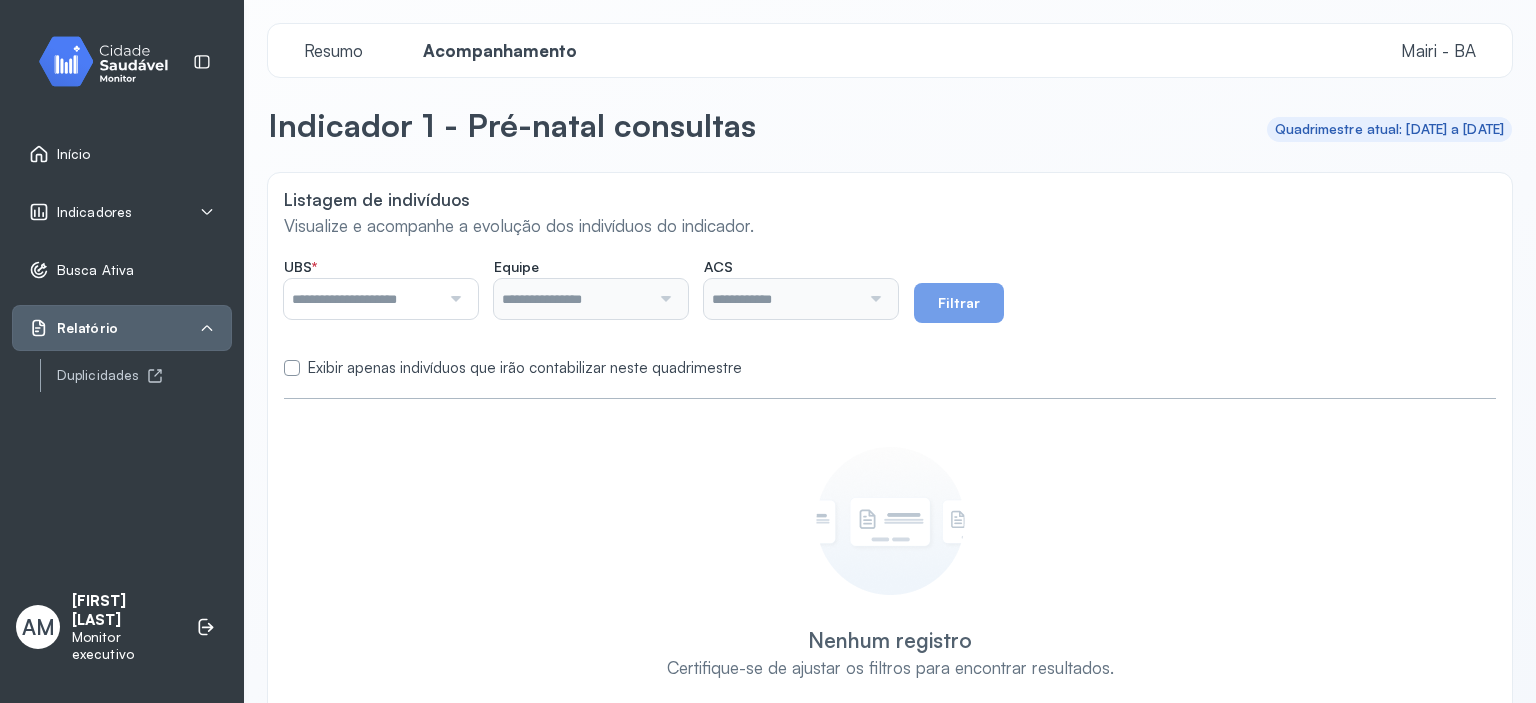 click on "Nenhum registro Certifique-se de ajustar os filtros para encontrar resultados." at bounding box center (890, 563) 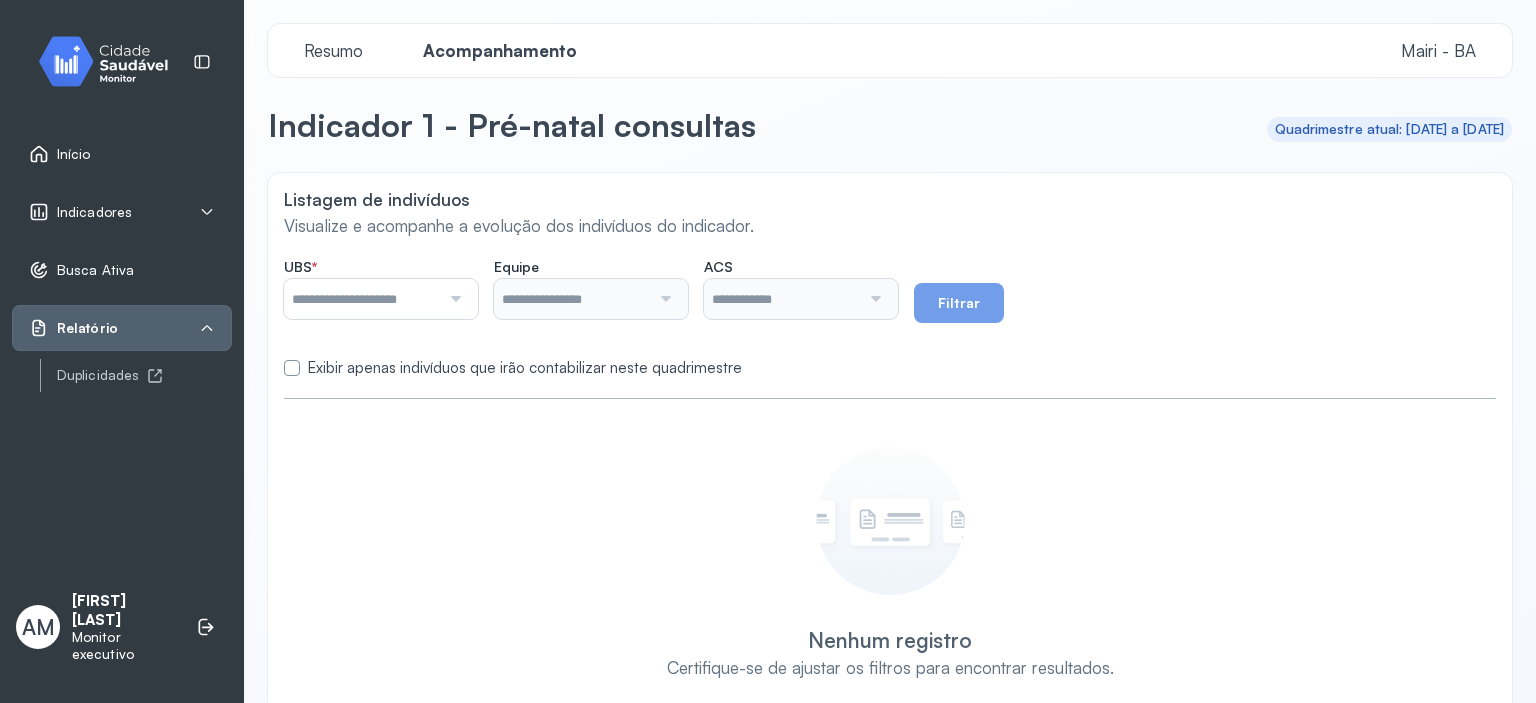 click on "Início" at bounding box center [74, 154] 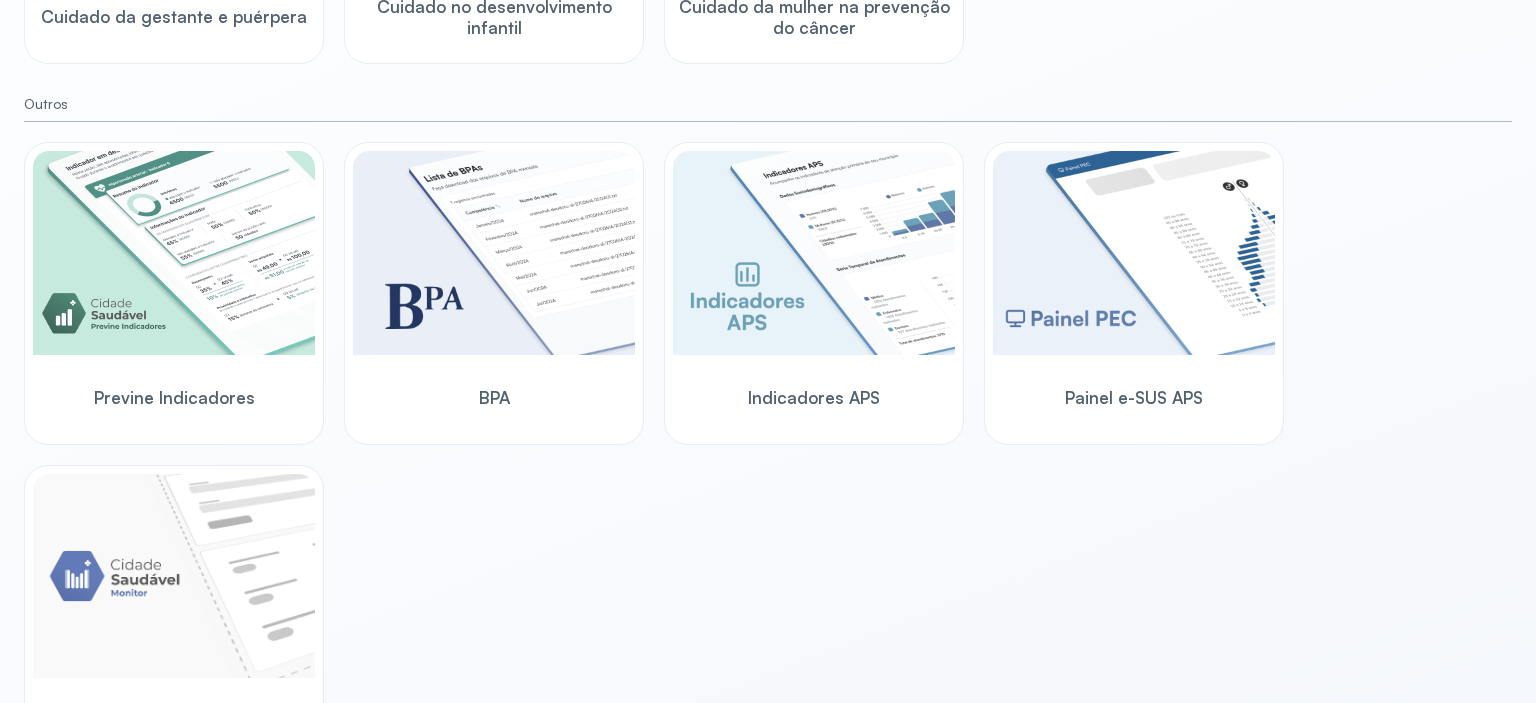 scroll, scrollTop: 552, scrollLeft: 0, axis: vertical 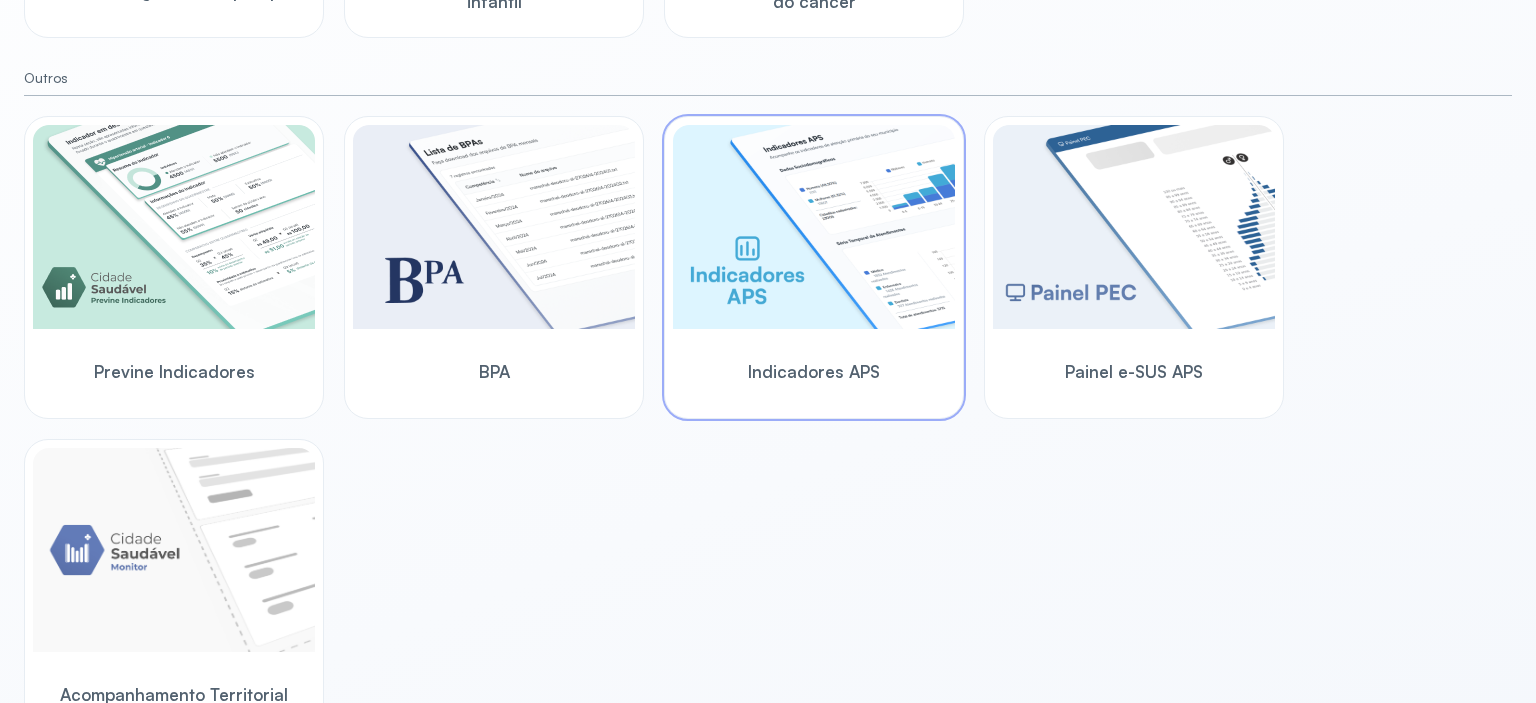 click at bounding box center (814, 227) 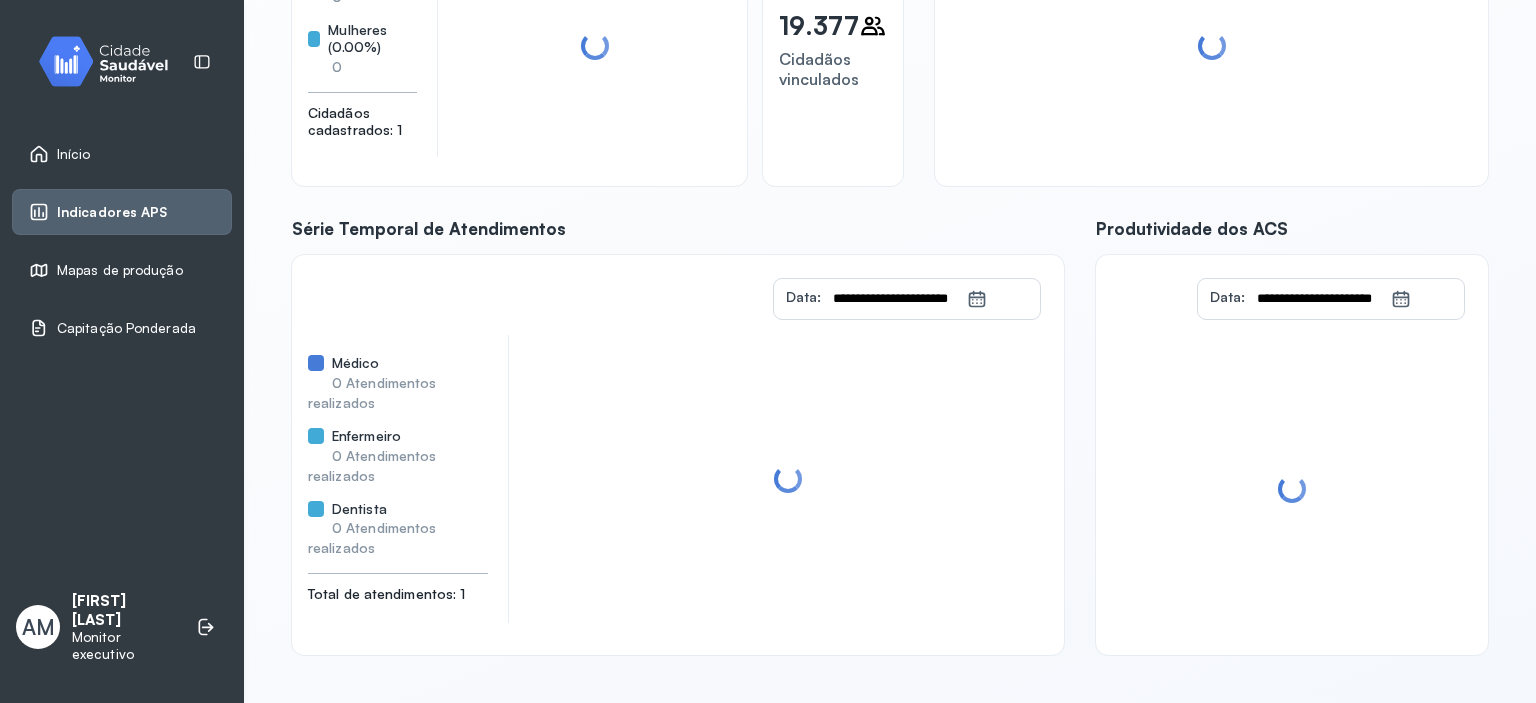 scroll, scrollTop: 288, scrollLeft: 0, axis: vertical 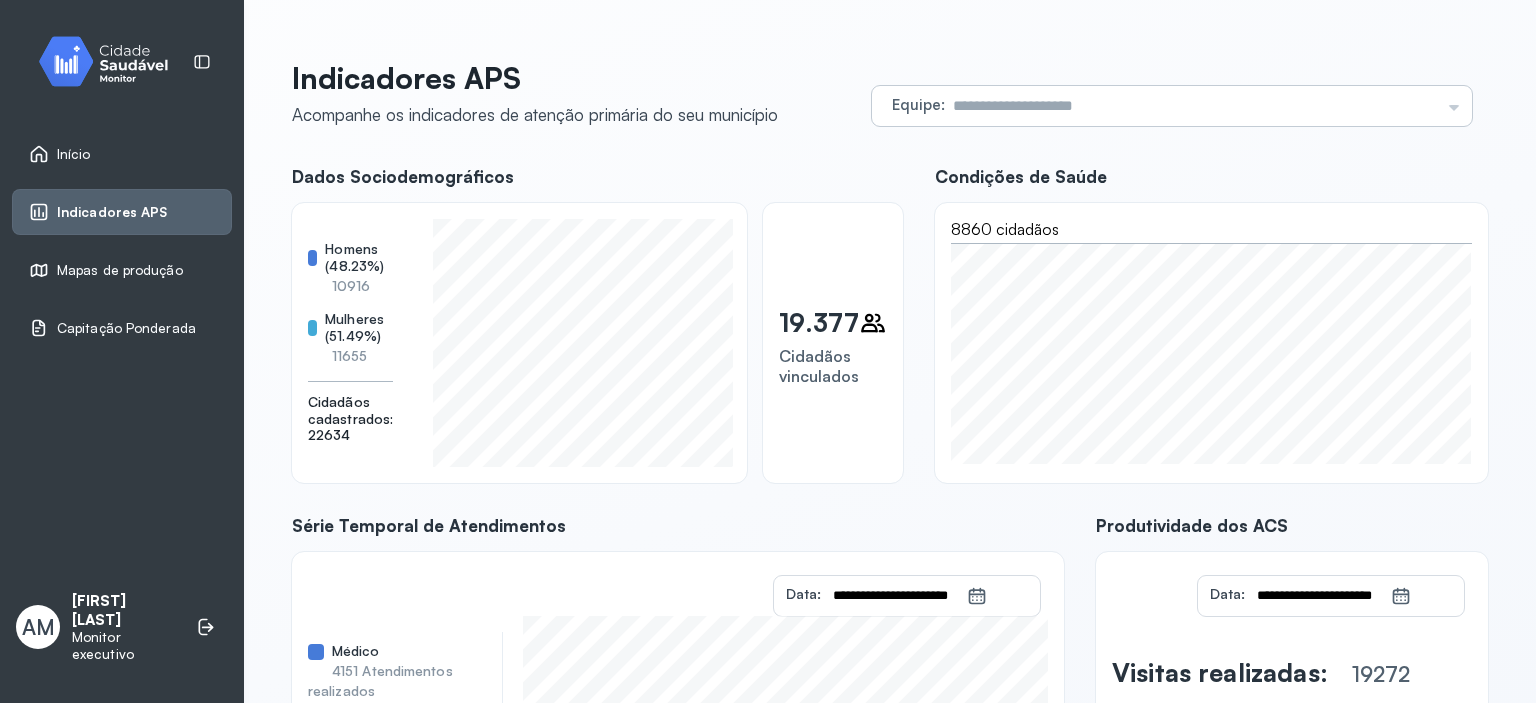 click on "Equipe Todas as equipes USF JONATHAS LAURENTINO 2 USF JONATHAS LAURENTINO 1 USF GEROLINO JOSE DE OLIVEIRA USF MARIA MARLENE S DOS SANTOS USF BOA PAZ USF PONTO DE MAIRI USF DILTON OLIVEIRA SANTOS USF JONATAS LAURENTINO 3" at bounding box center (1172, 106) 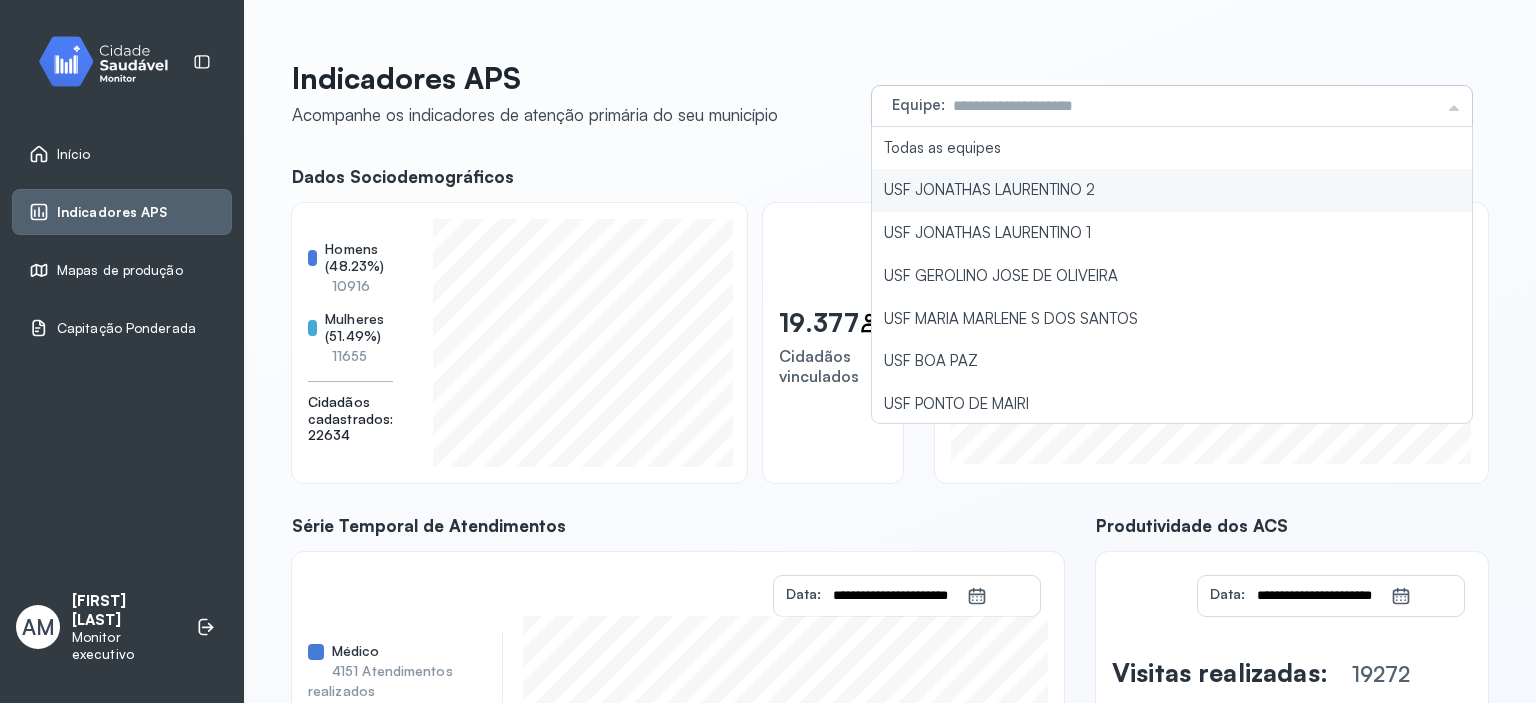 type on "**********" 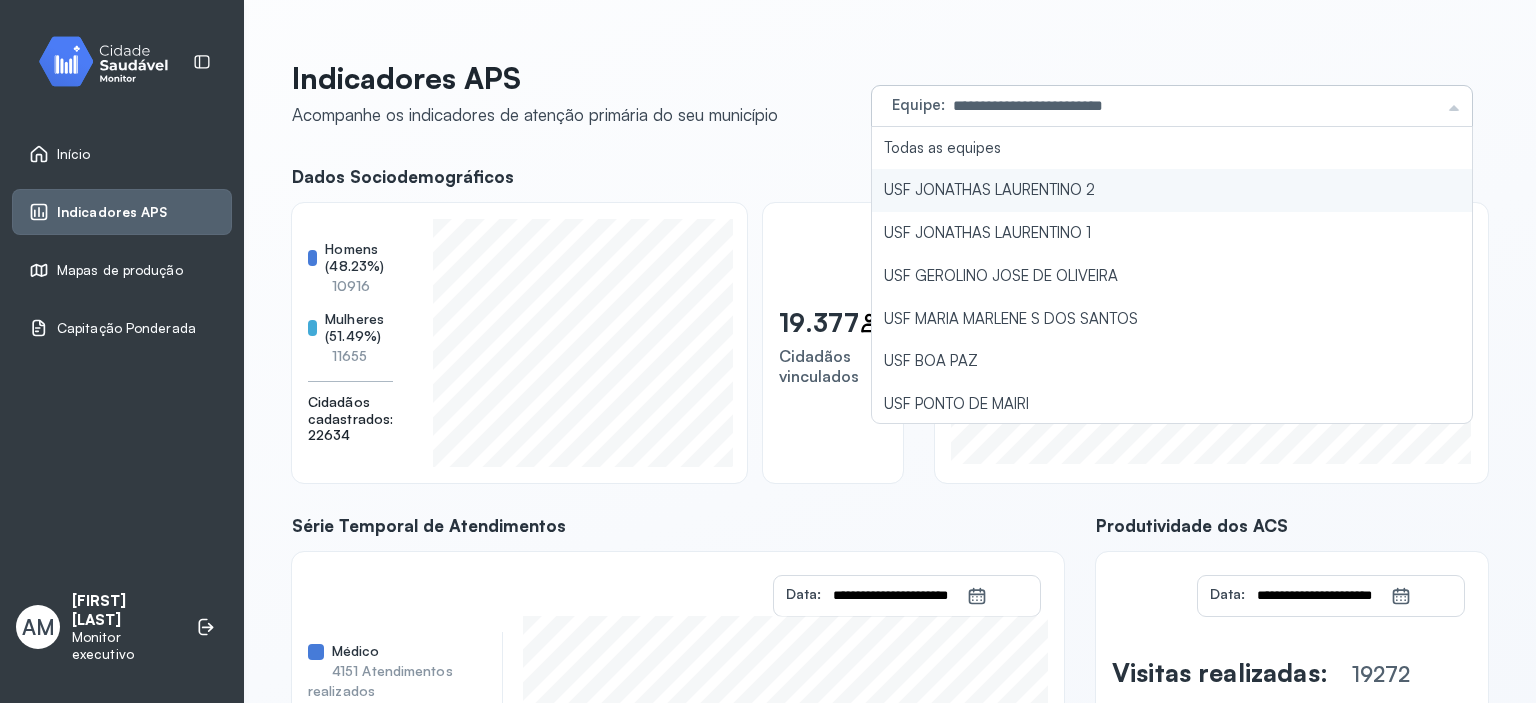 click on "USF JONATHAS LAURENTINO 2" 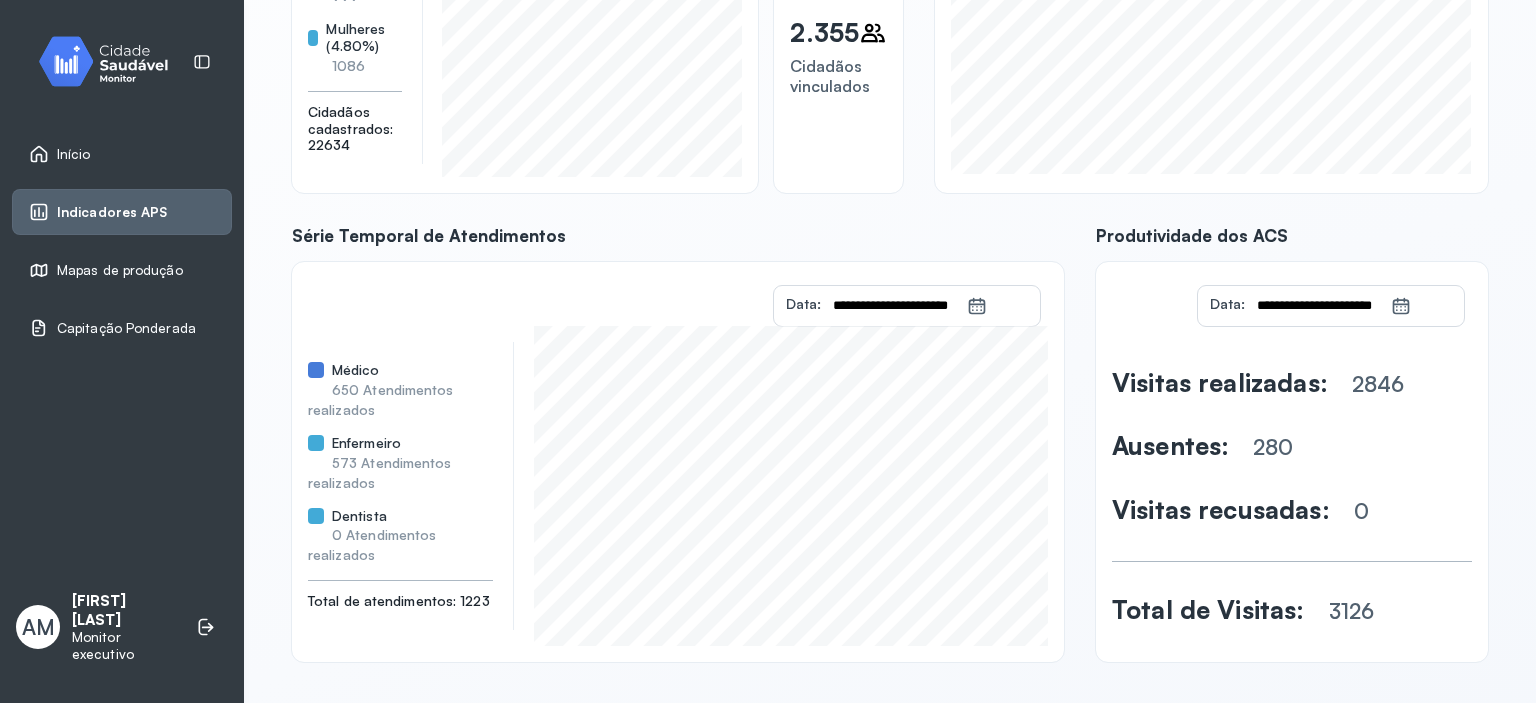 scroll, scrollTop: 297, scrollLeft: 0, axis: vertical 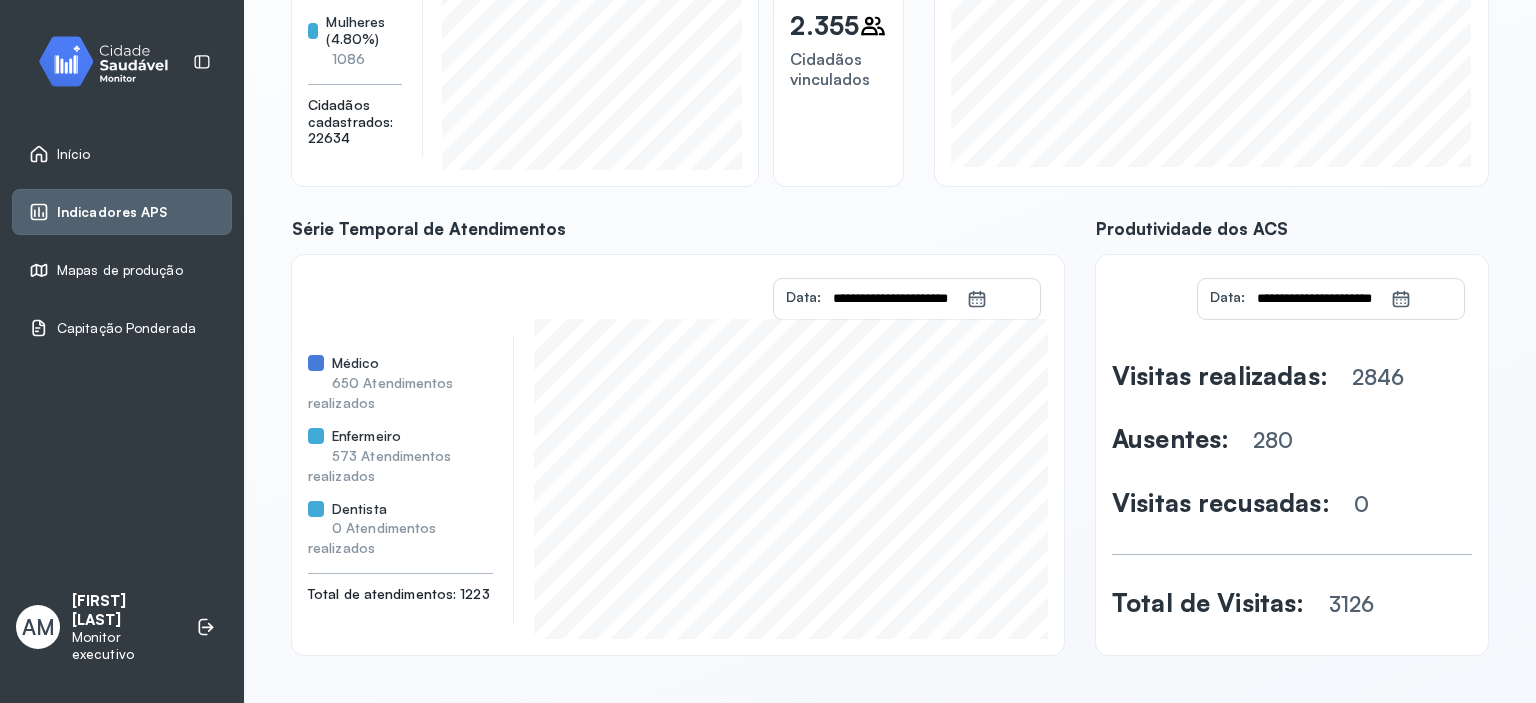 click 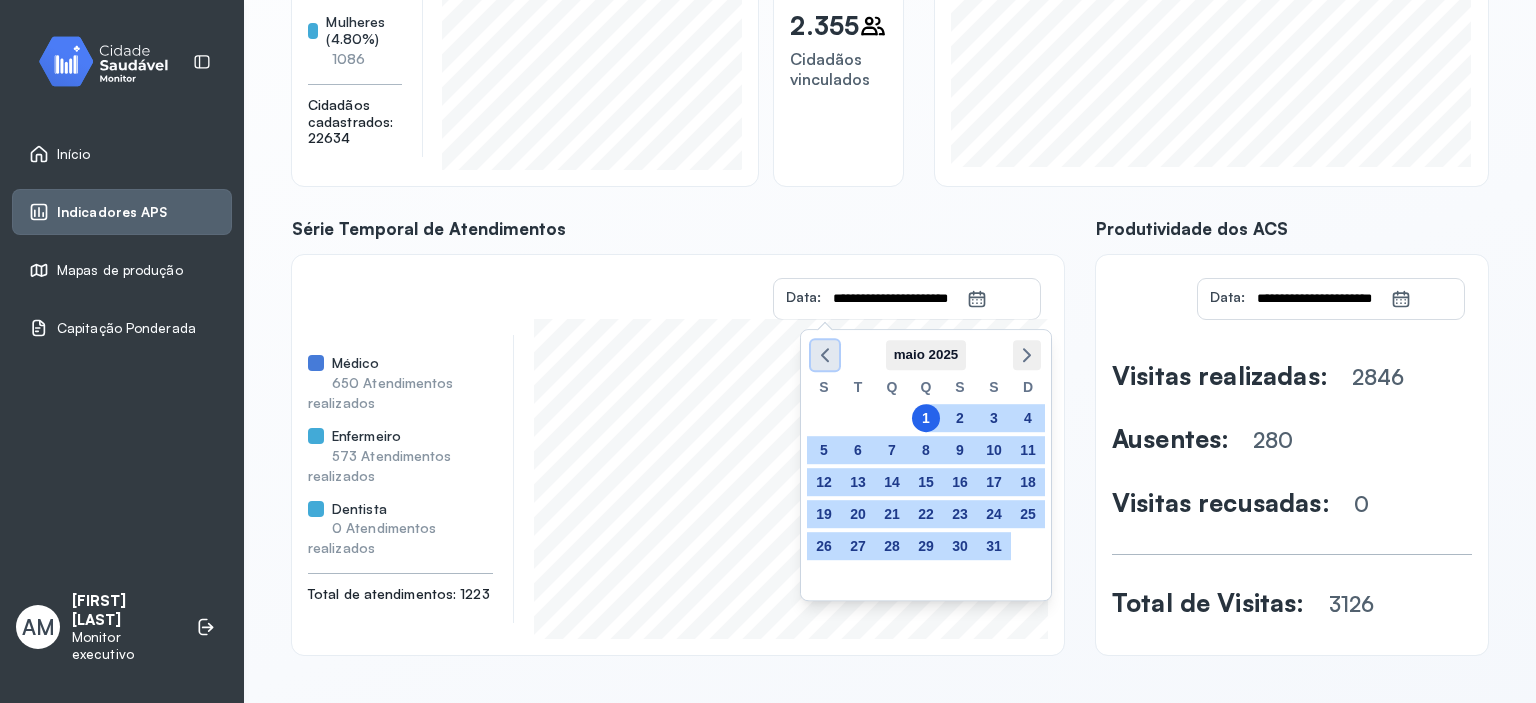 click 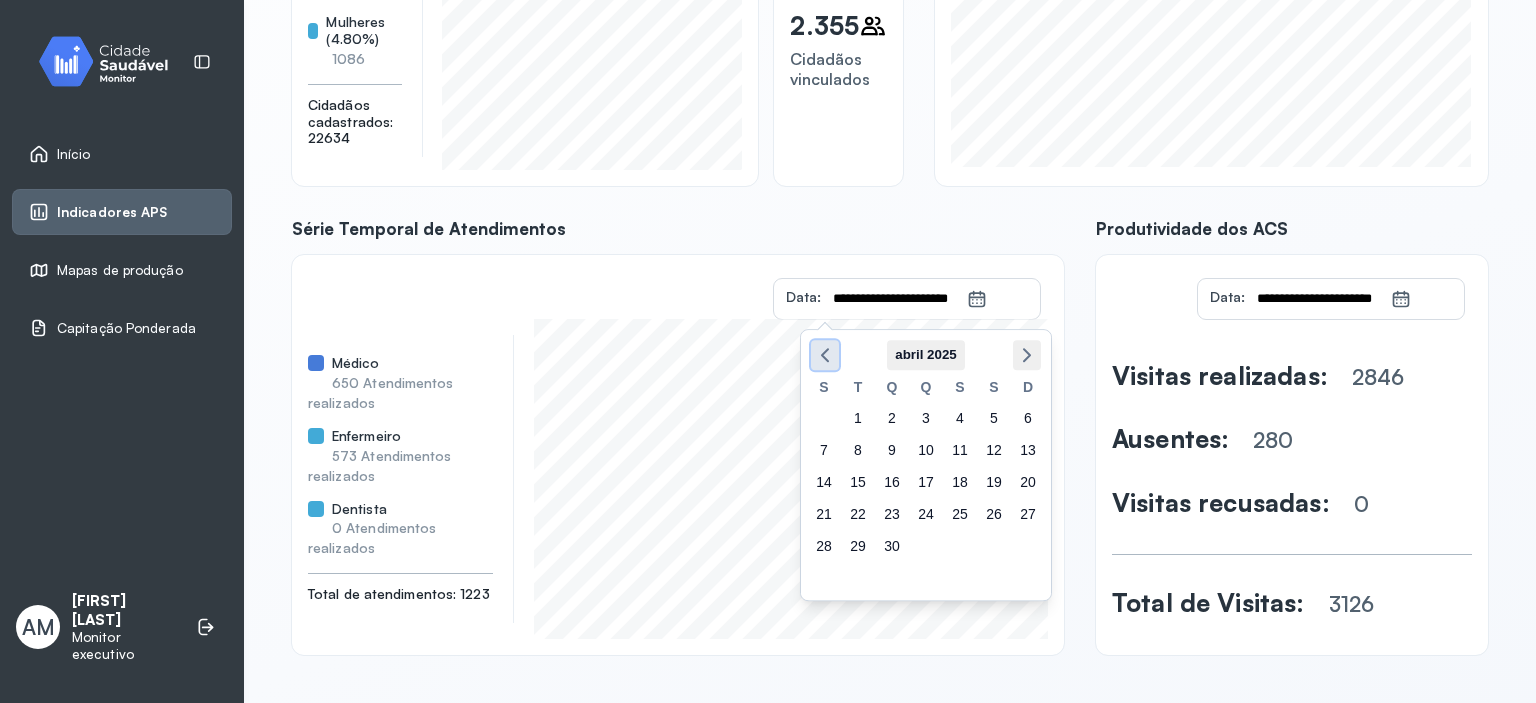 click 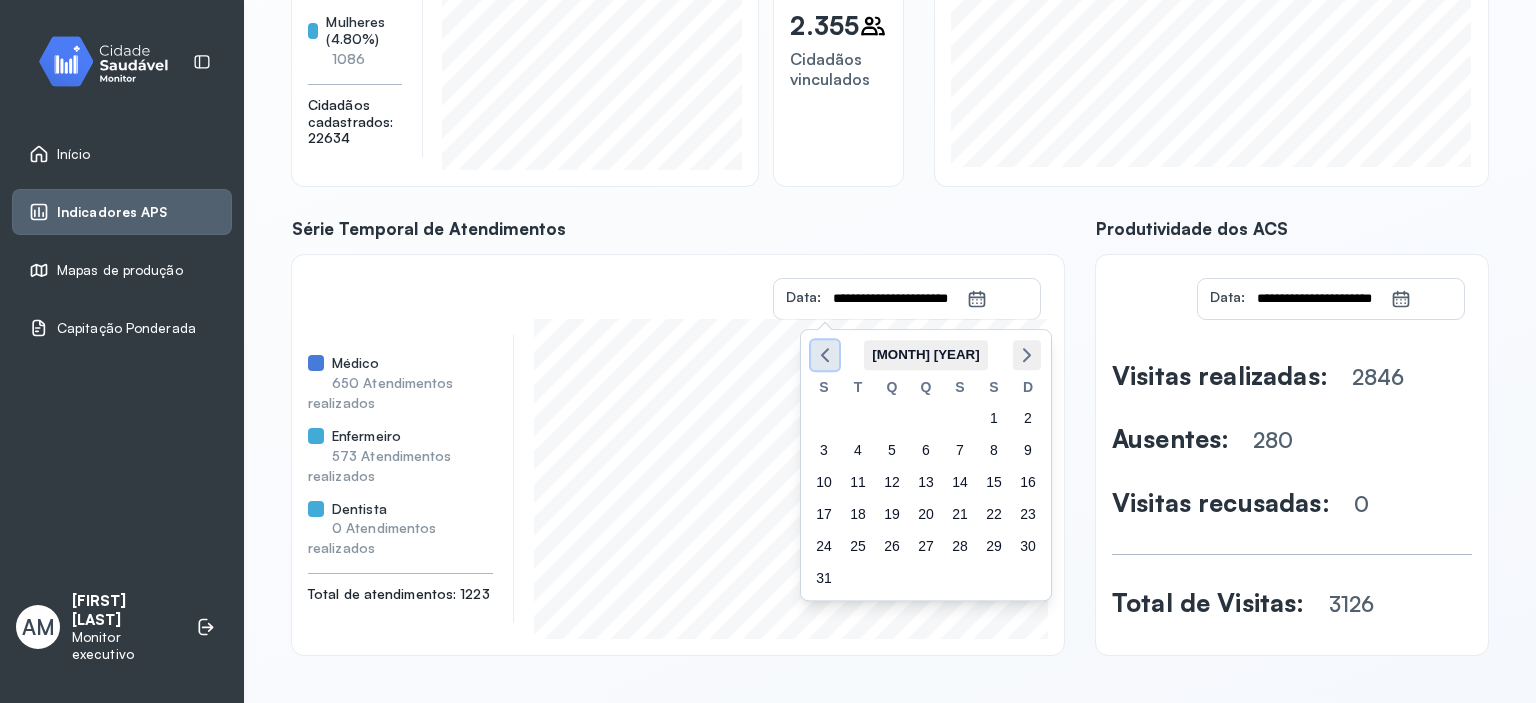 click 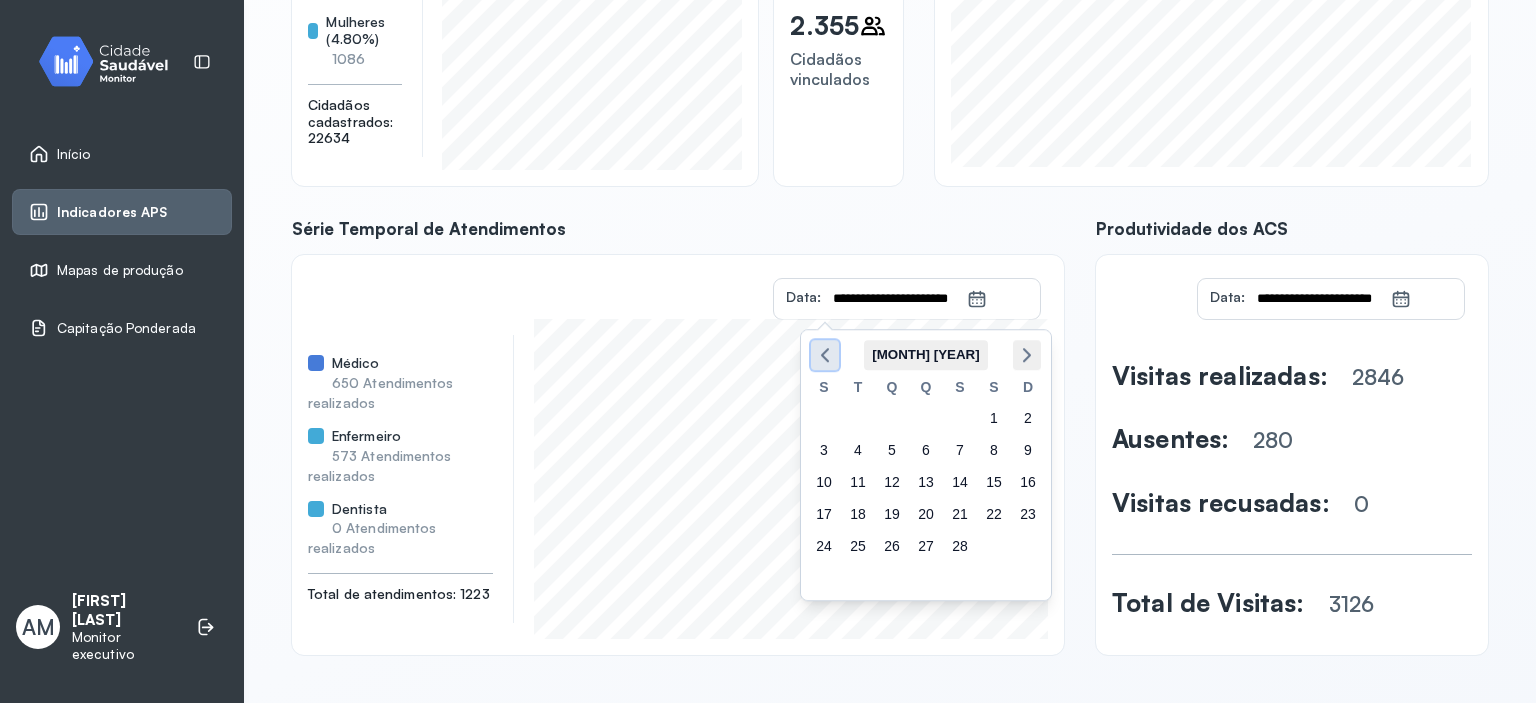 click 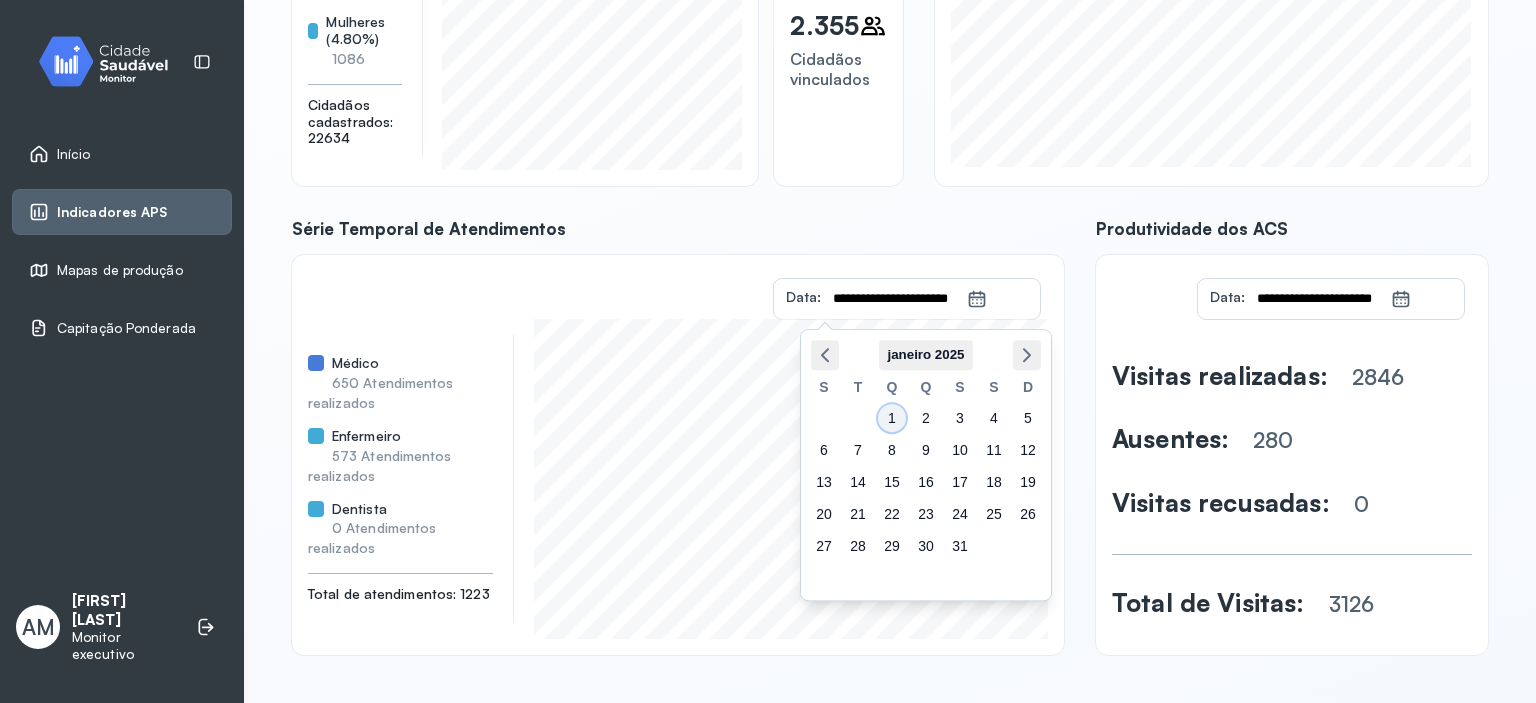 click on "1" 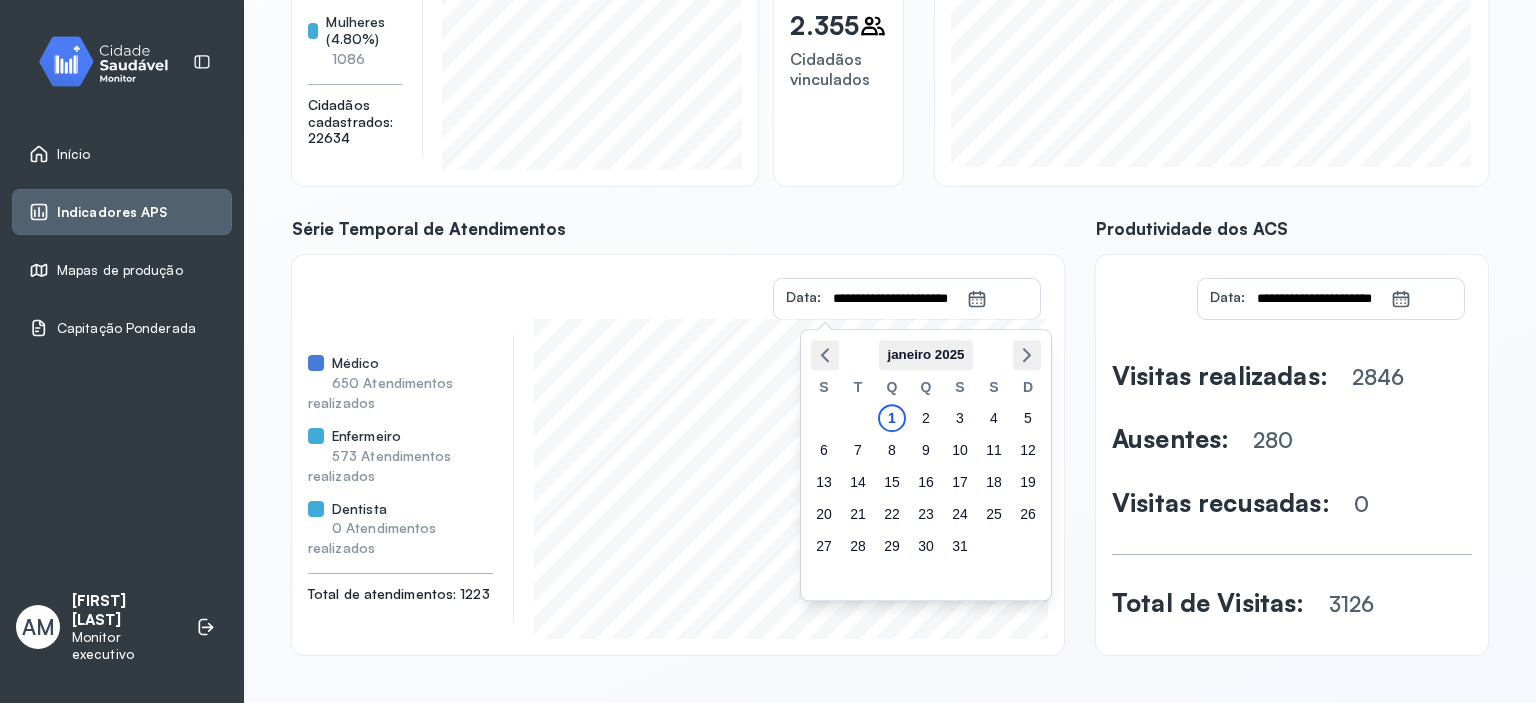 click on "**********" at bounding box center [894, 299] 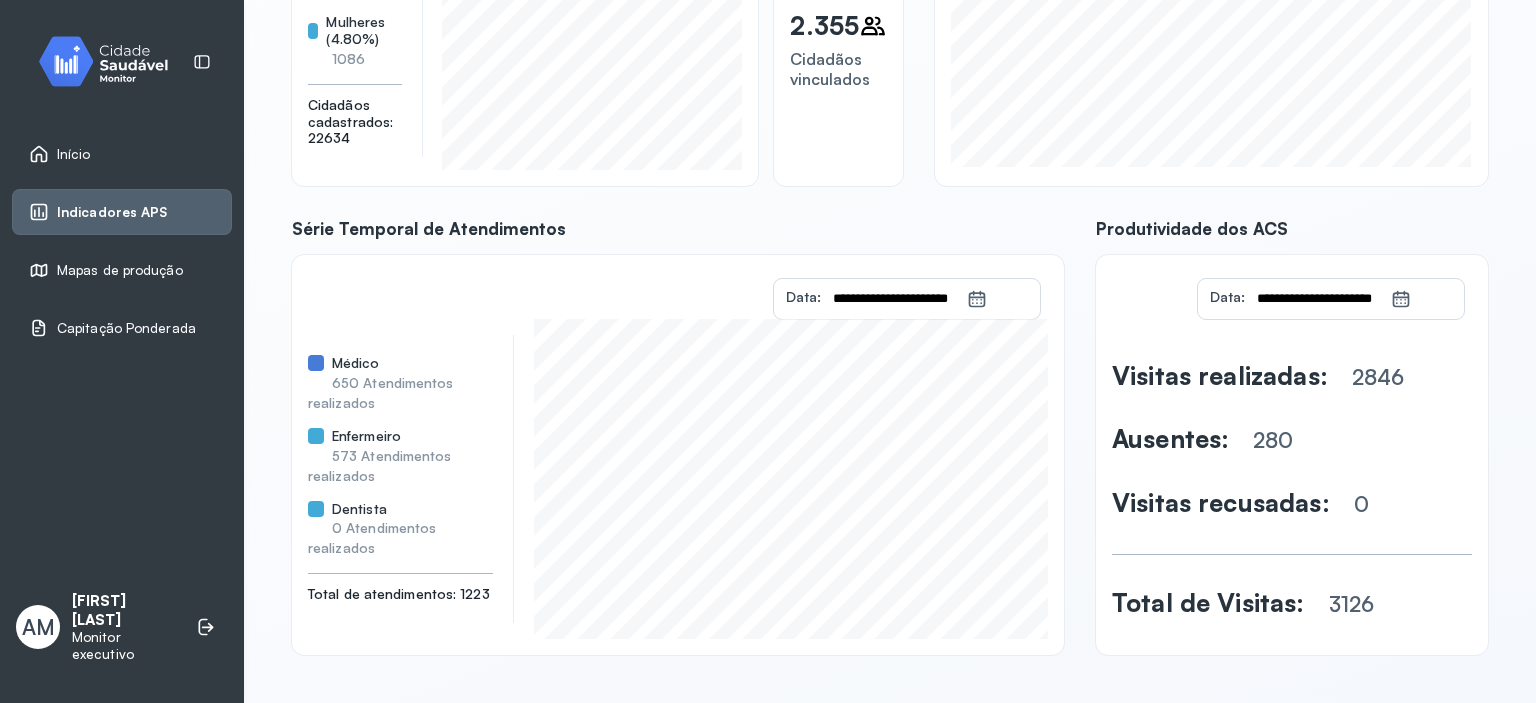 click on "**********" at bounding box center [894, 299] 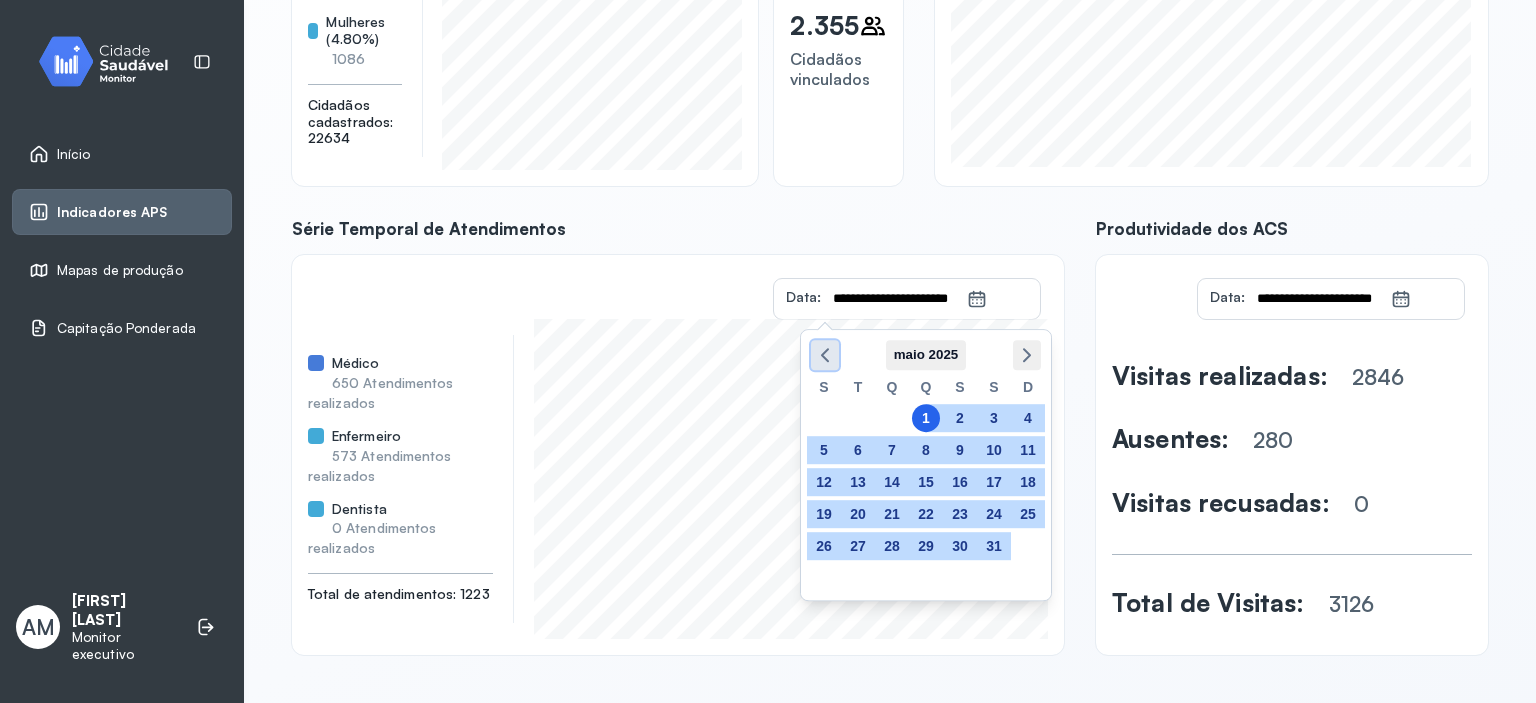 click 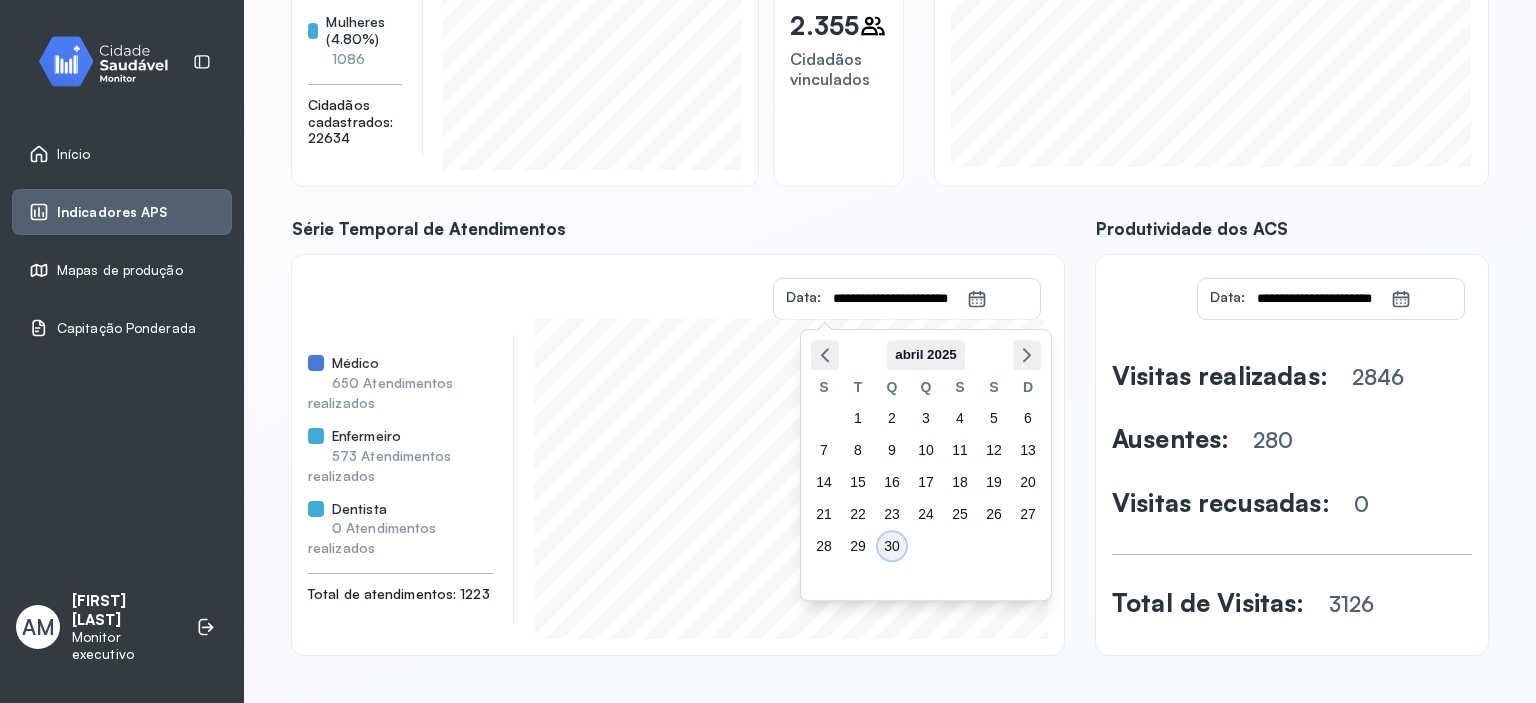 click on "30" 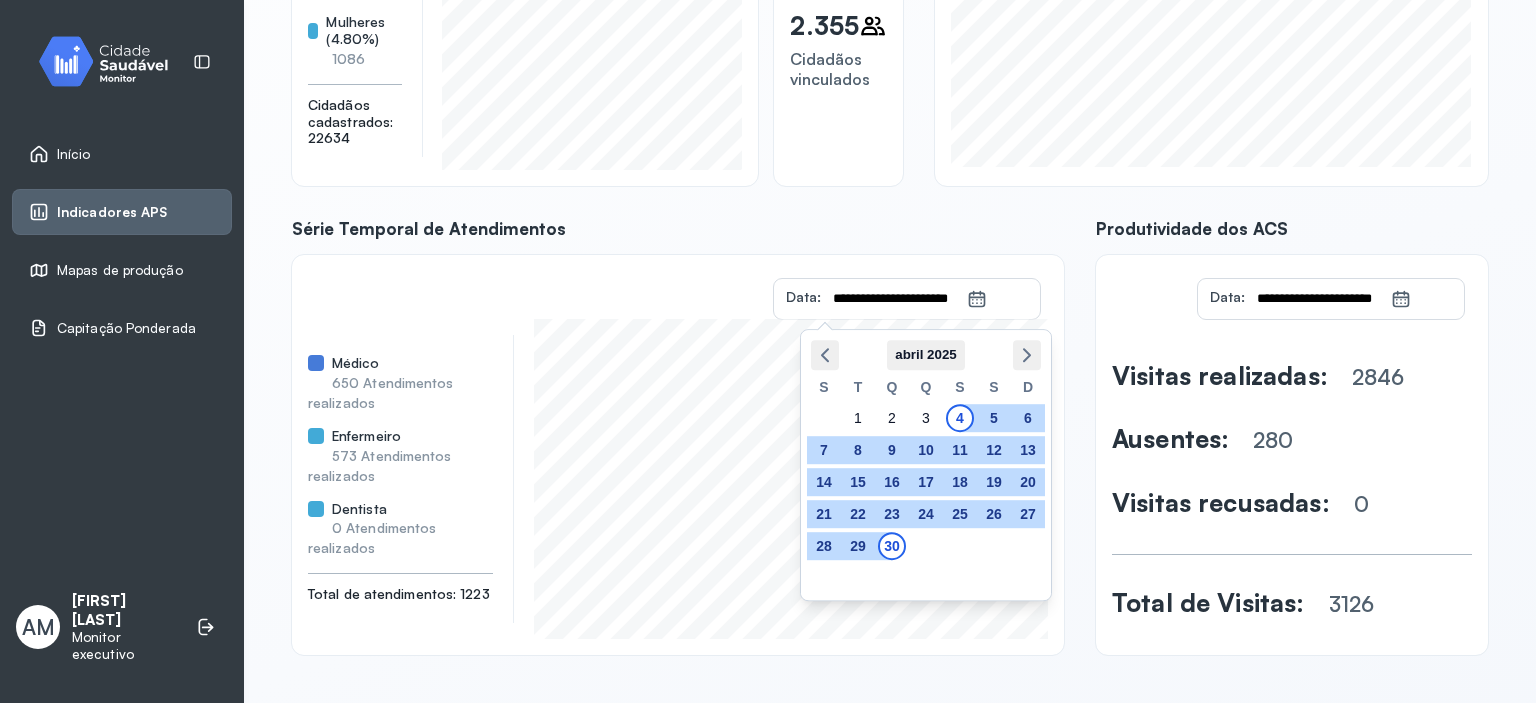 click on "**********" at bounding box center [890, 262] 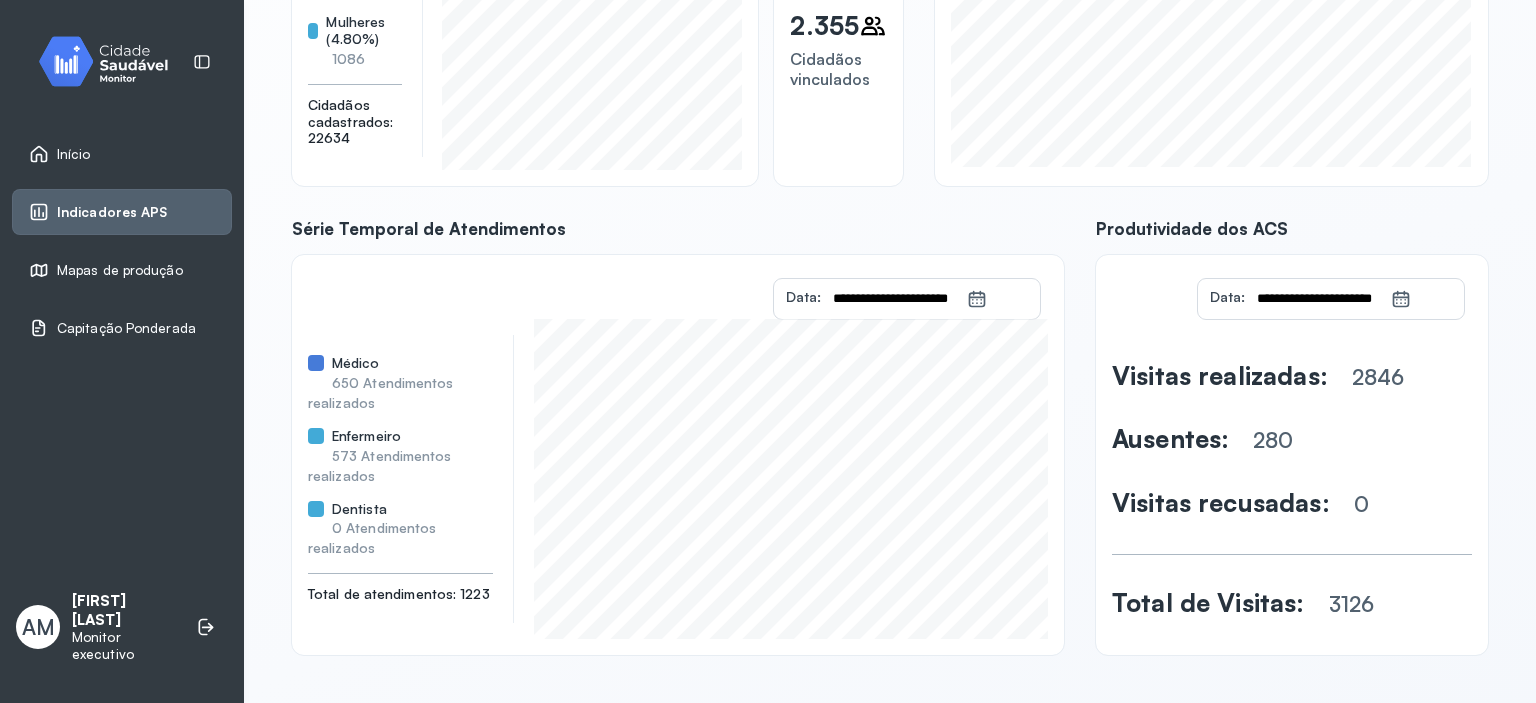 click on "**********" at bounding box center (894, 299) 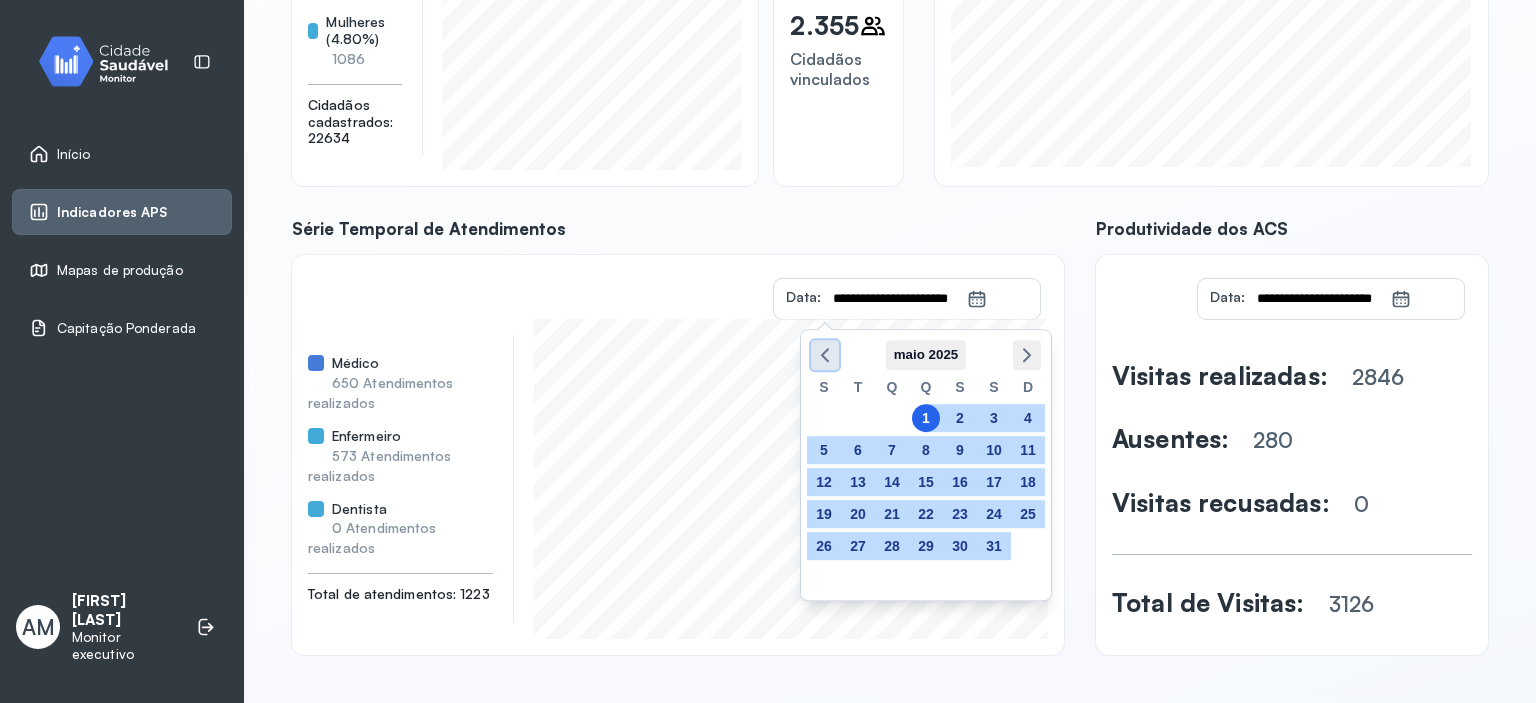click 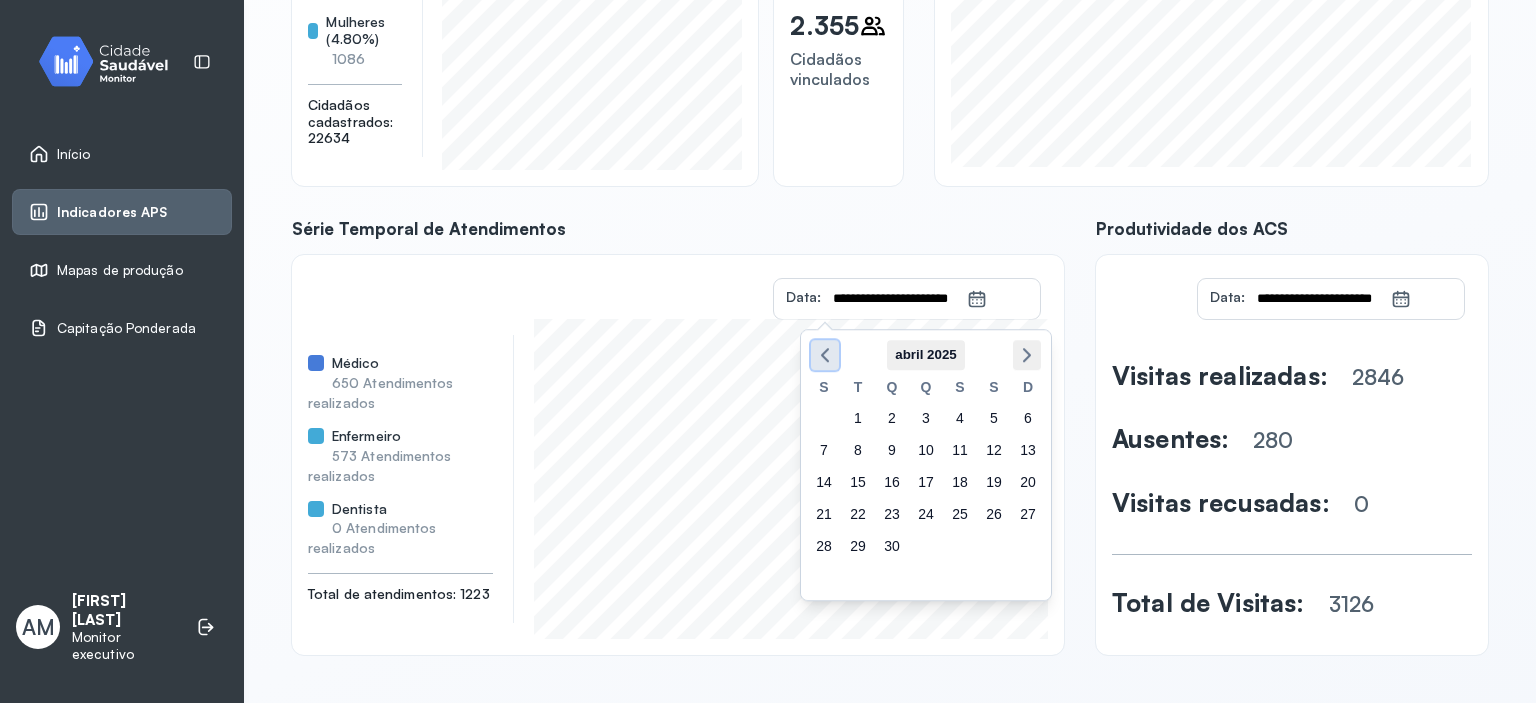 click 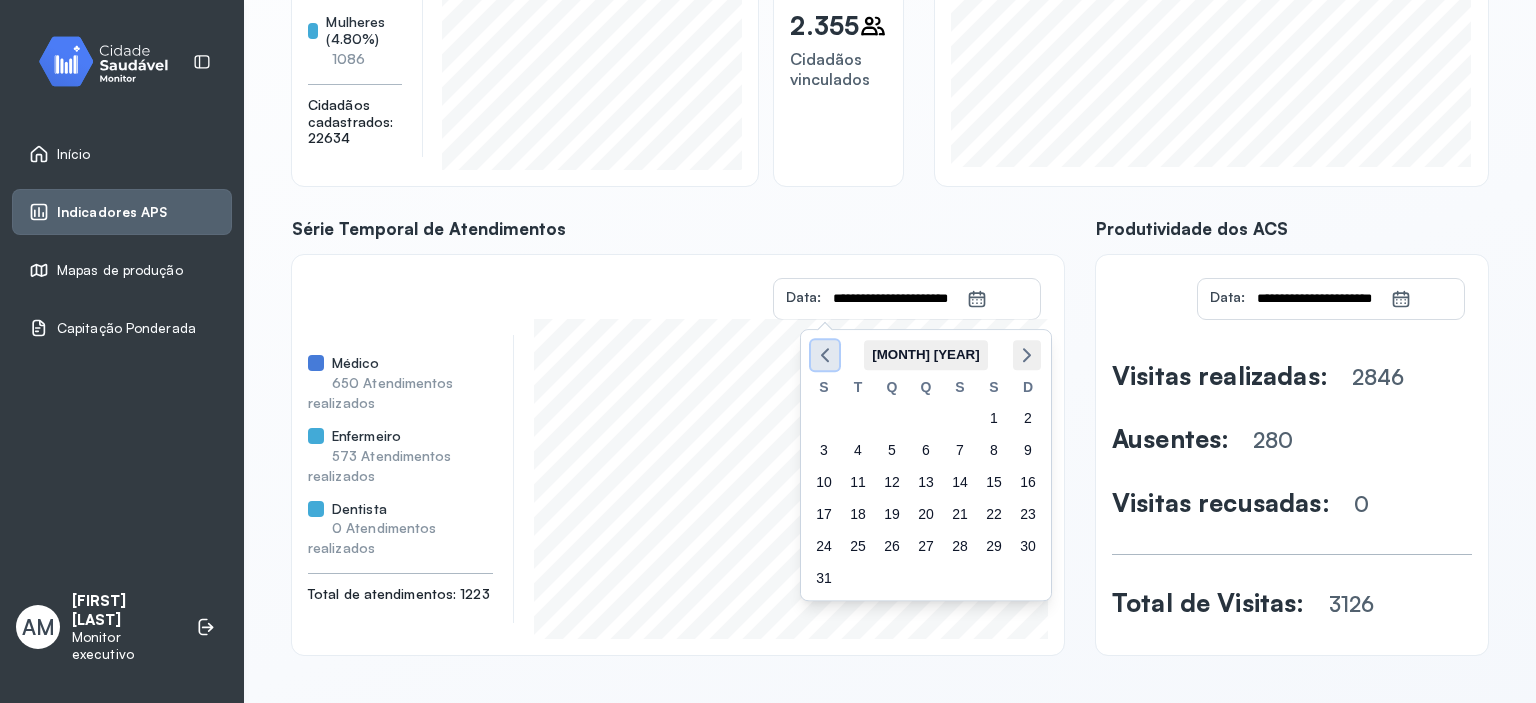 click 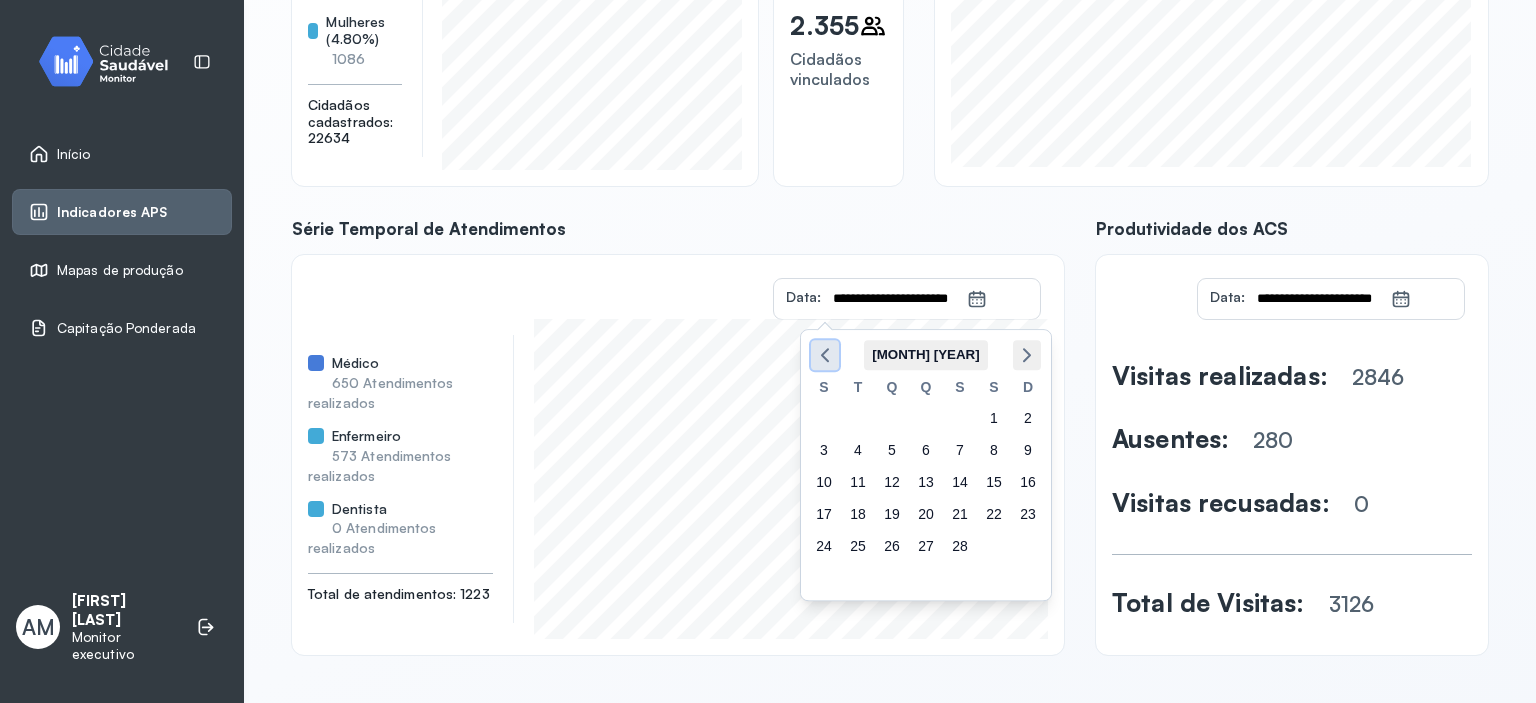 click 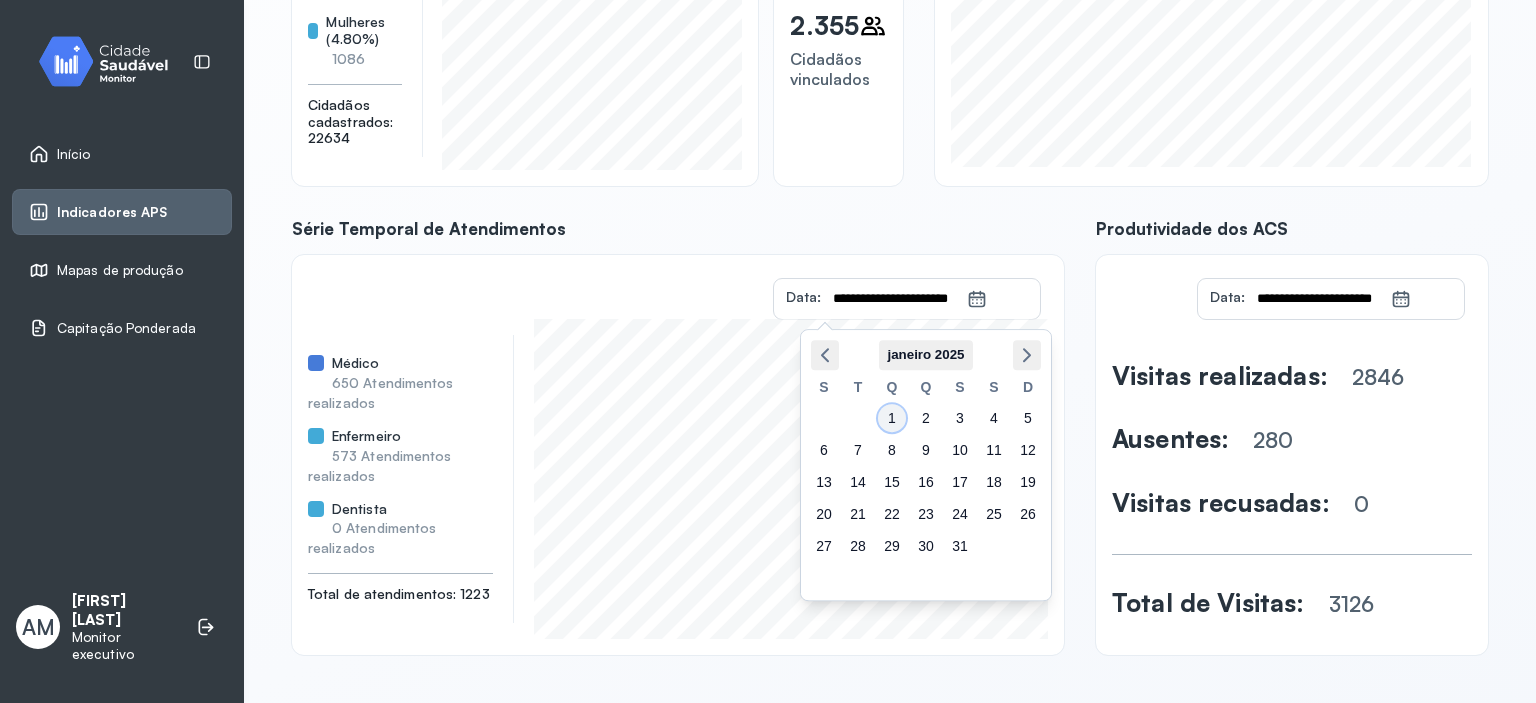 click on "1" 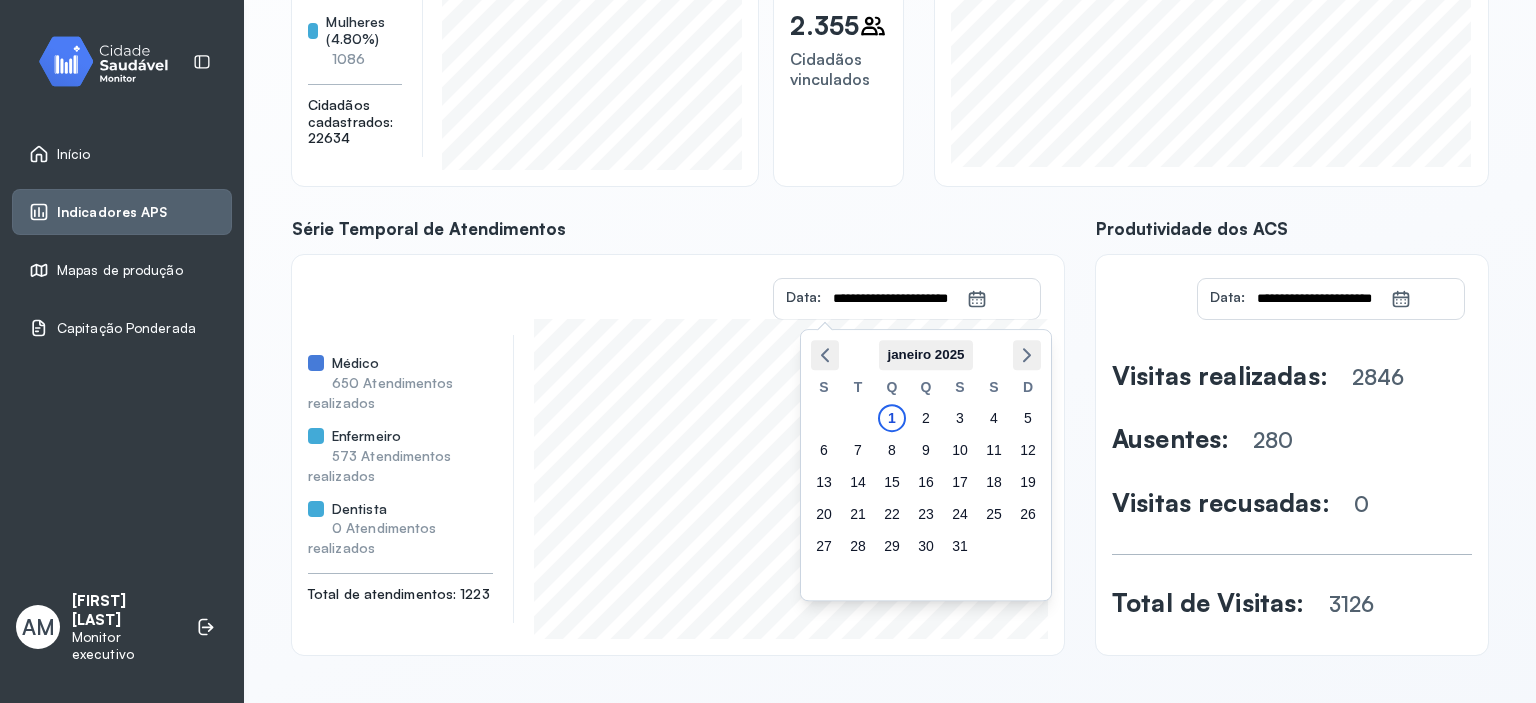 click on "**********" at bounding box center [894, 299] 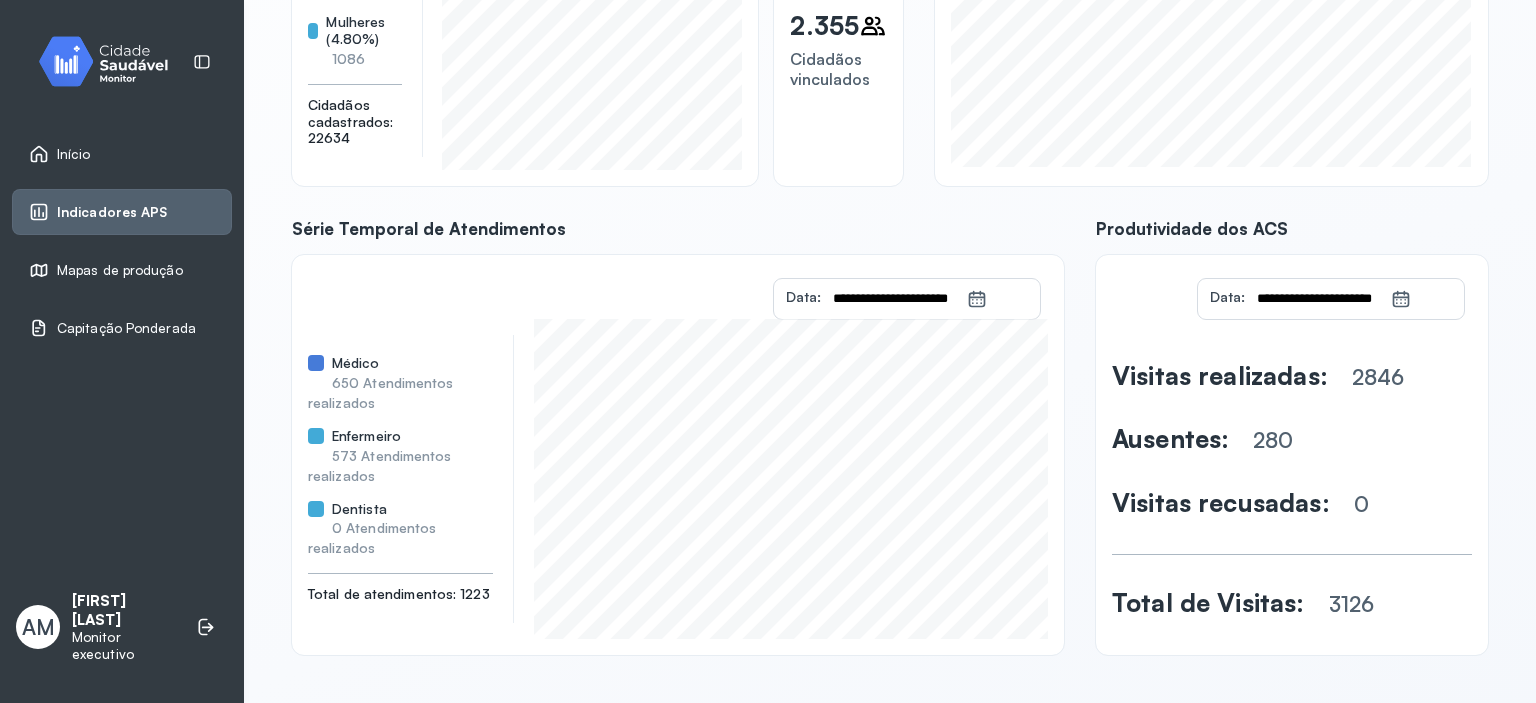 click on "**********" at bounding box center [894, 299] 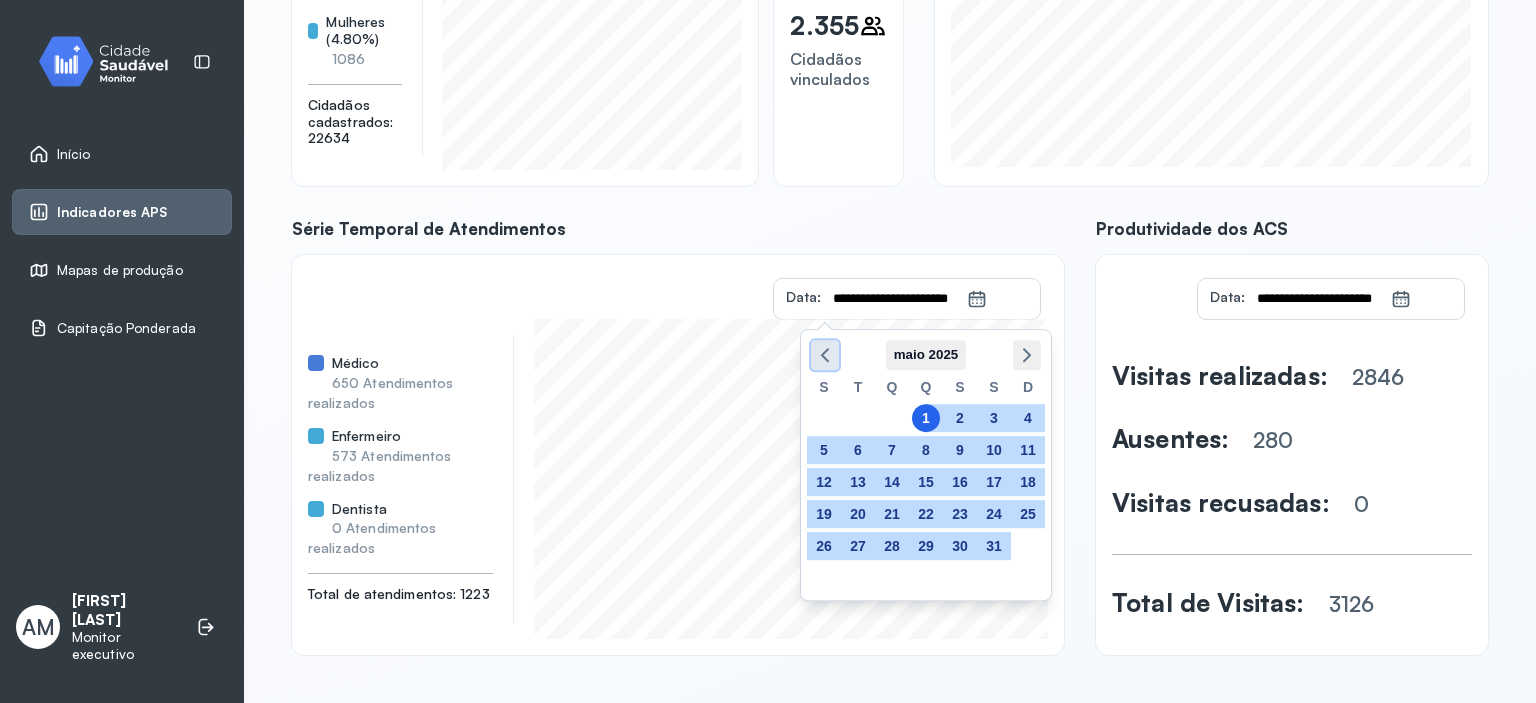 click 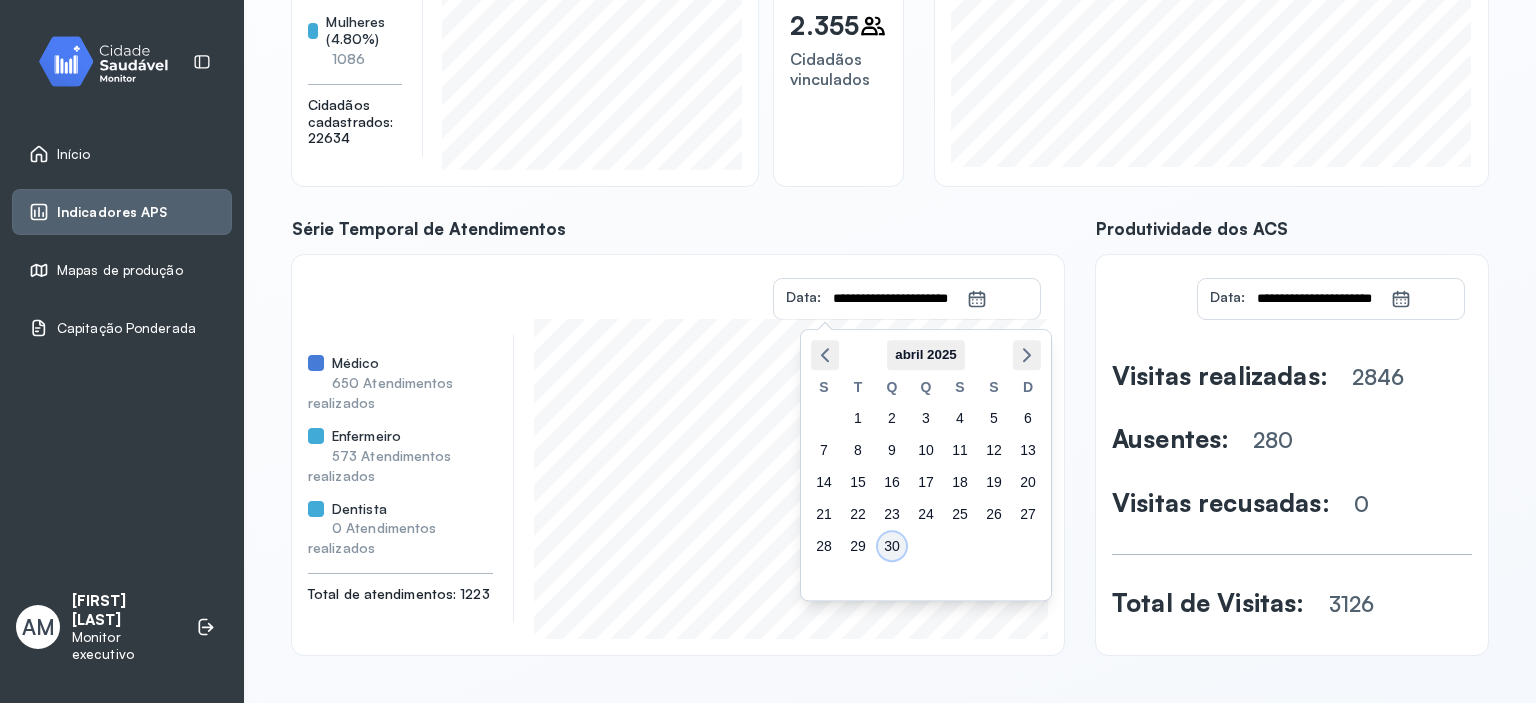 click on "30" 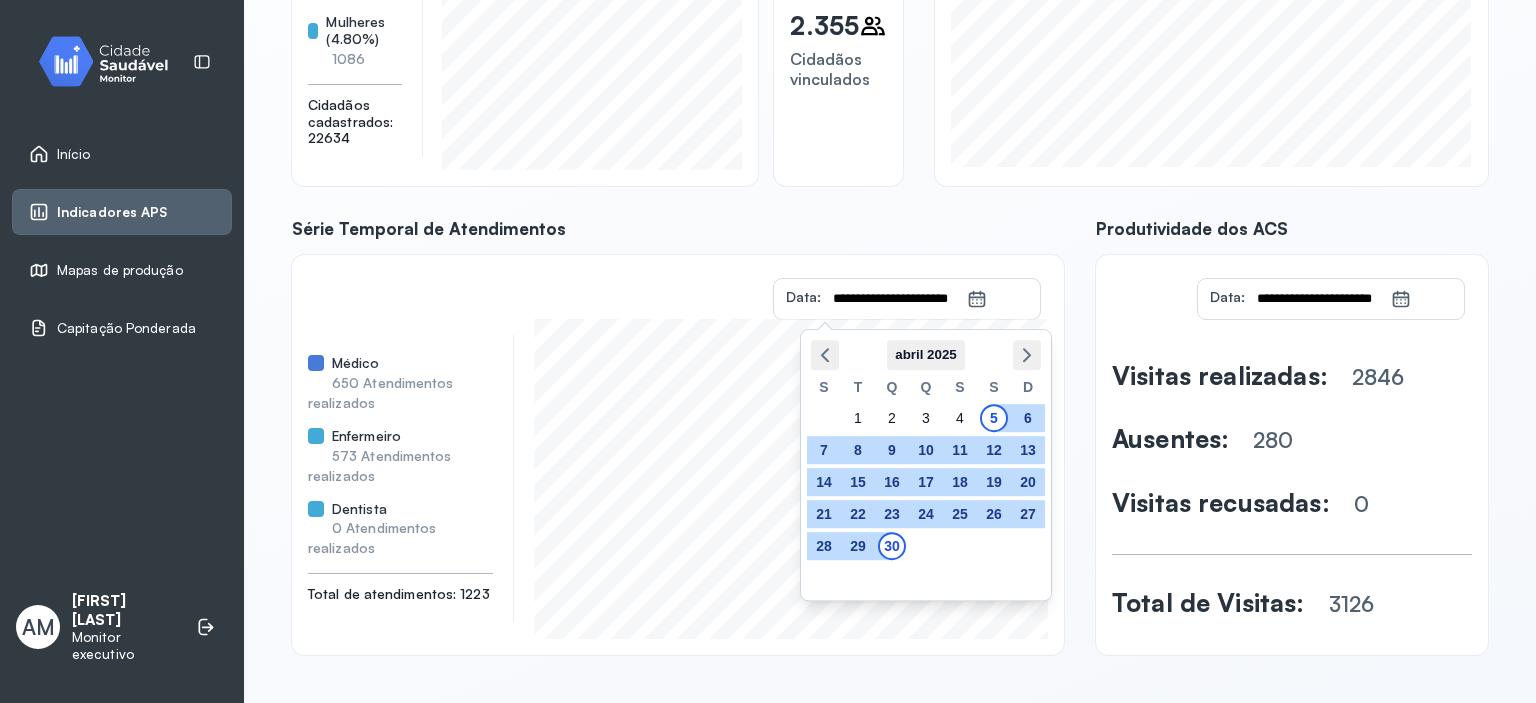 click on "**********" at bounding box center [894, 299] 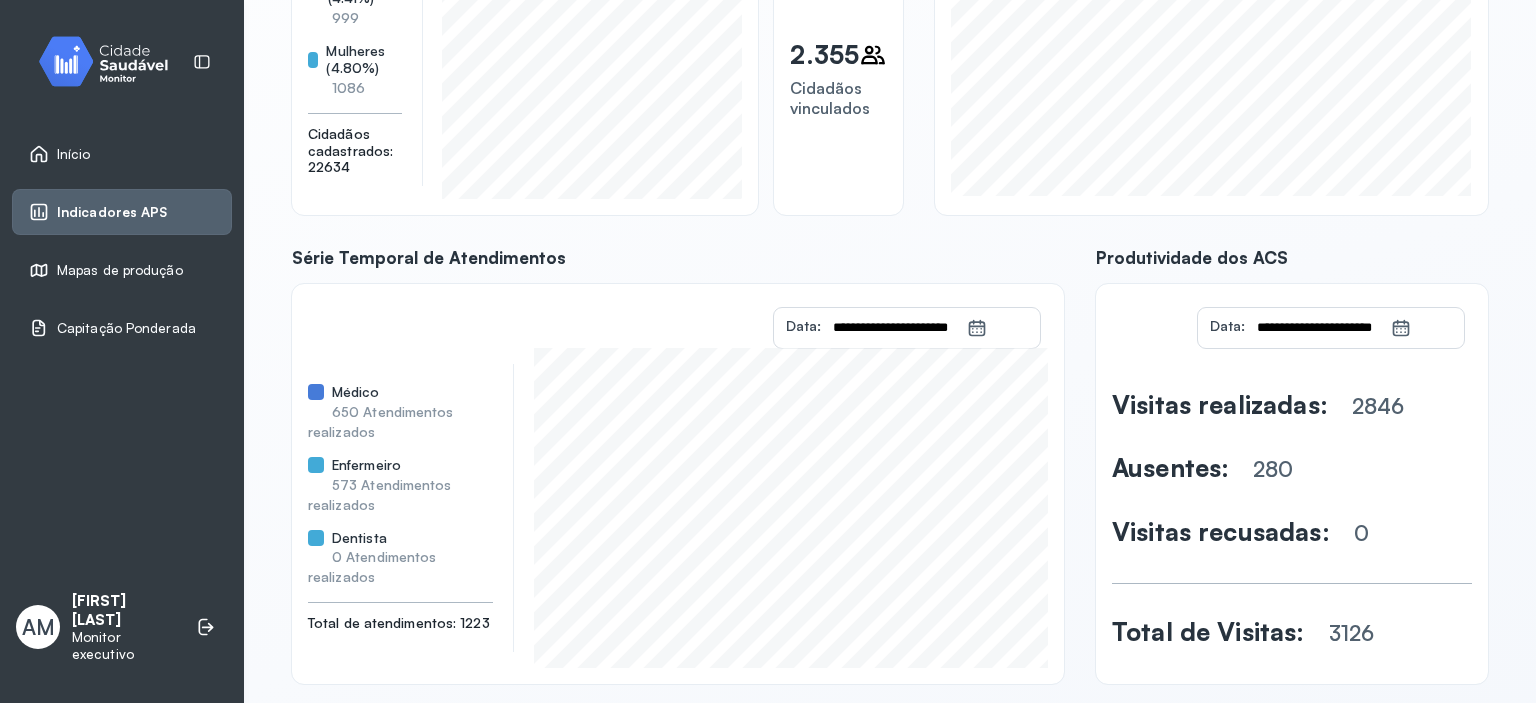 scroll, scrollTop: 104, scrollLeft: 0, axis: vertical 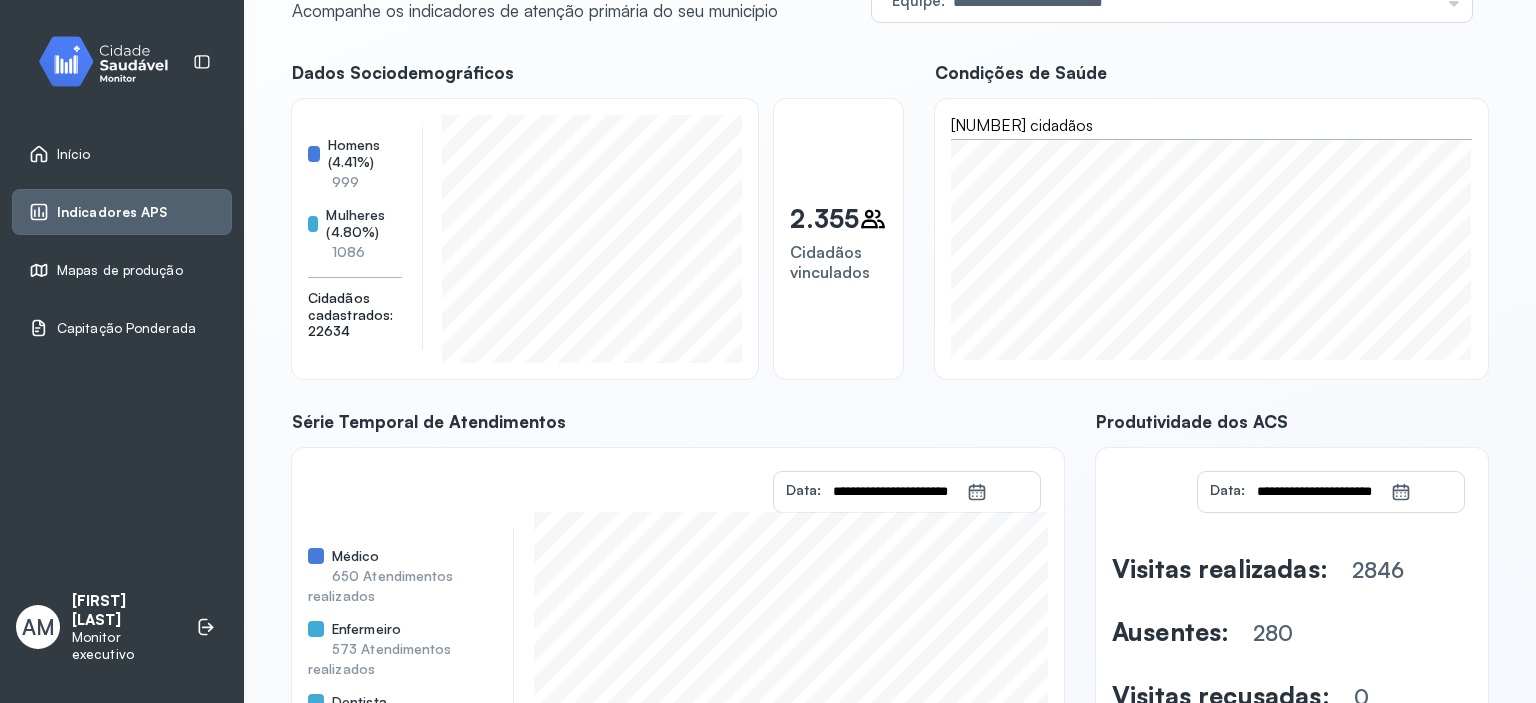 drag, startPoint x: 1520, startPoint y: 297, endPoint x: 1535, endPoint y: 289, distance: 17 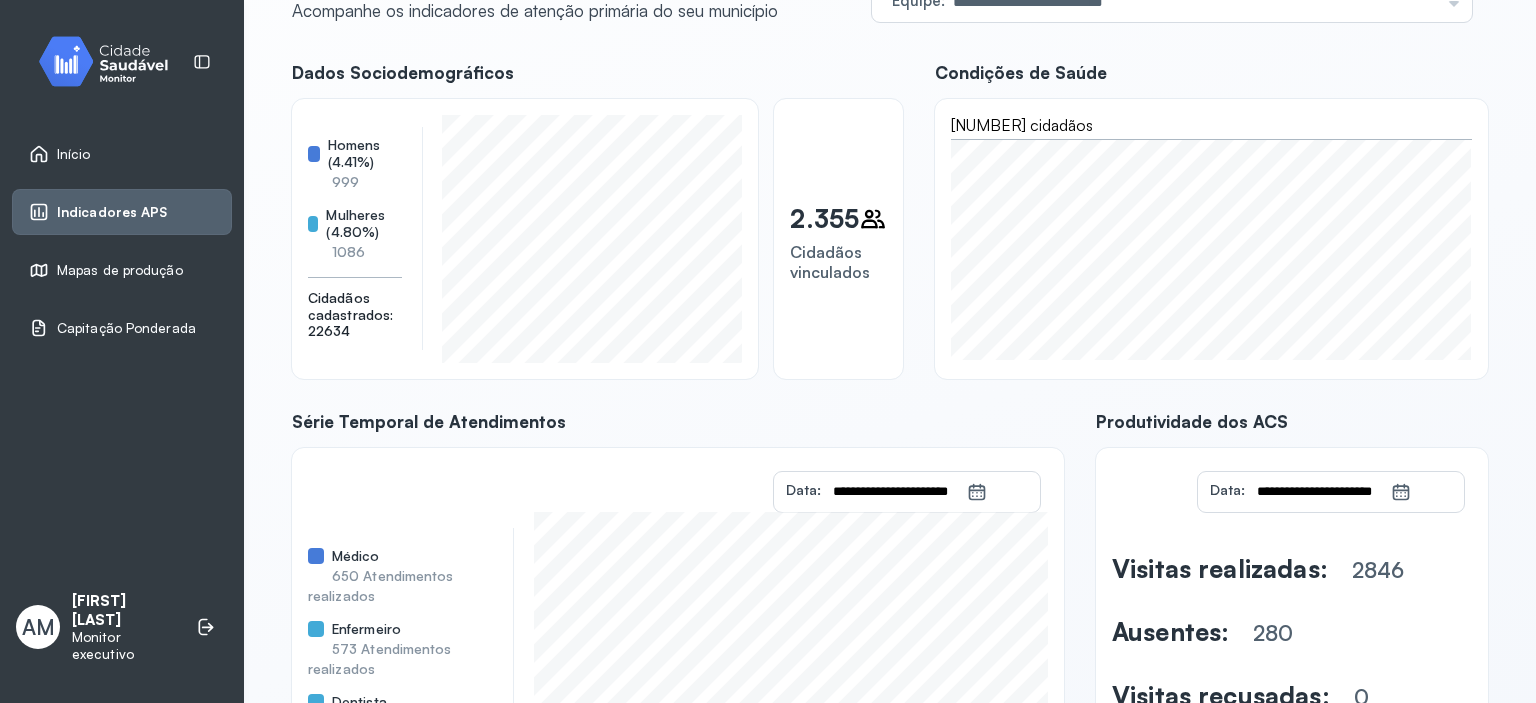 click on "**********" at bounding box center [890, 396] 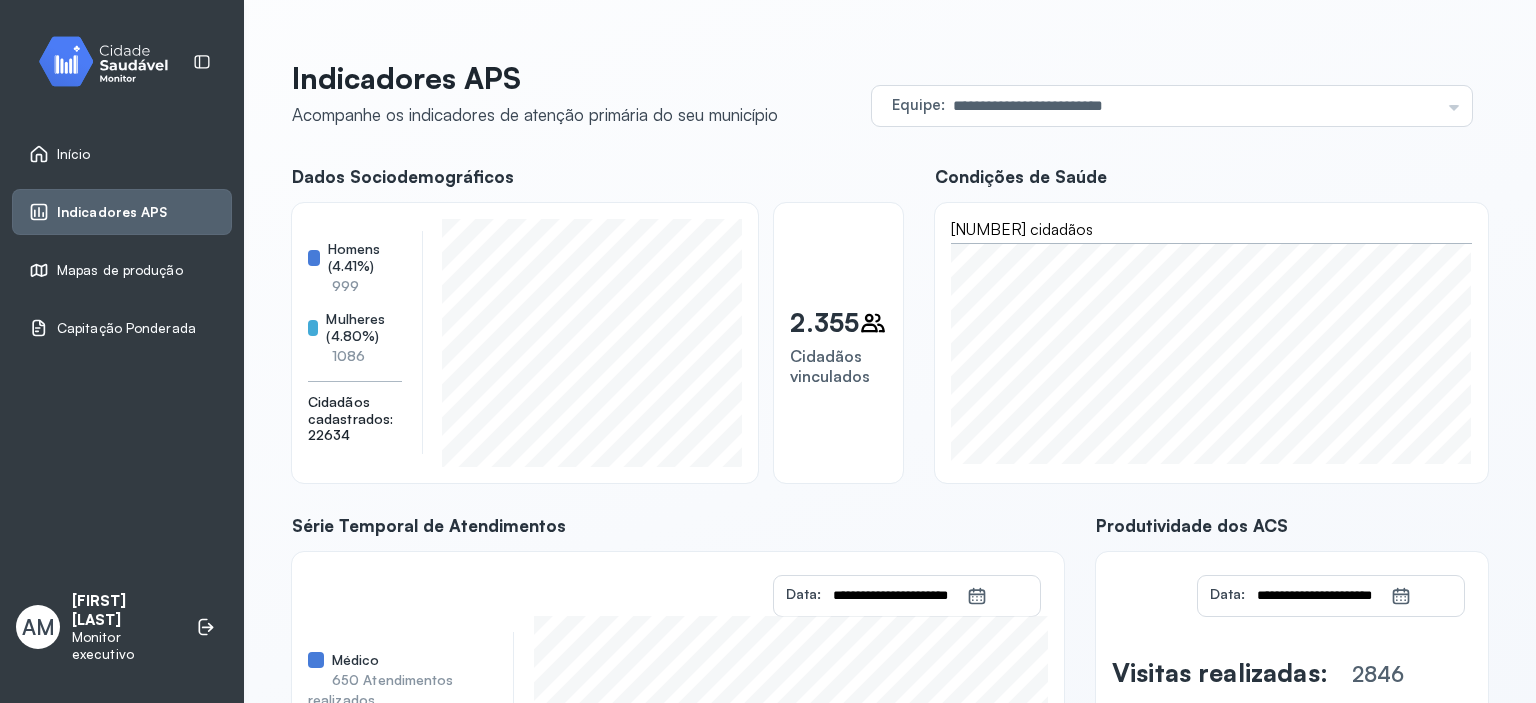 click on "Indicadores APS" at bounding box center [112, 212] 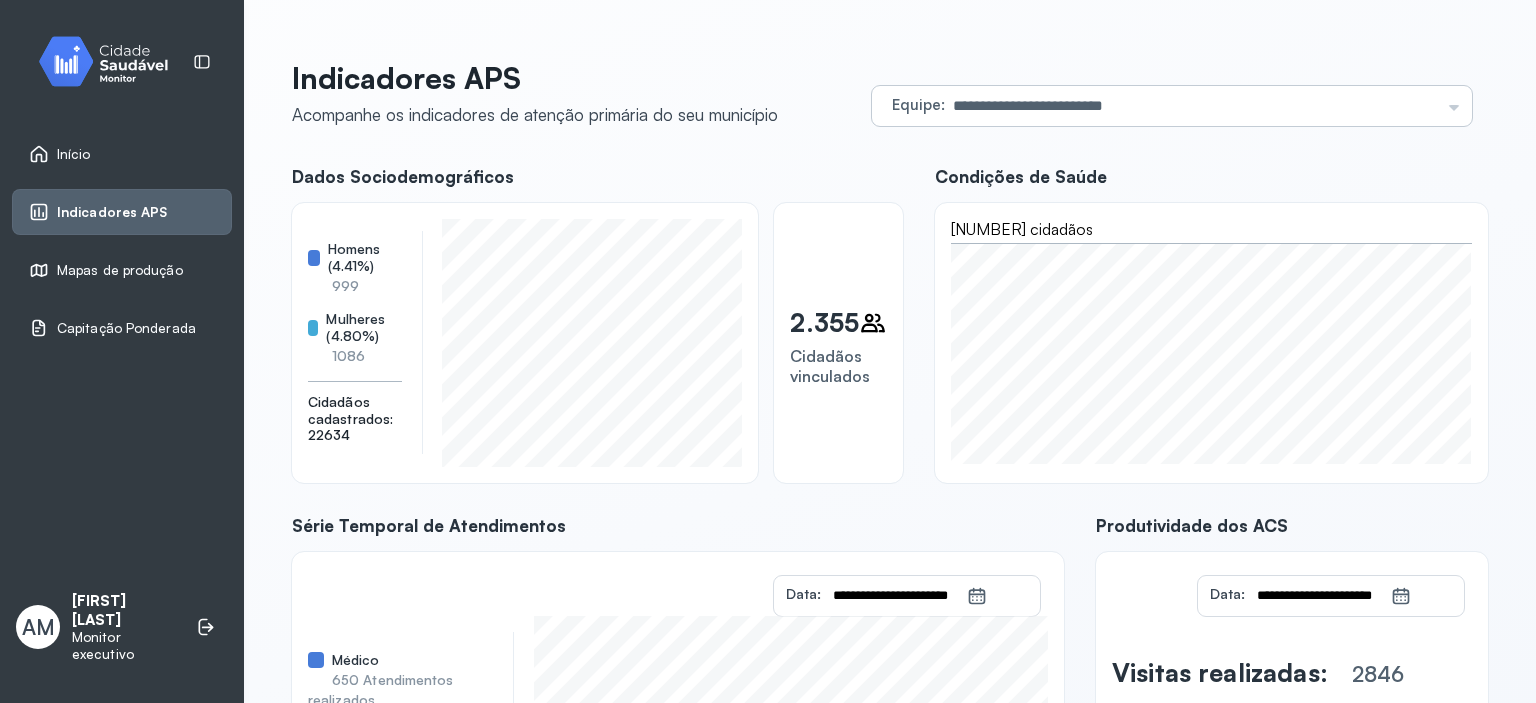click on "**********" at bounding box center [1172, 106] 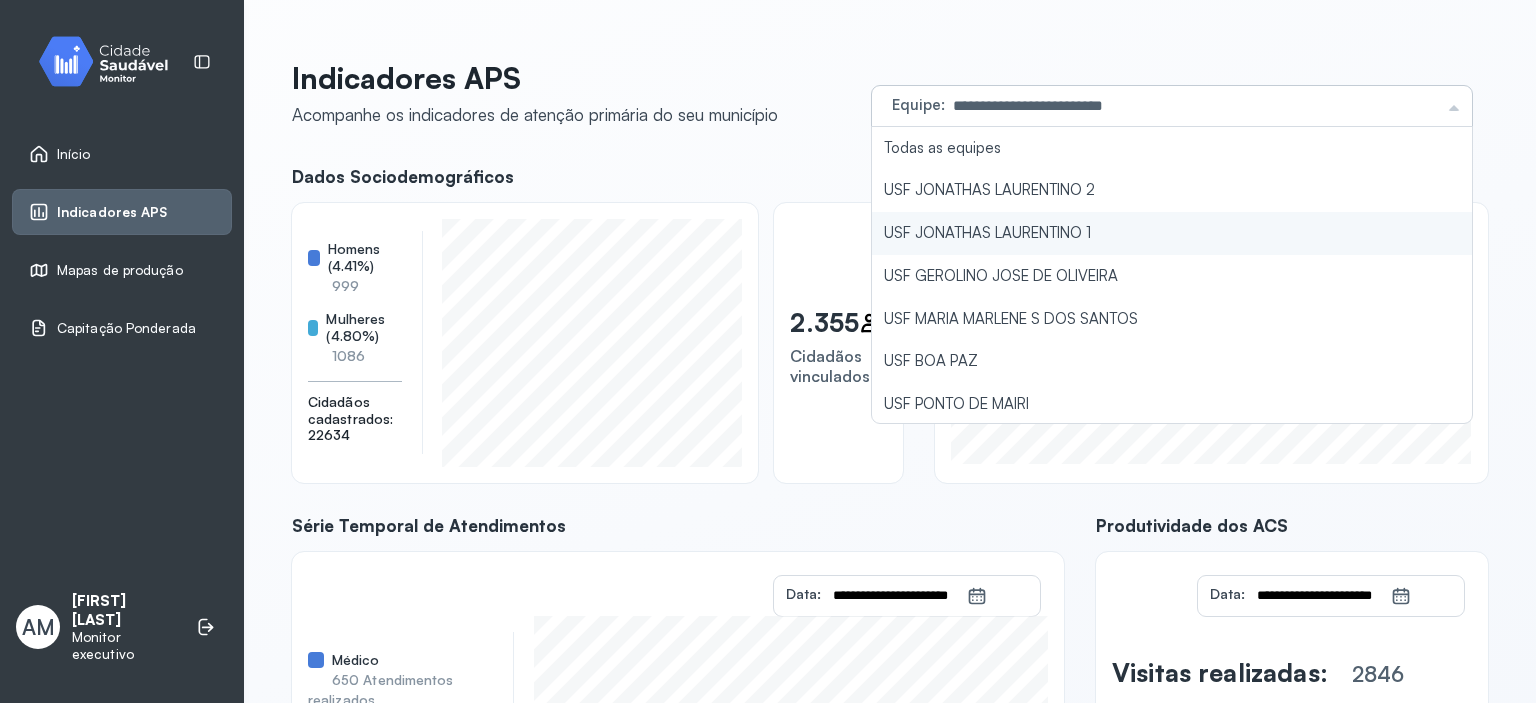 click on "USF JONATHAS LAURENTINO 1" 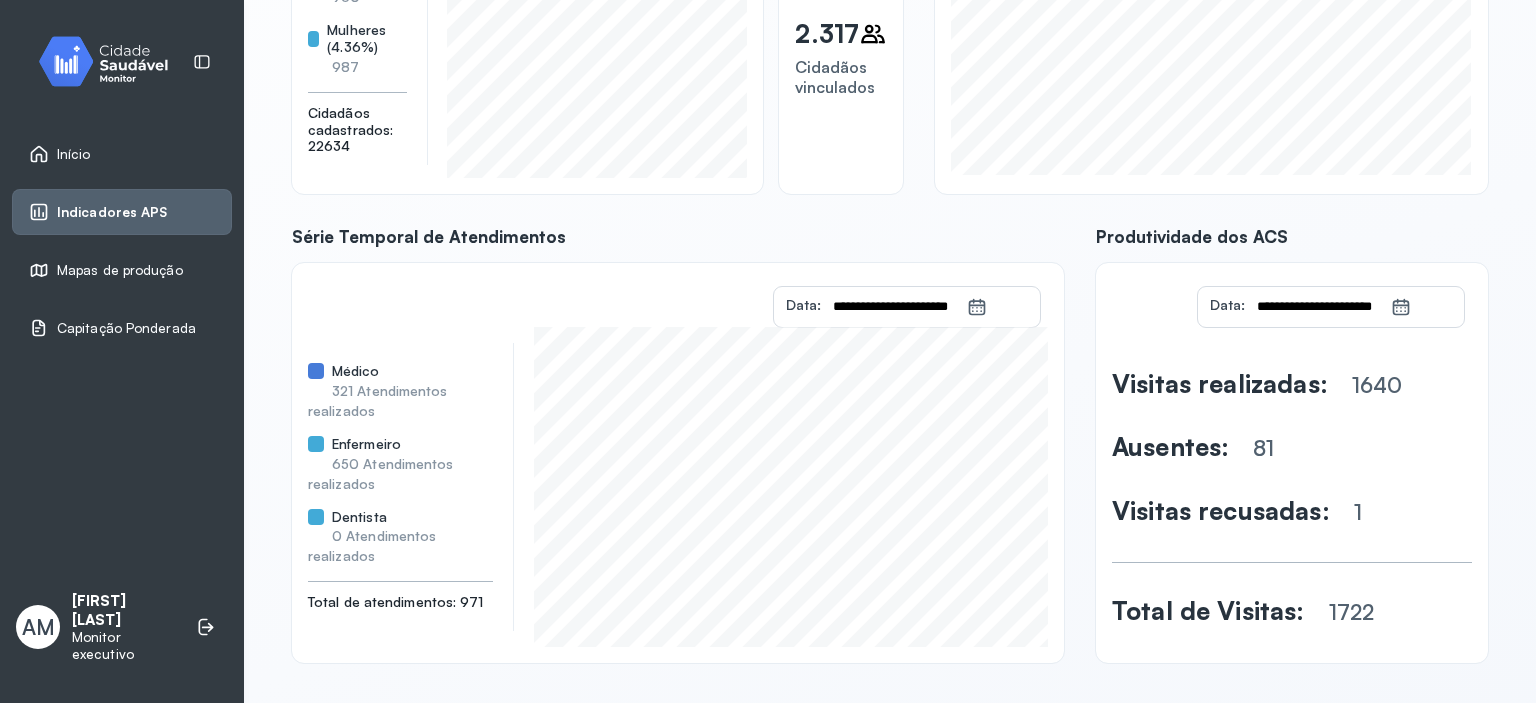 scroll, scrollTop: 297, scrollLeft: 0, axis: vertical 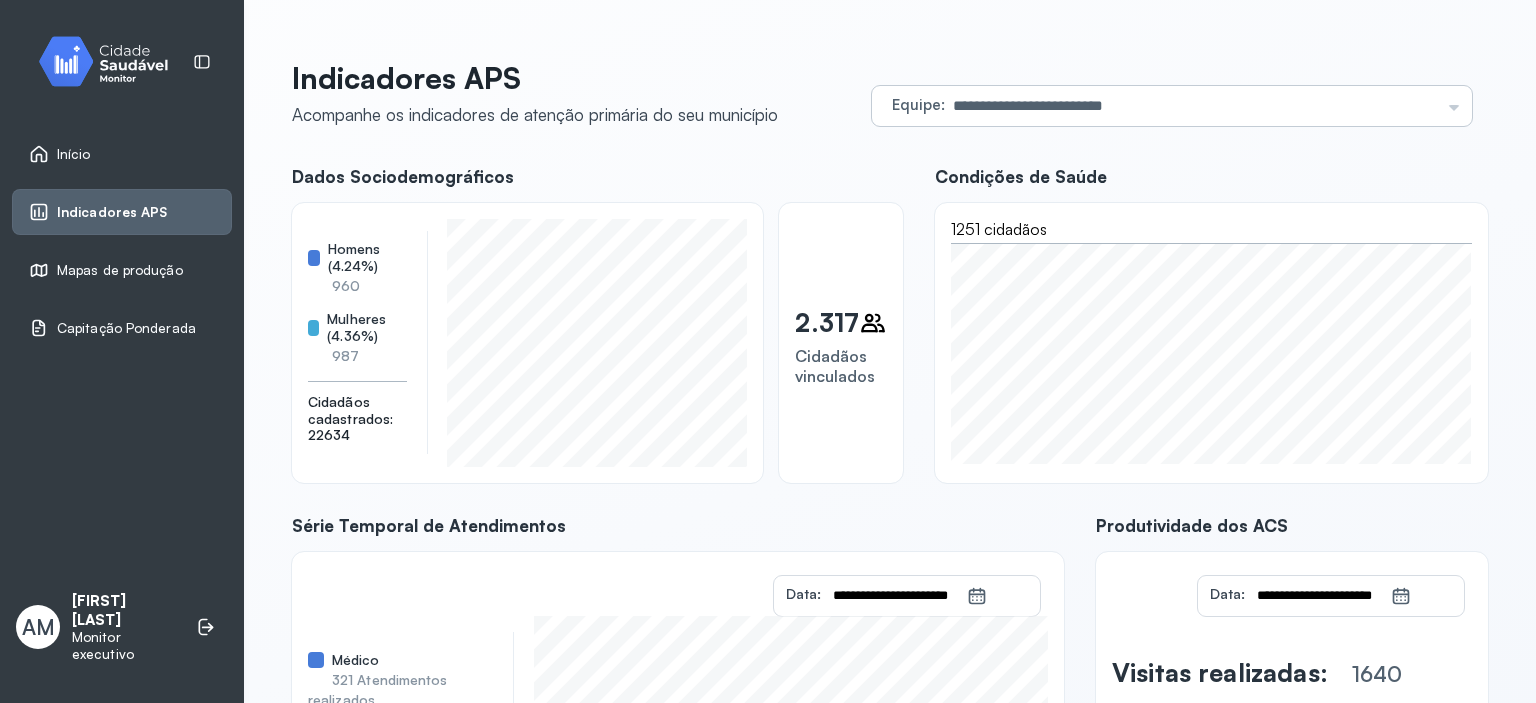 click on "**********" at bounding box center [1172, 106] 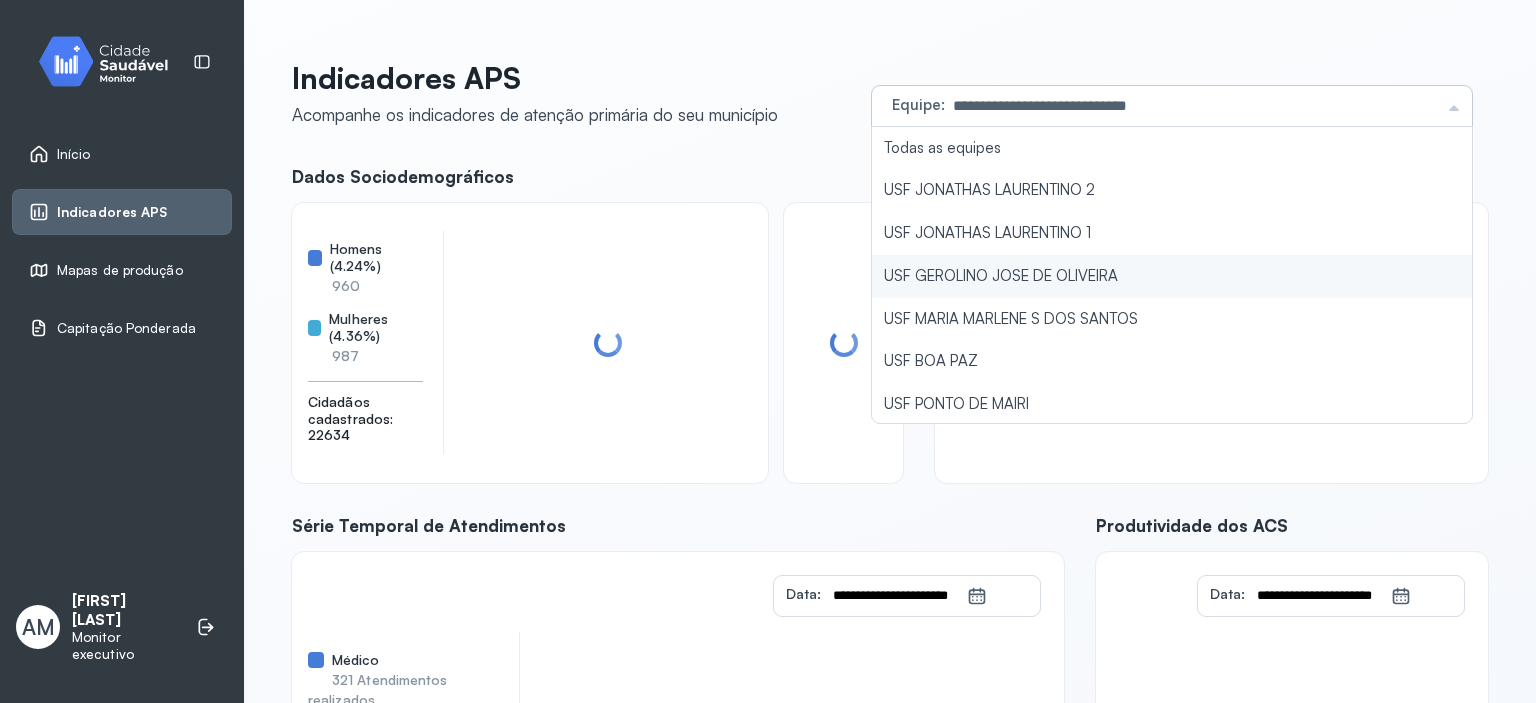 click on "USF GEROLINO JOSE DE OLIVEIRA" 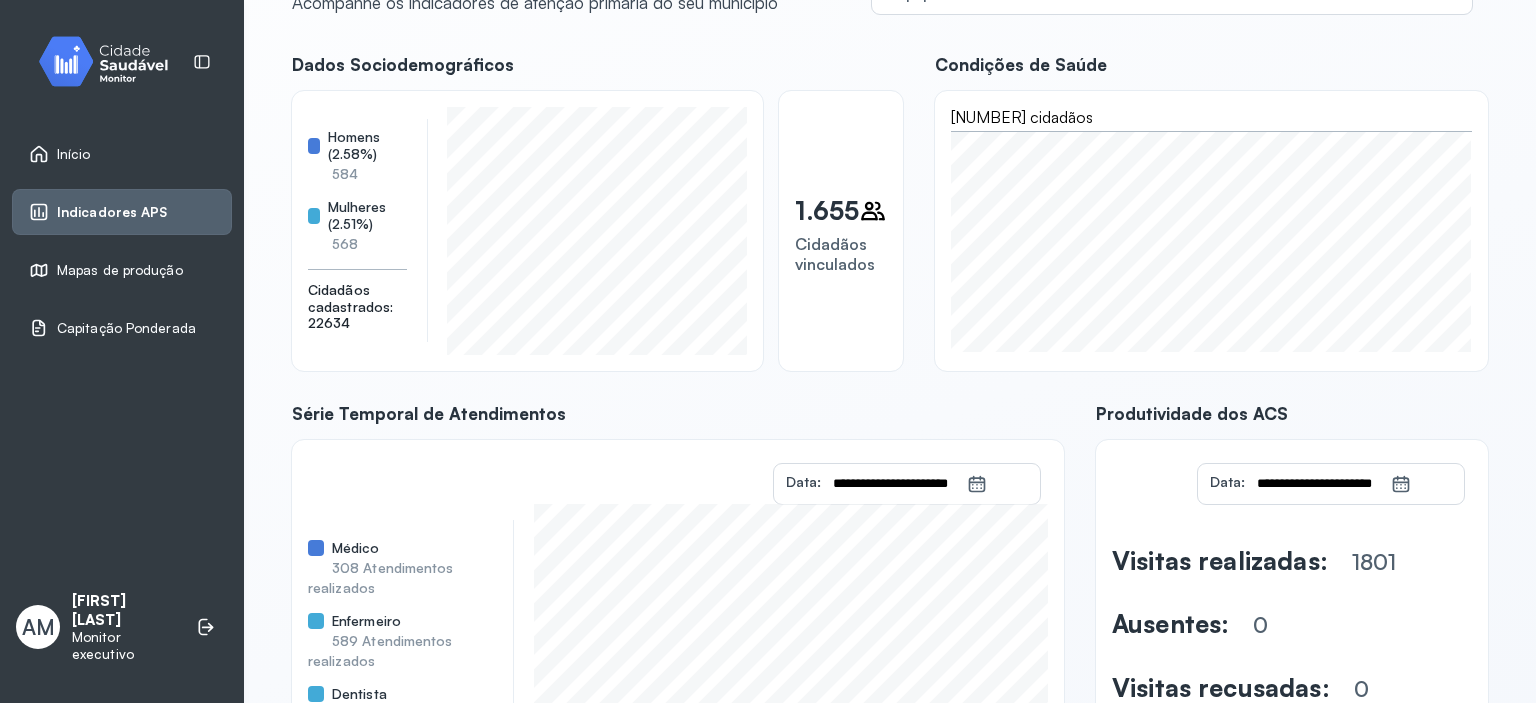 scroll, scrollTop: 0, scrollLeft: 0, axis: both 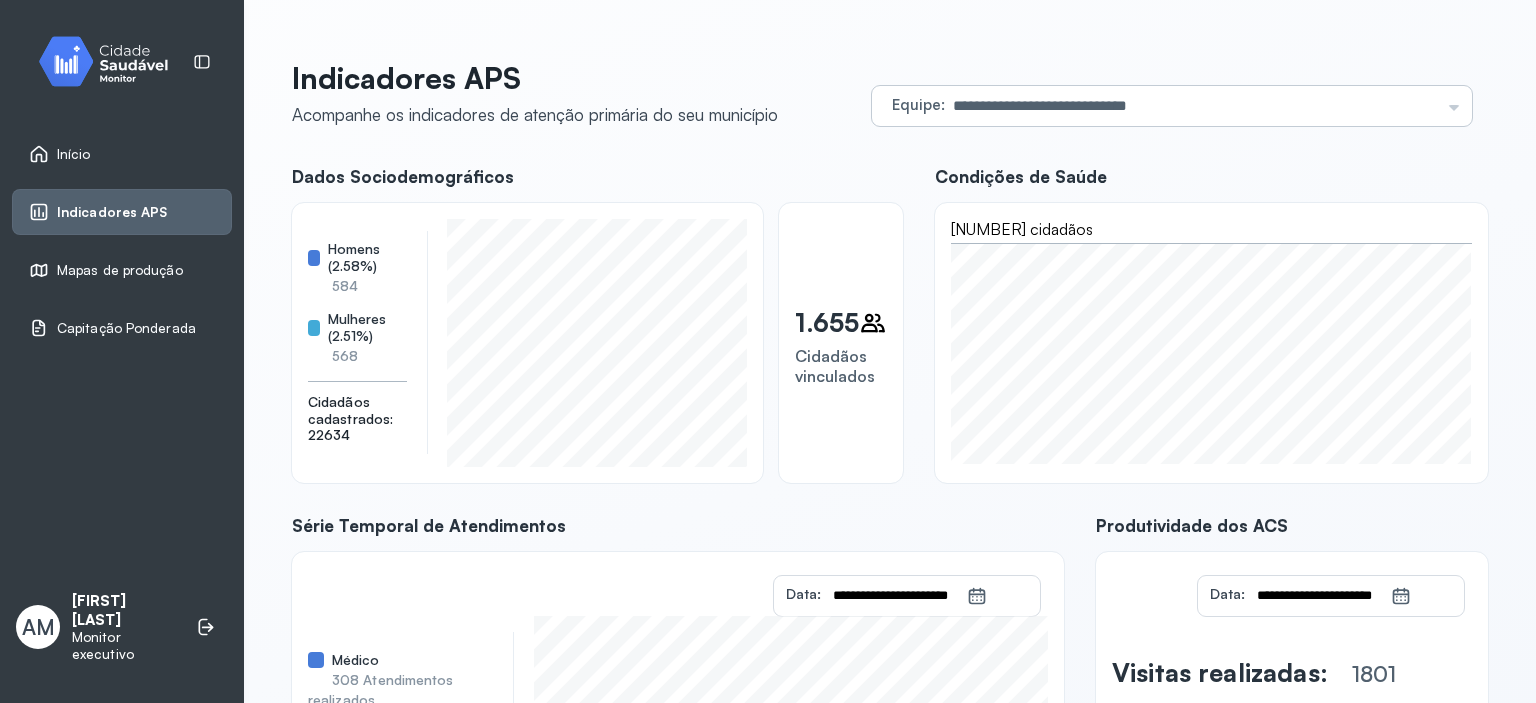 click on "**********" at bounding box center (1172, 106) 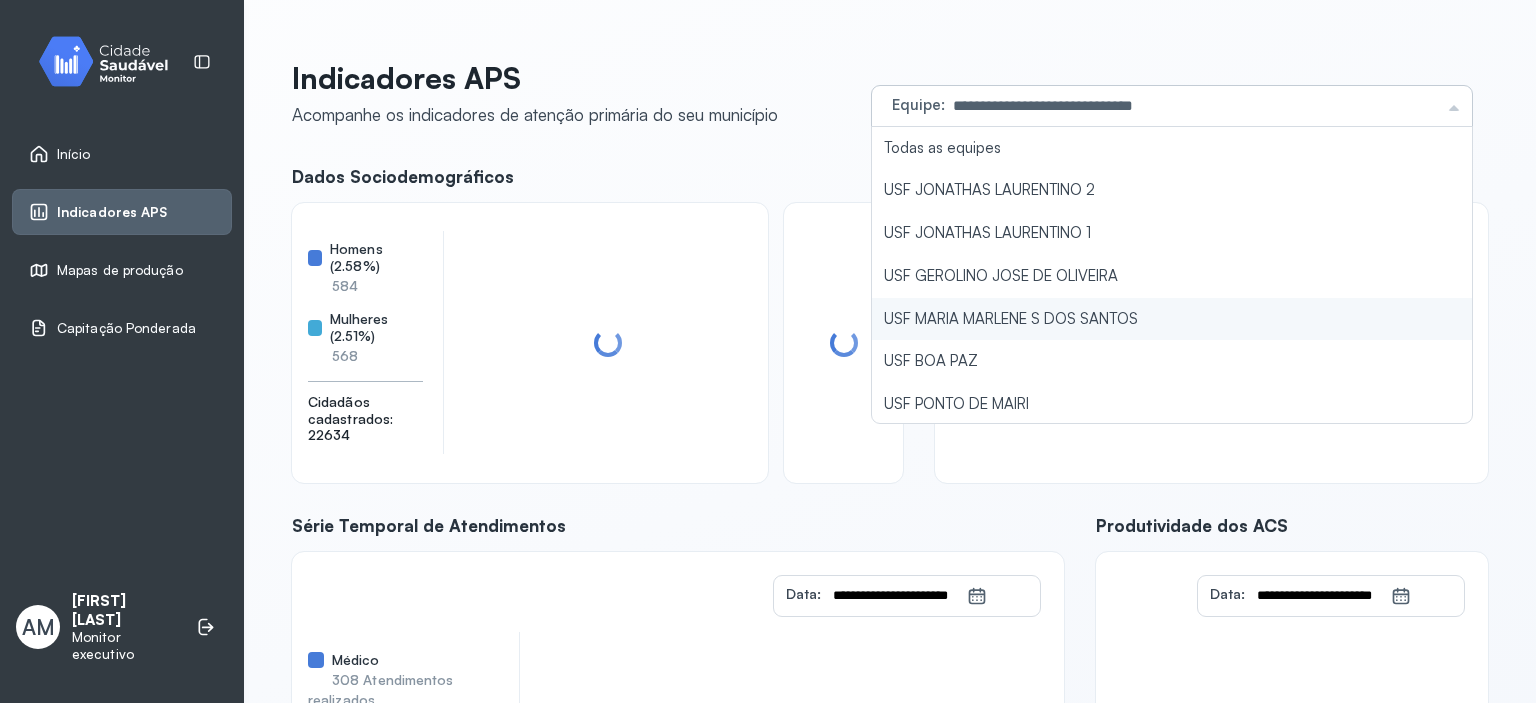 click on "USF MARIA MARLENE S DOS SANTOS" 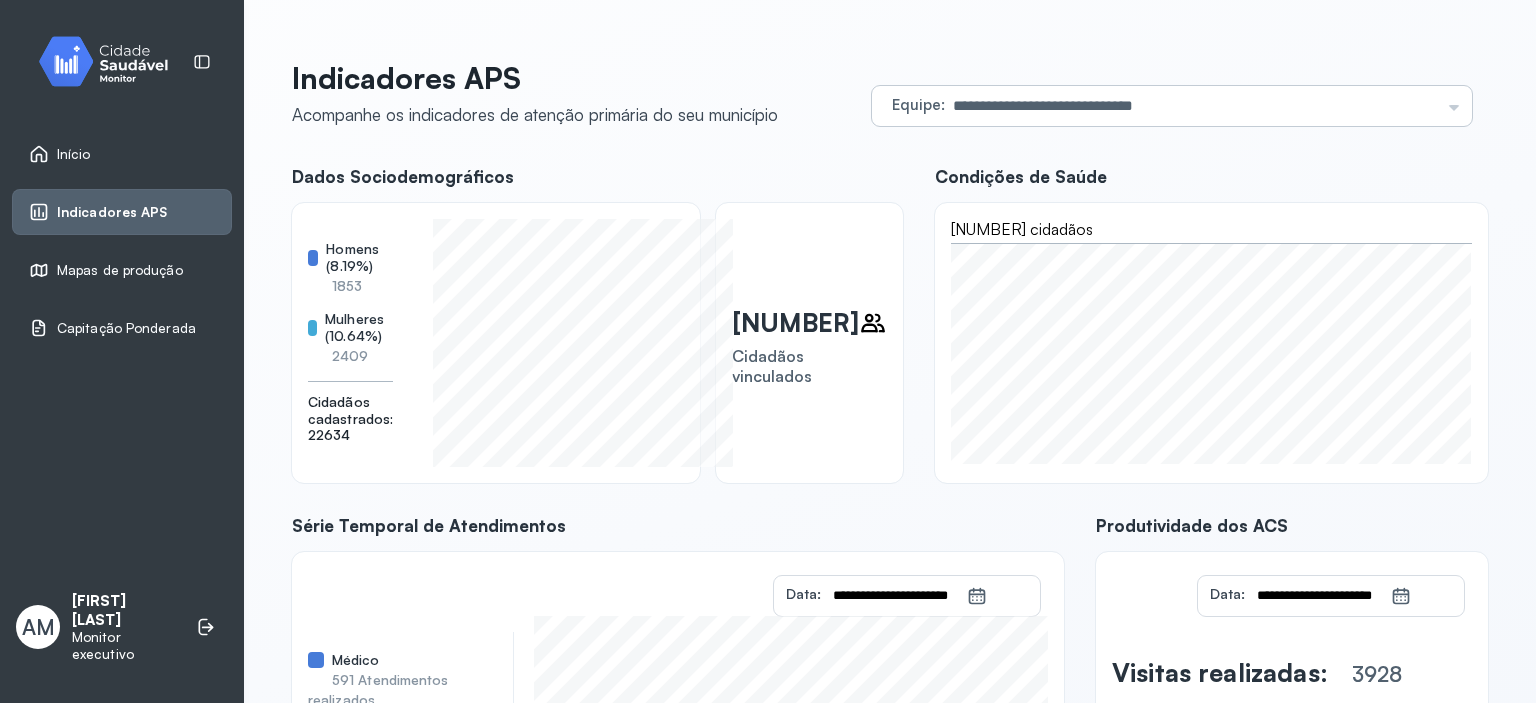 click on "**********" at bounding box center (1172, 106) 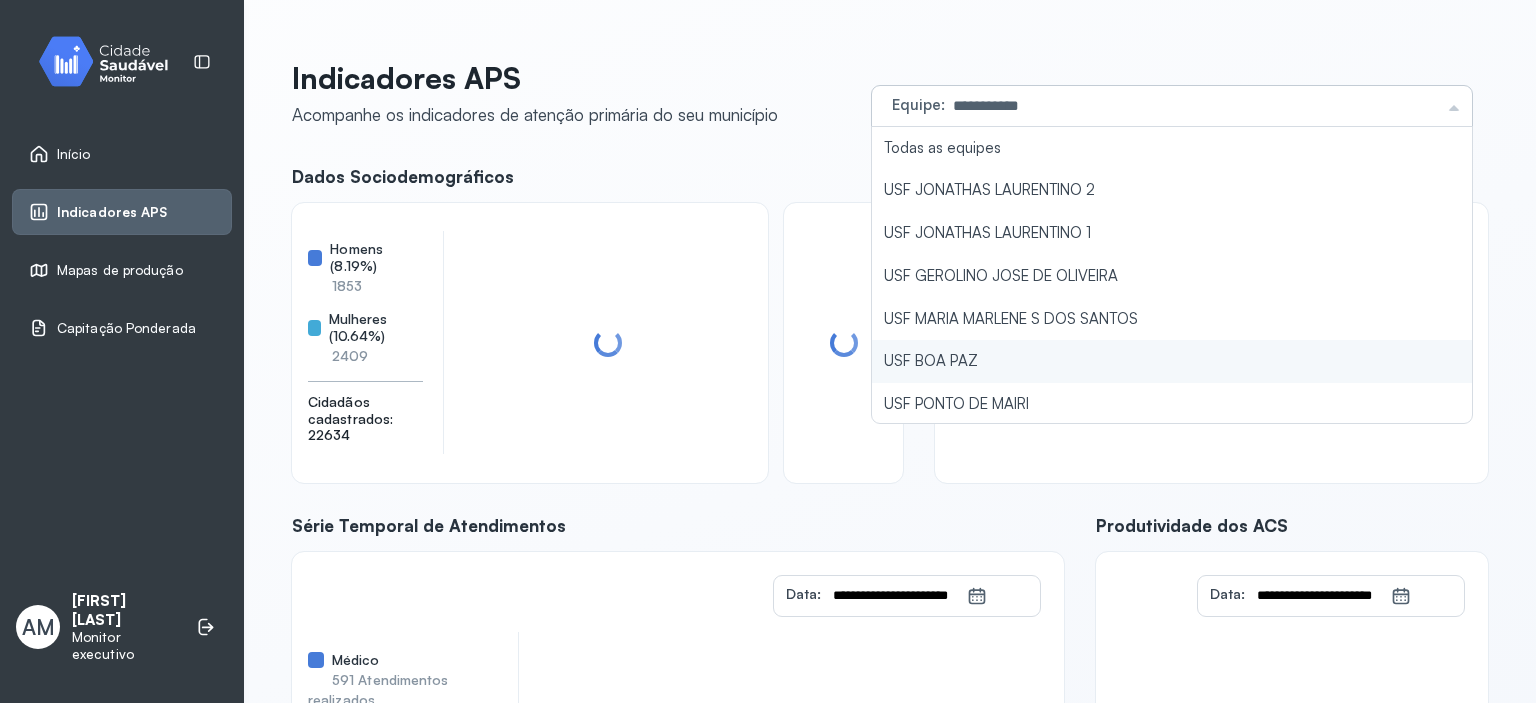 click on "USF BOA PAZ" 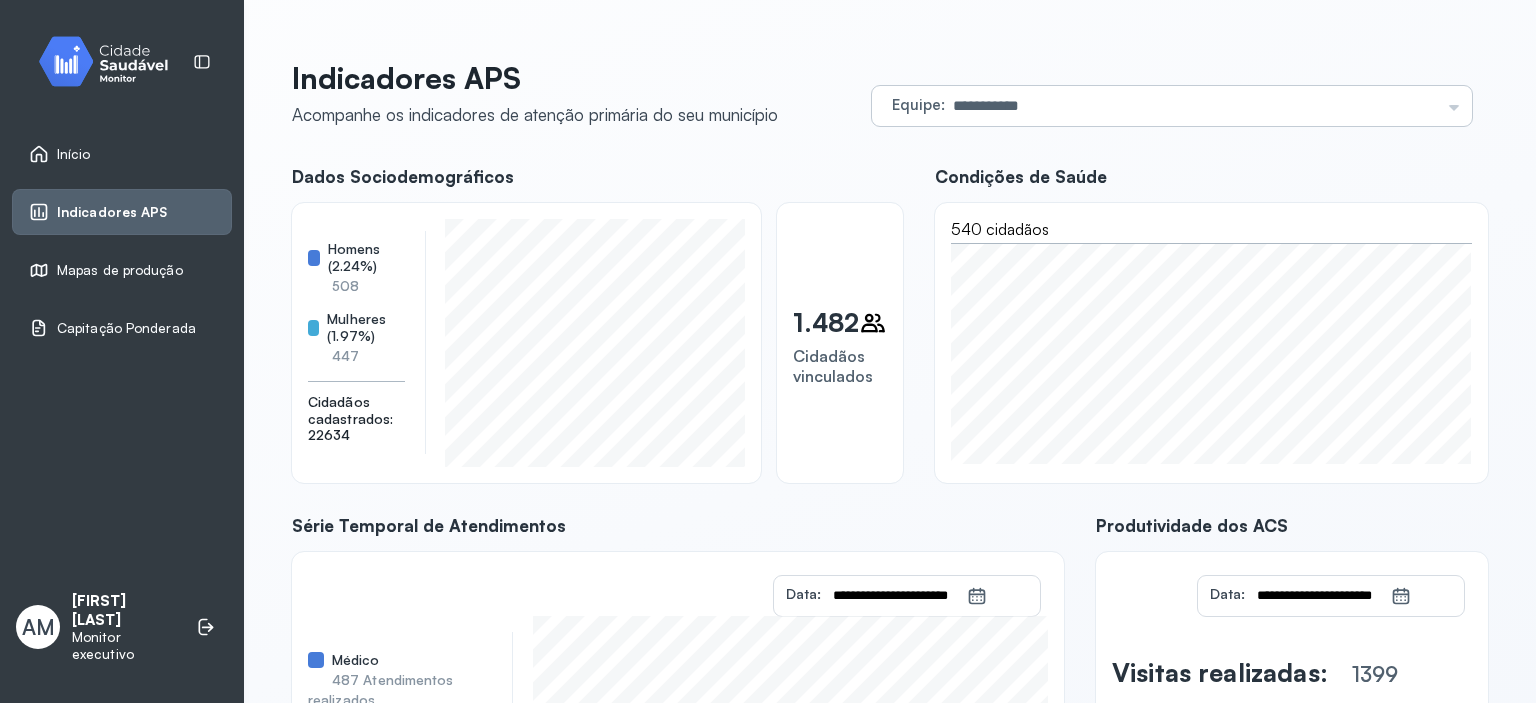 click on "**********" at bounding box center (1172, 106) 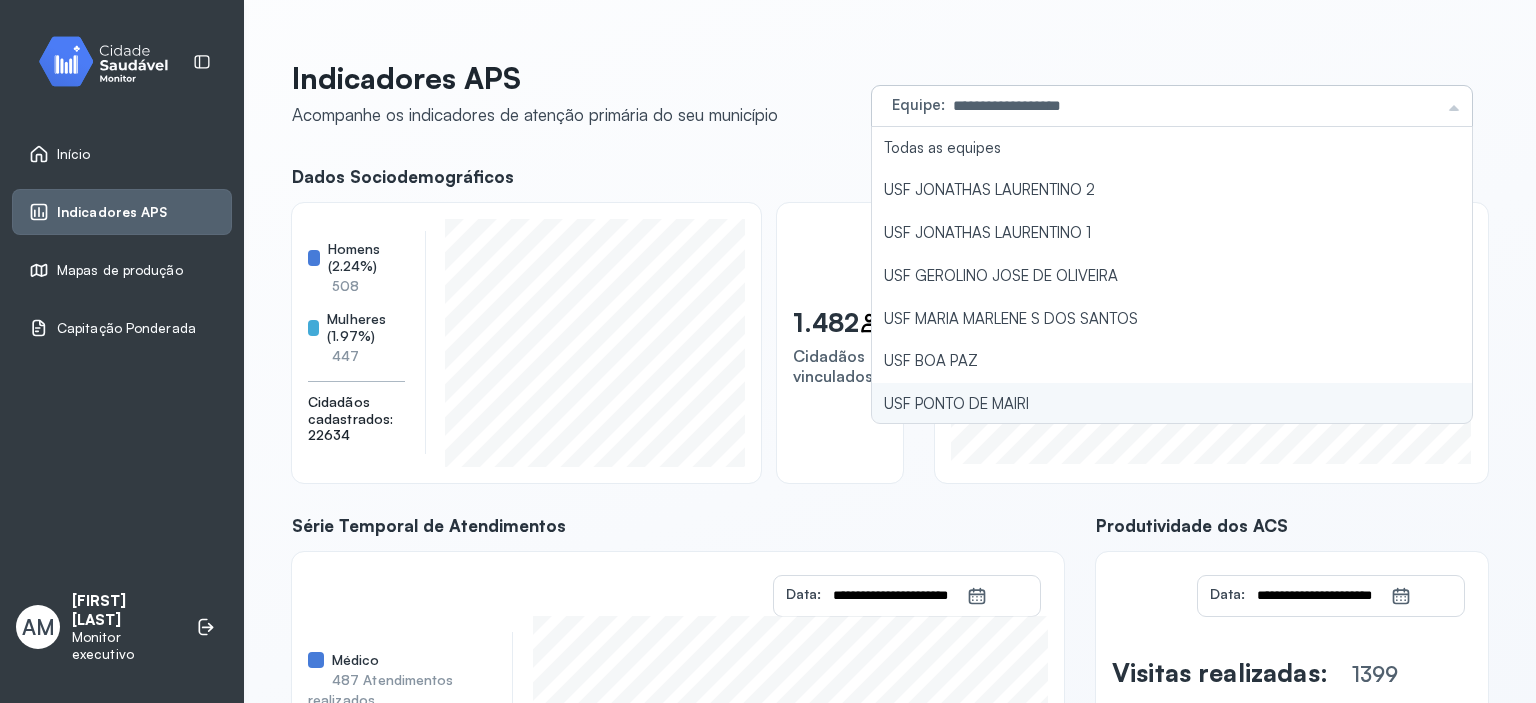click on "USF PONTO DE MAIRI" 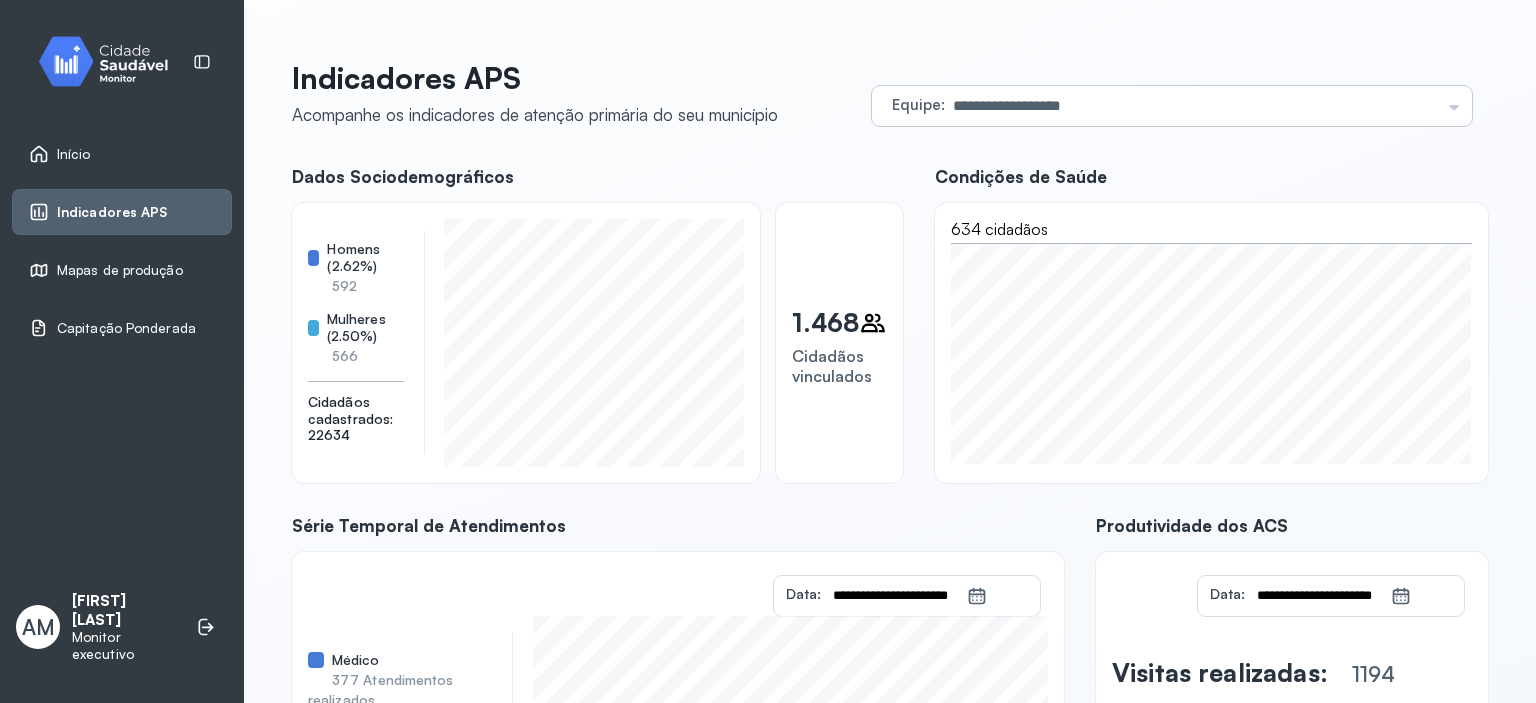 click on "**********" at bounding box center [1172, 106] 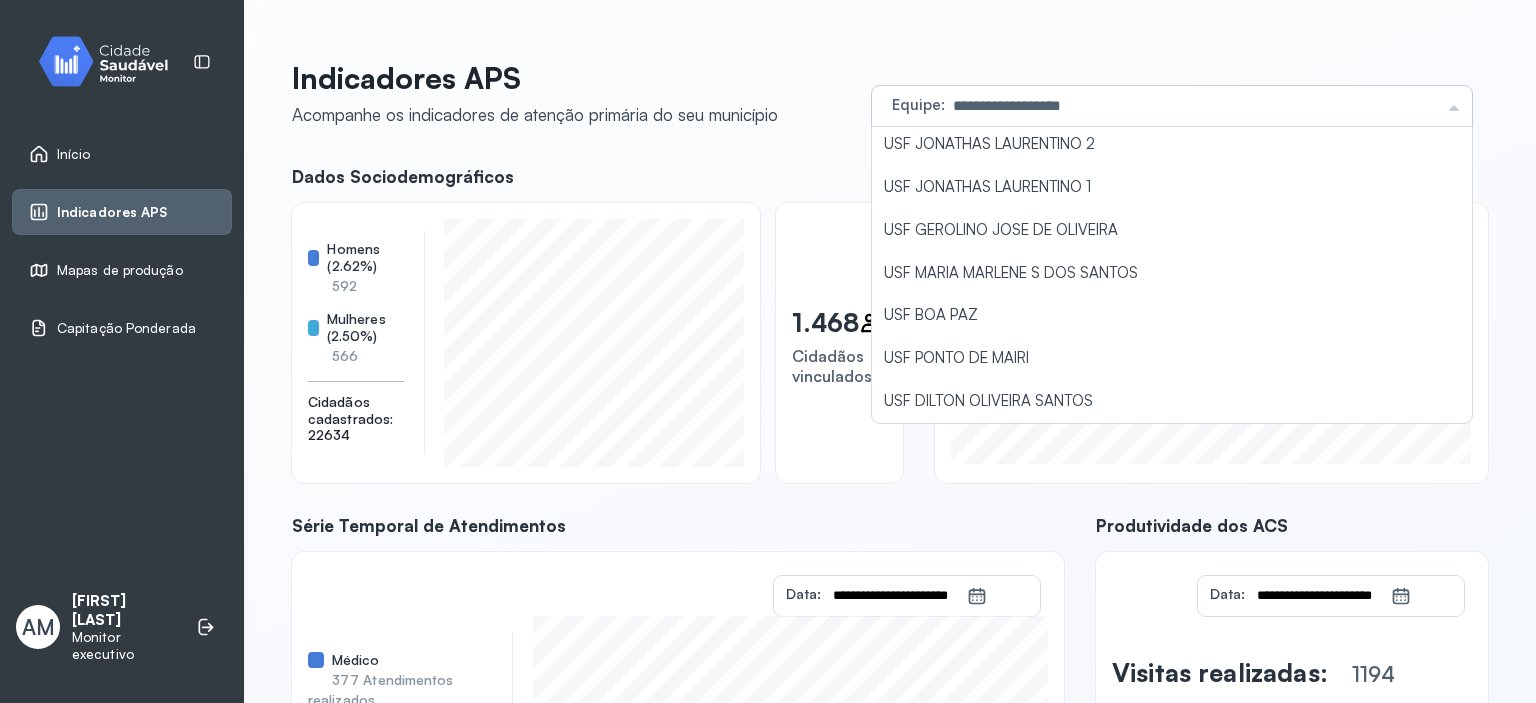 scroll, scrollTop: 89, scrollLeft: 0, axis: vertical 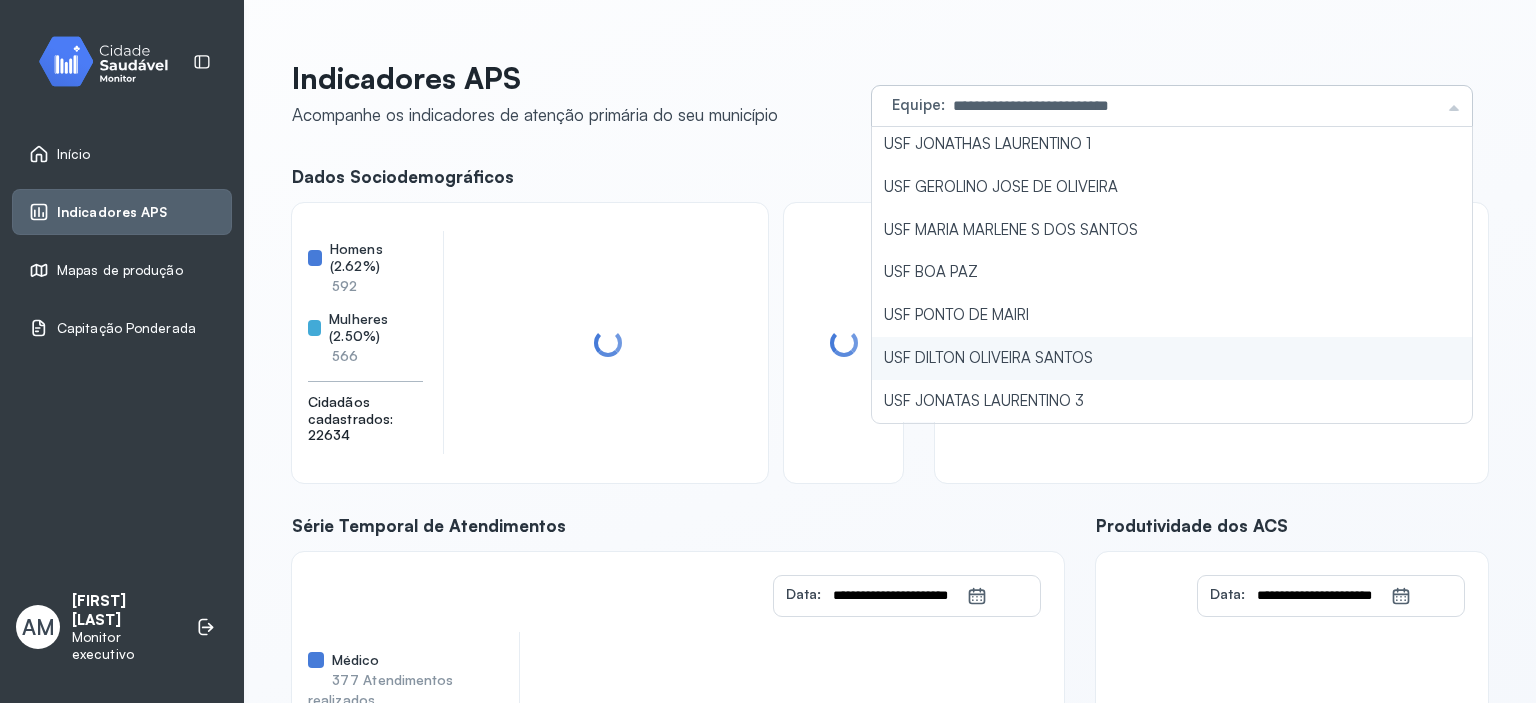 click on "USF DILTON OLIVEIRA SANTOS" 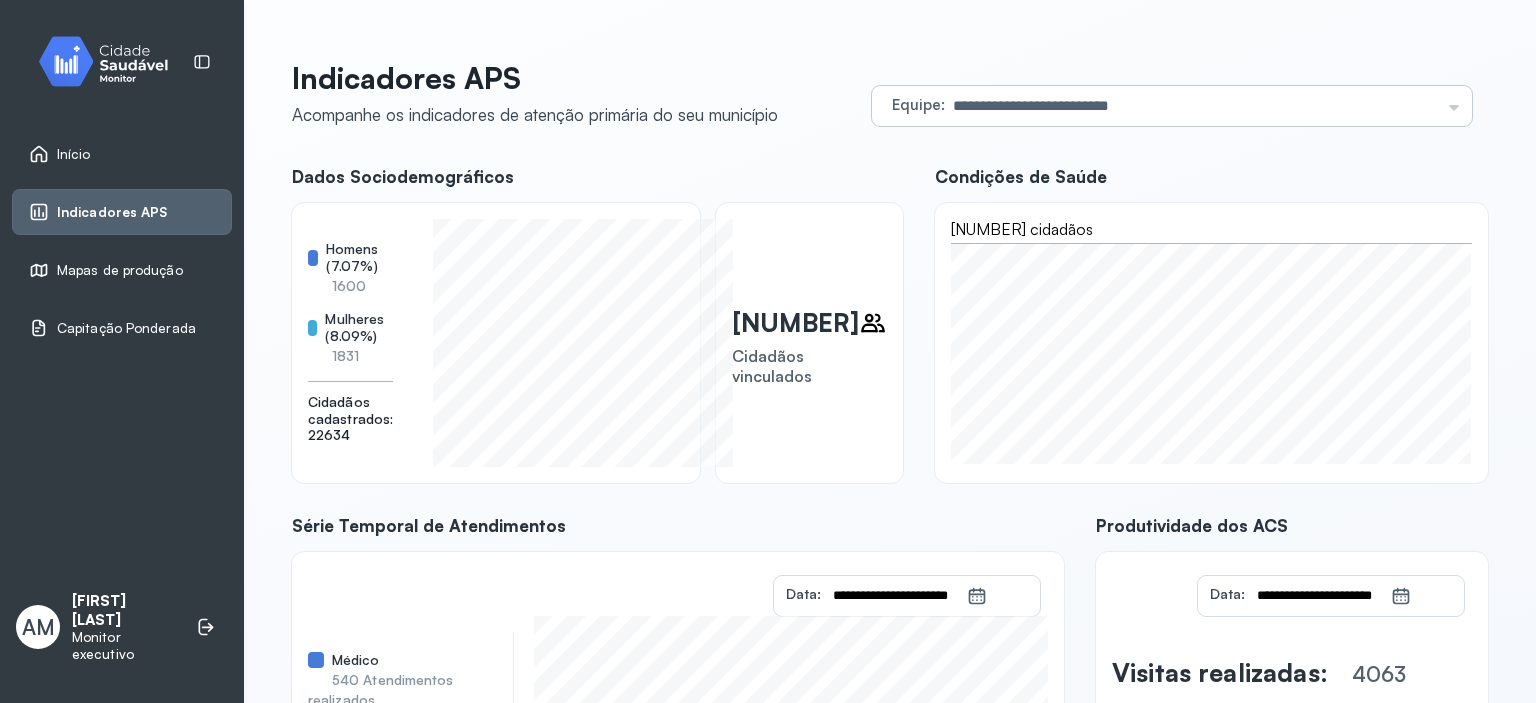 click on "**********" at bounding box center (1172, 106) 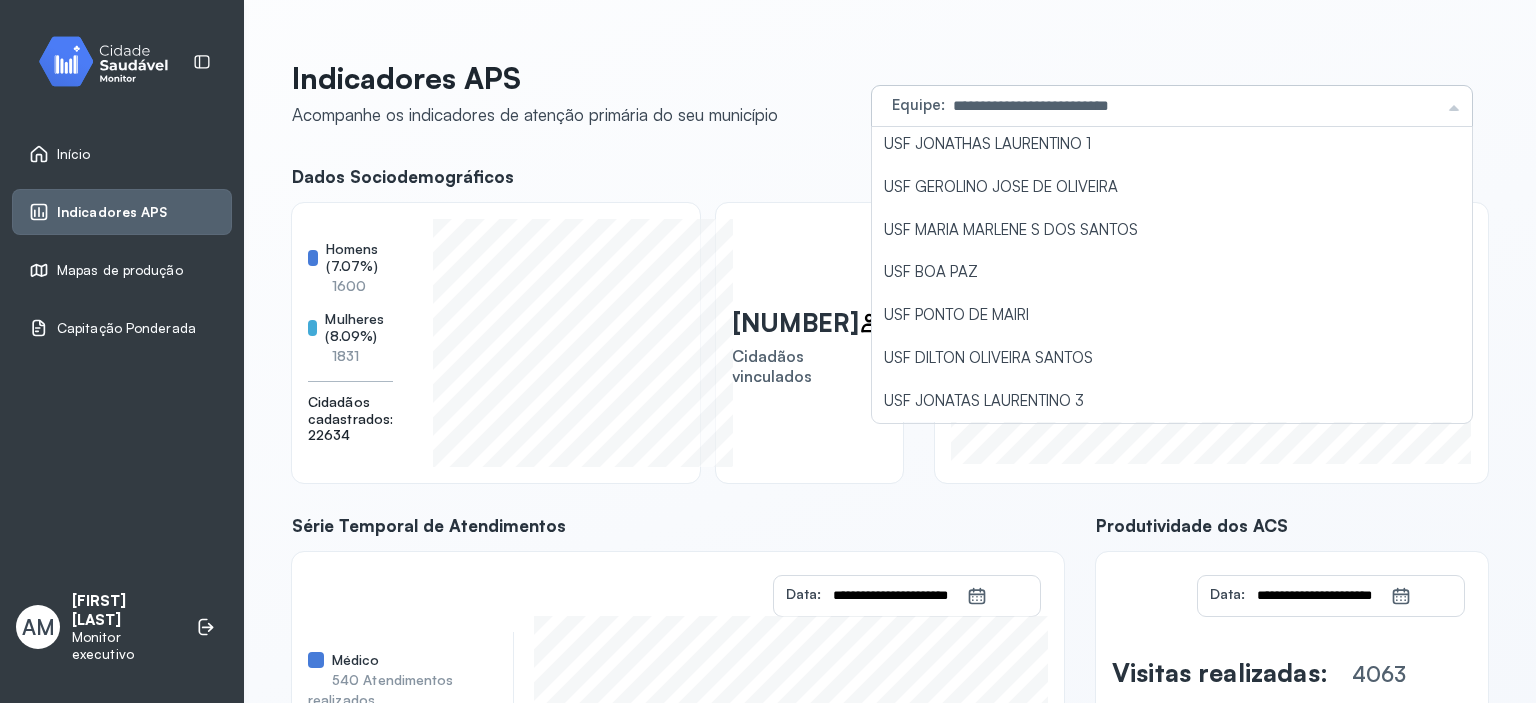 scroll, scrollTop: 89, scrollLeft: 0, axis: vertical 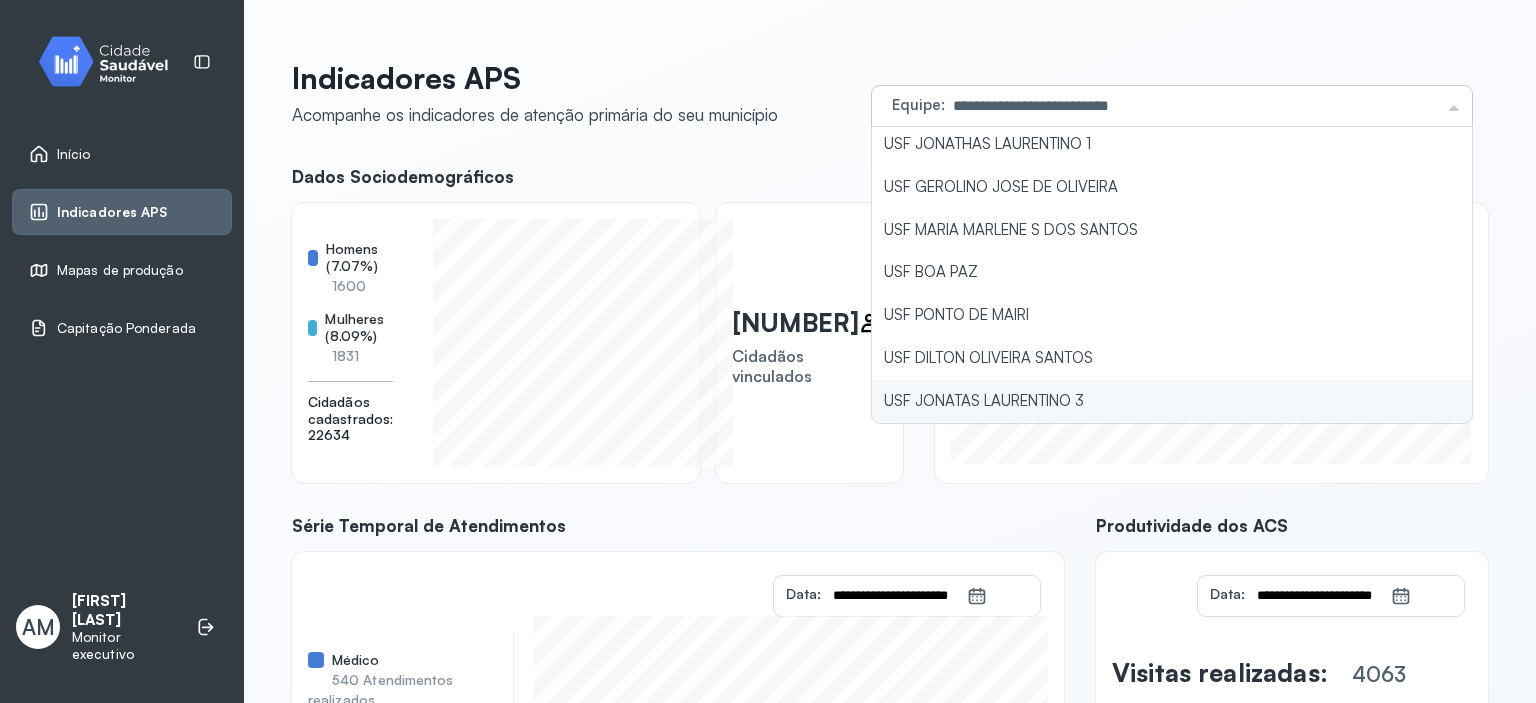 type on "**********" 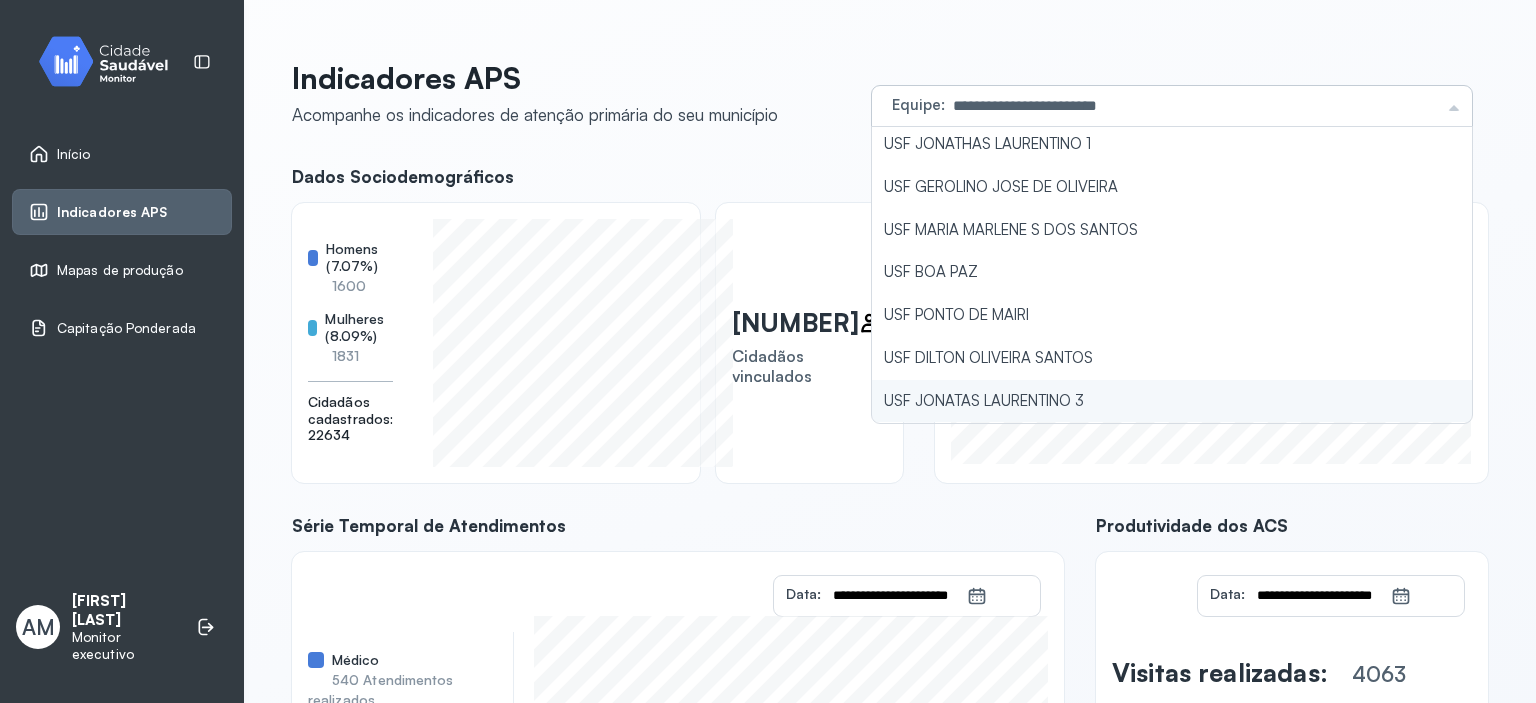 click on "USF JONATAS LAURENTINO 3" 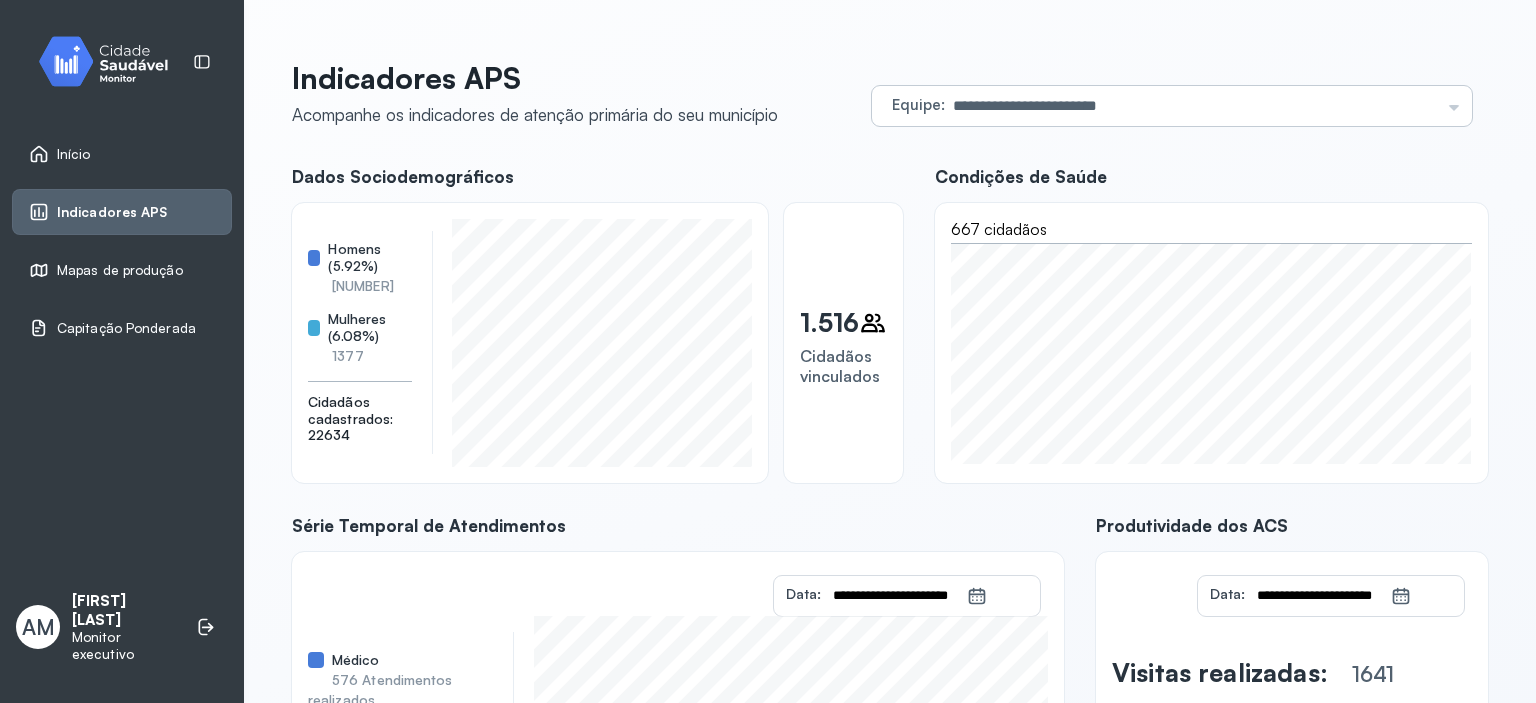 click on "**********" at bounding box center (1172, 106) 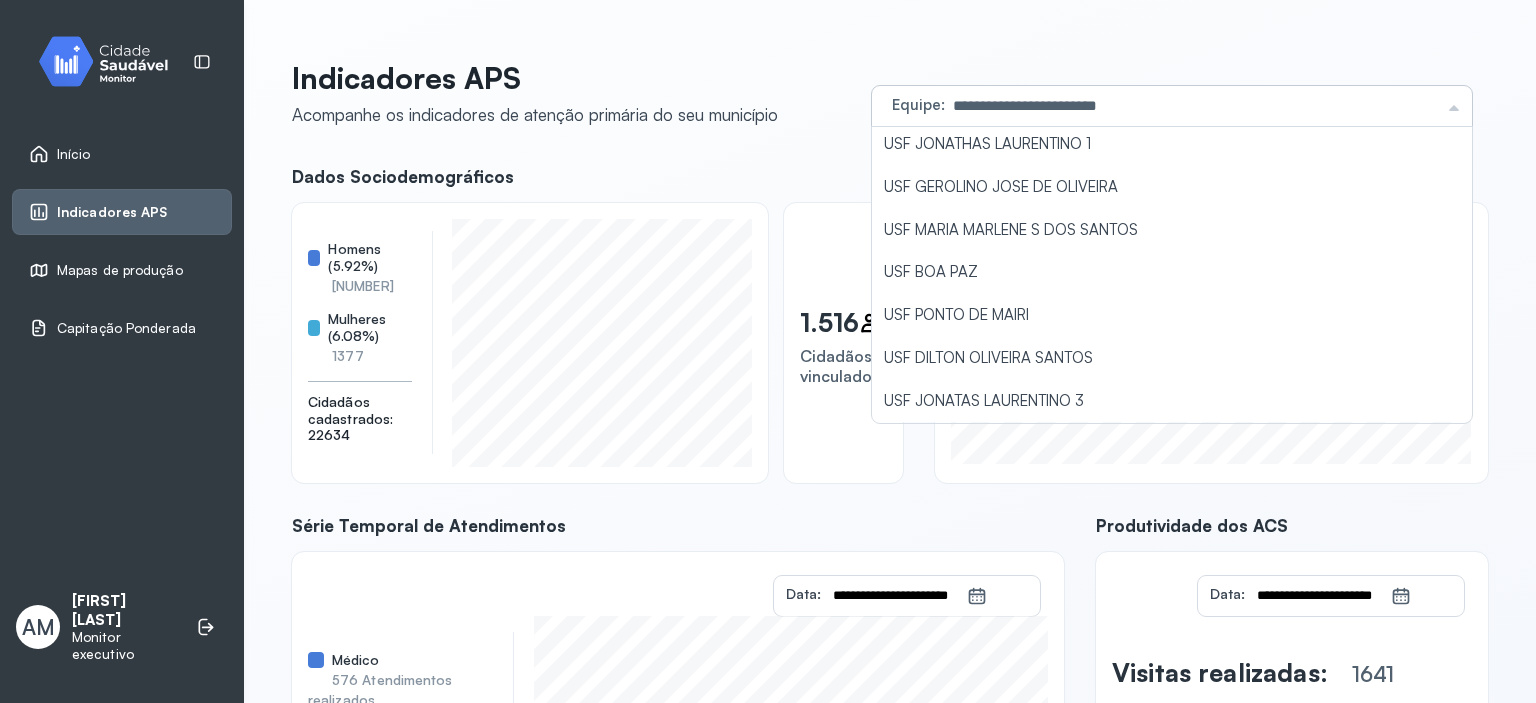 scroll, scrollTop: 89, scrollLeft: 0, axis: vertical 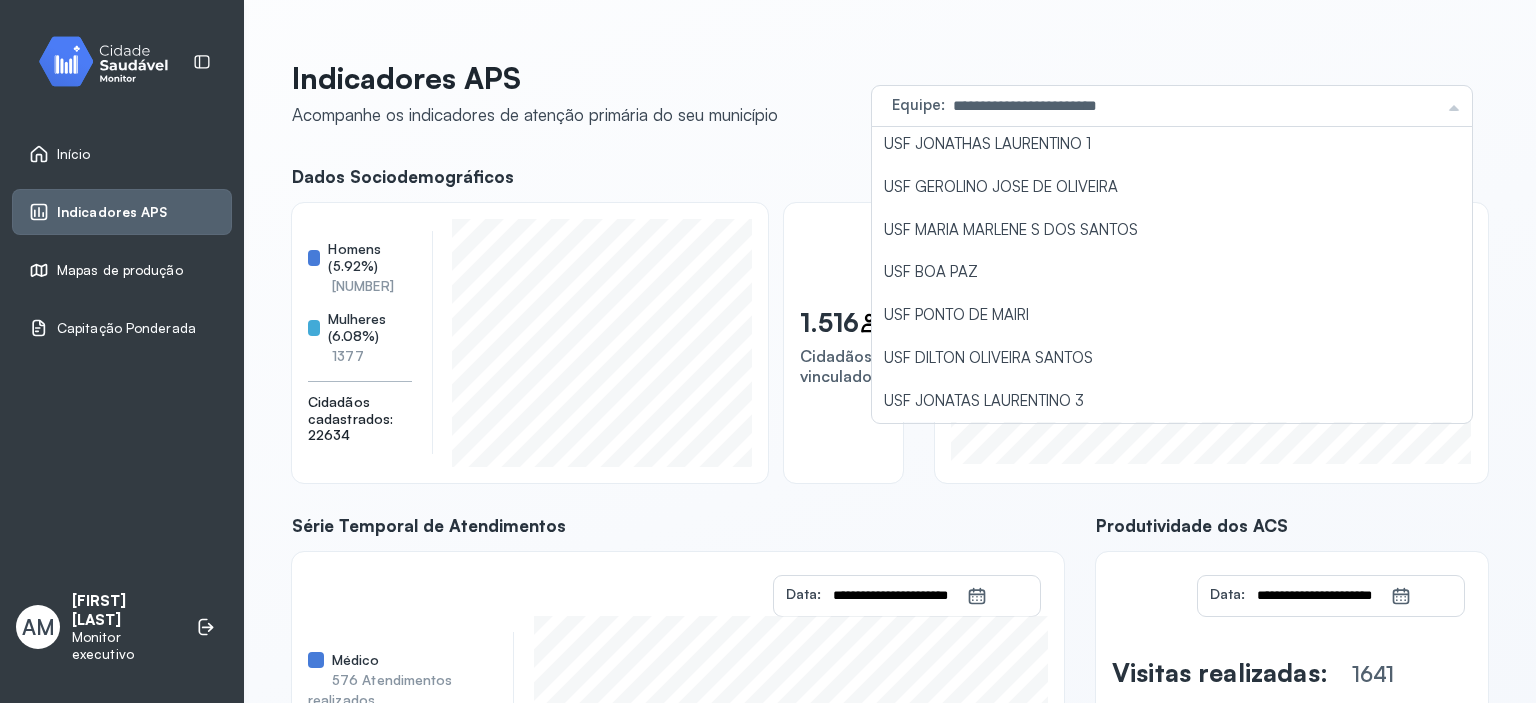 click on "Mapas de produção" at bounding box center (120, 270) 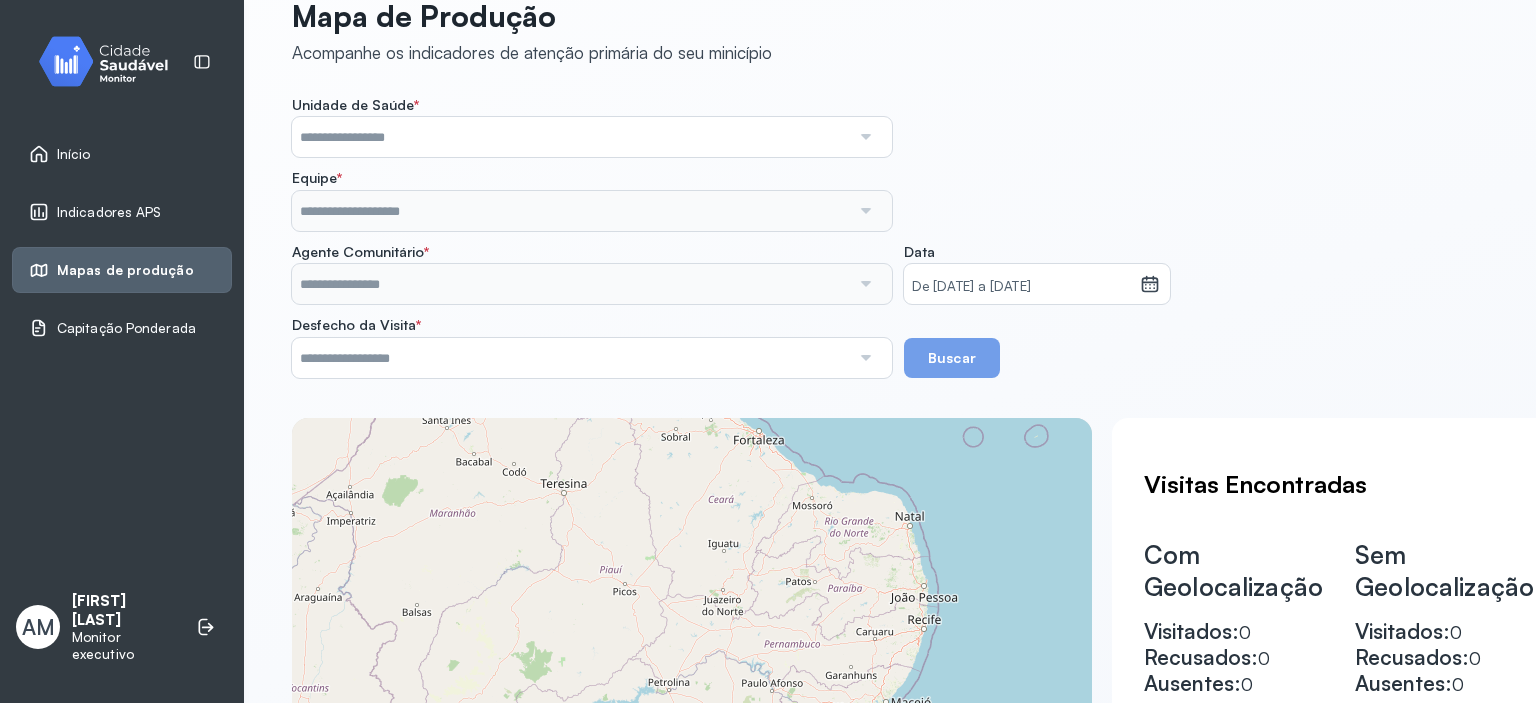 scroll, scrollTop: 0, scrollLeft: 0, axis: both 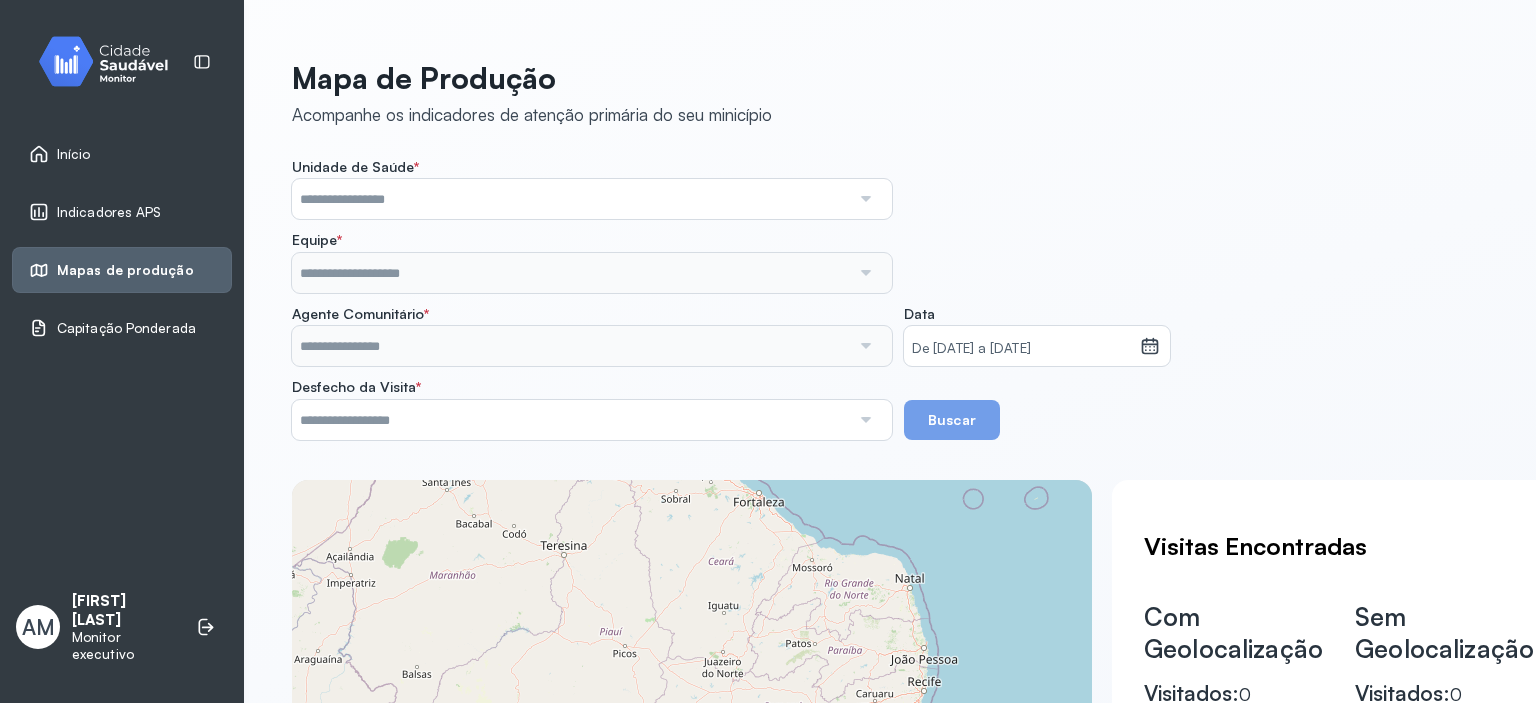 click on "Capitação Ponderada" at bounding box center (126, 328) 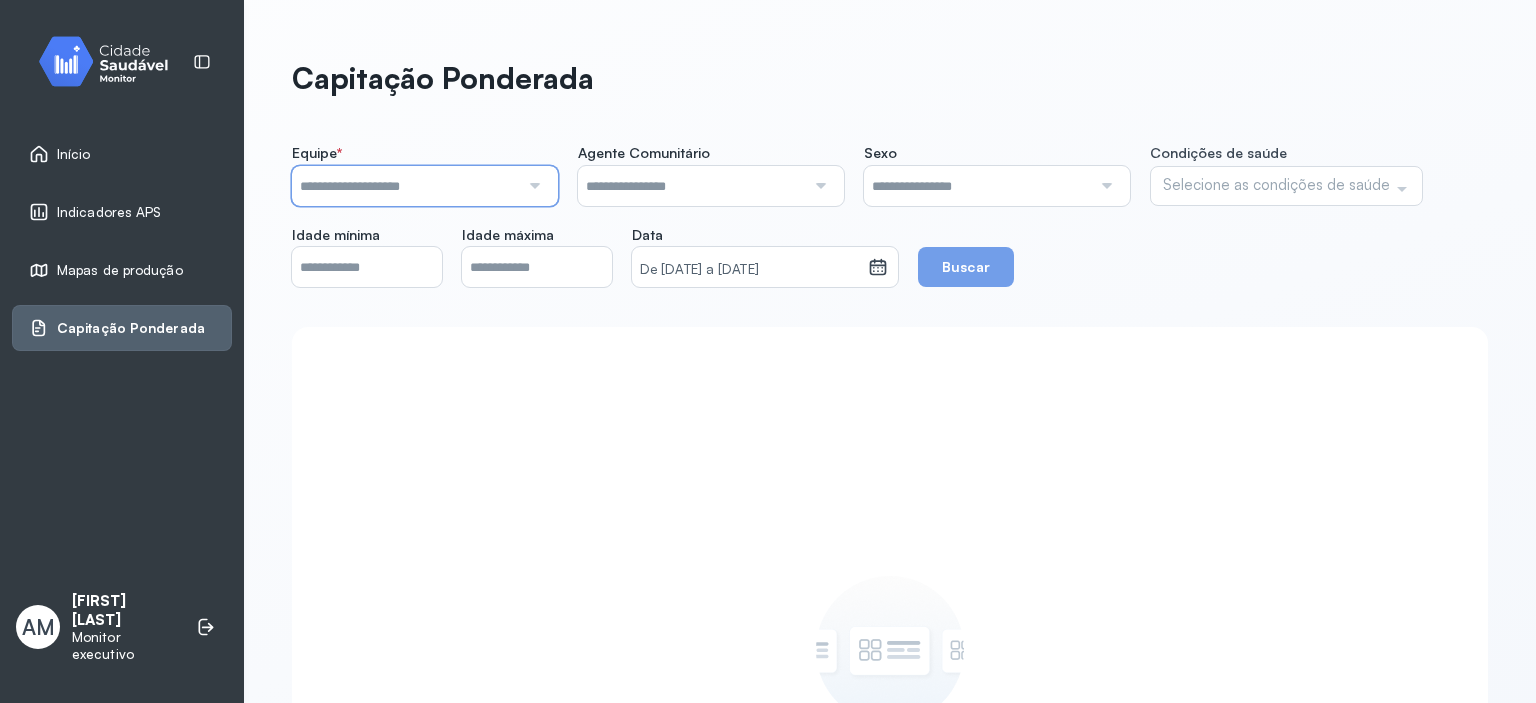 click at bounding box center (405, 186) 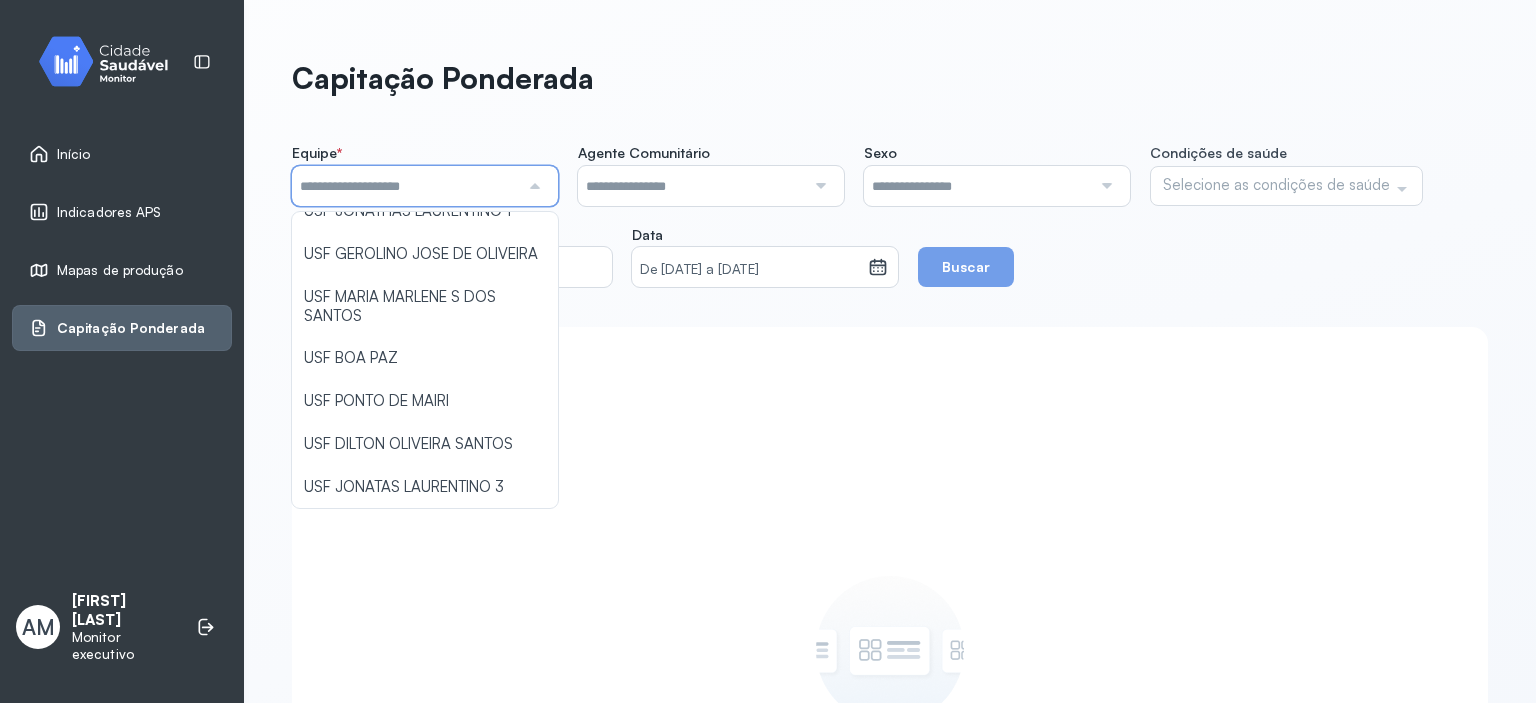 scroll, scrollTop: 0, scrollLeft: 0, axis: both 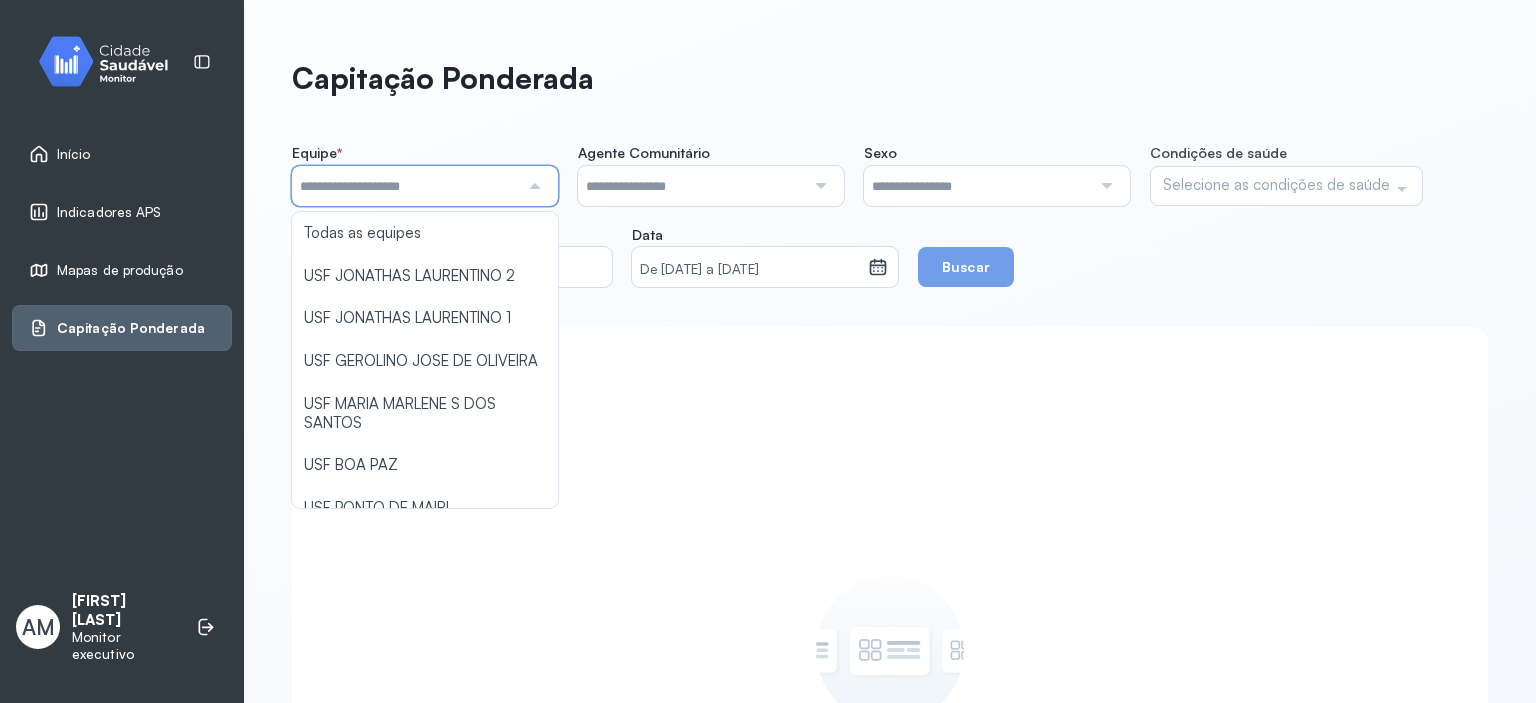 click 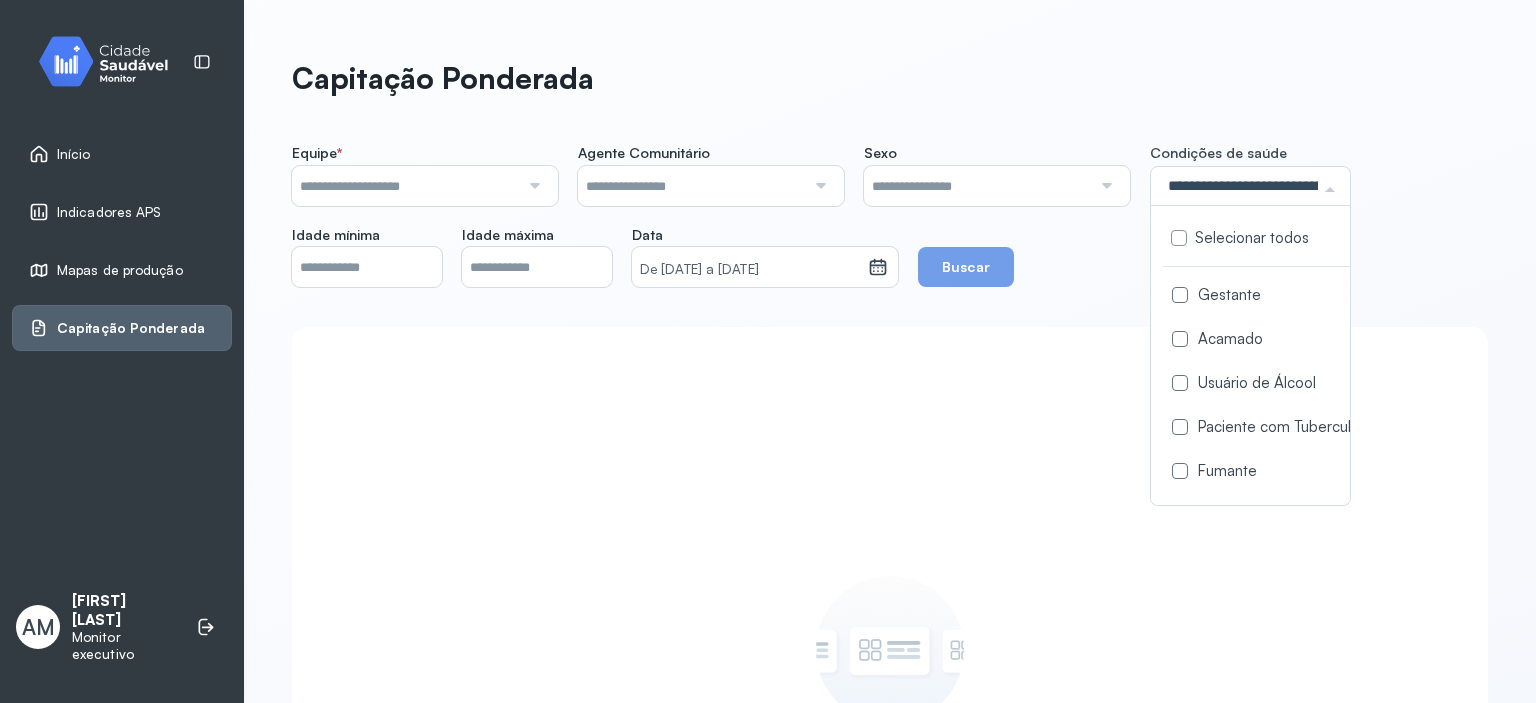 click at bounding box center (1180, 295) 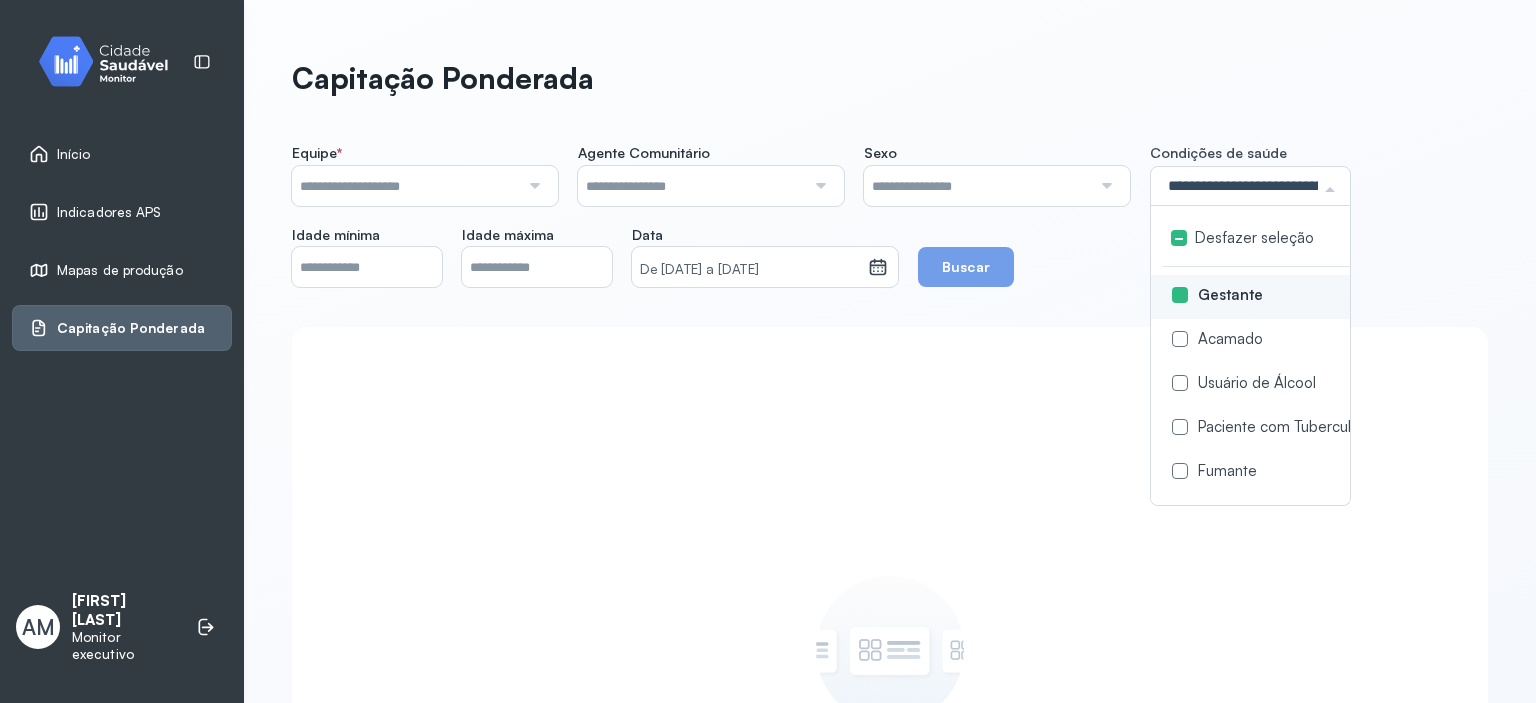 click at bounding box center [532, 186] 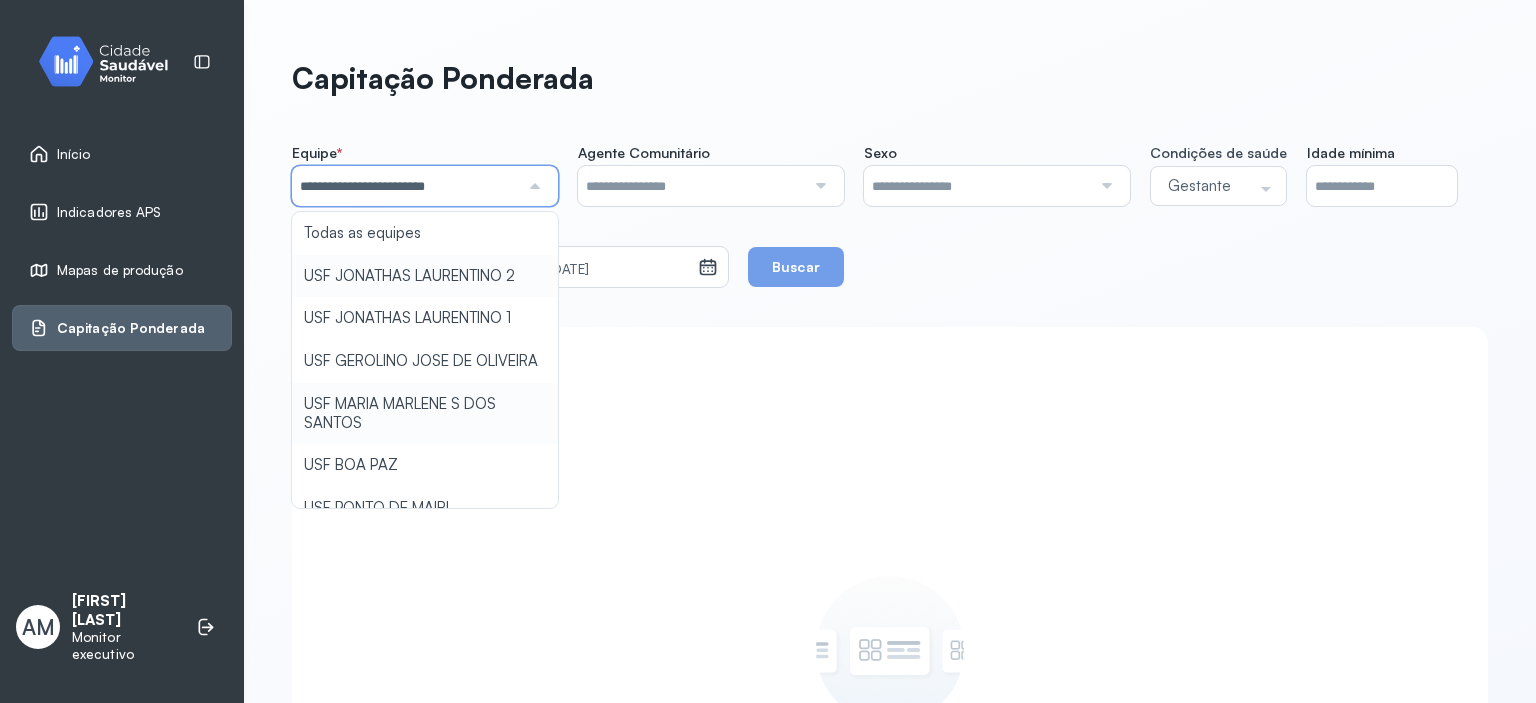 click on "**********" at bounding box center (890, 215) 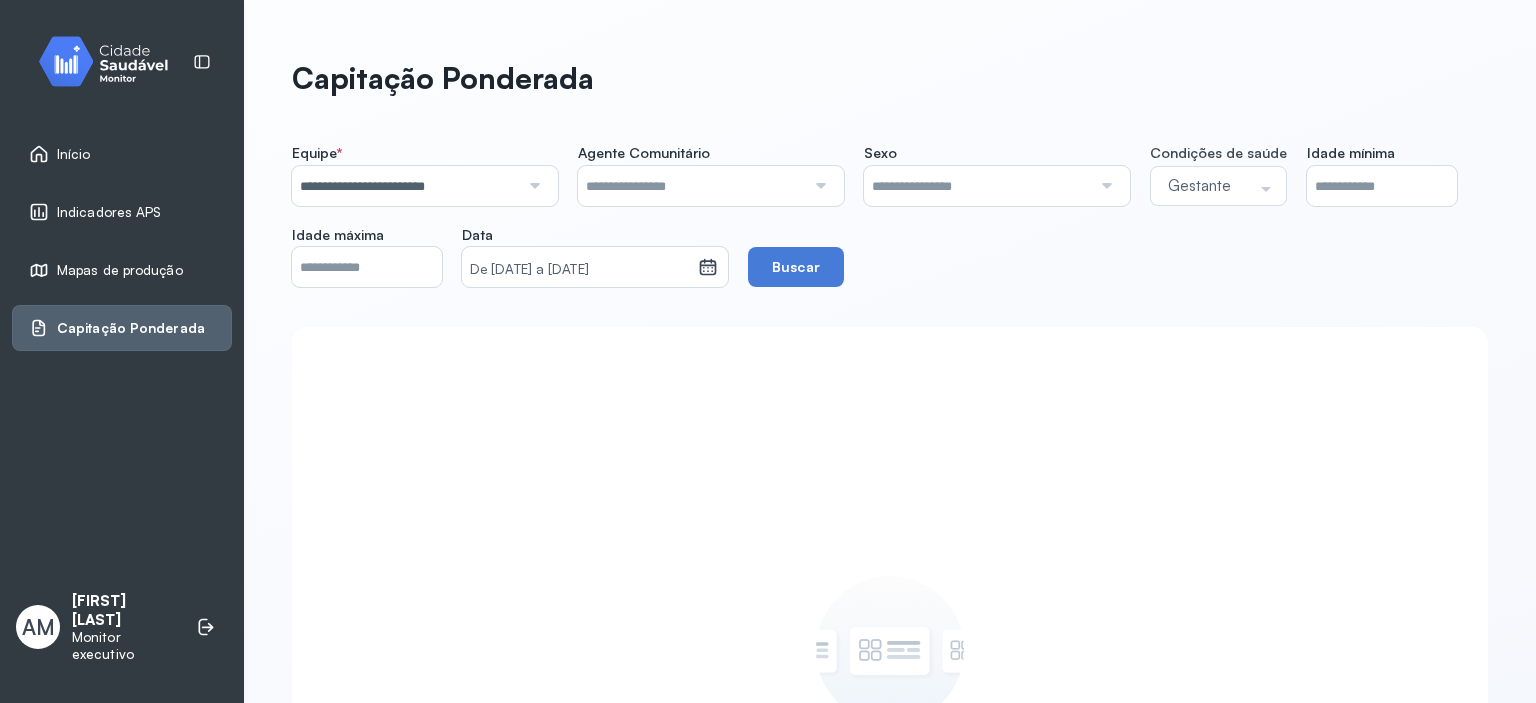 click 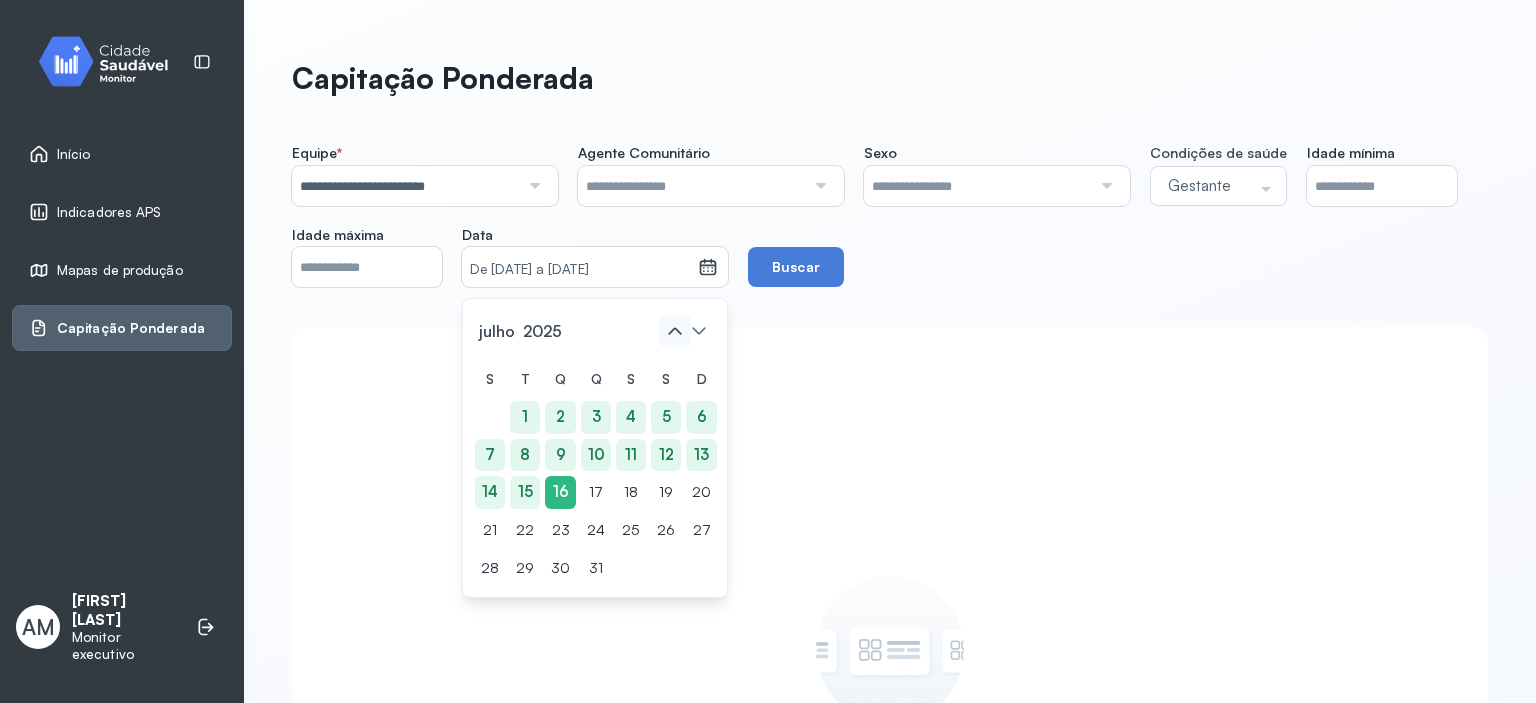 click 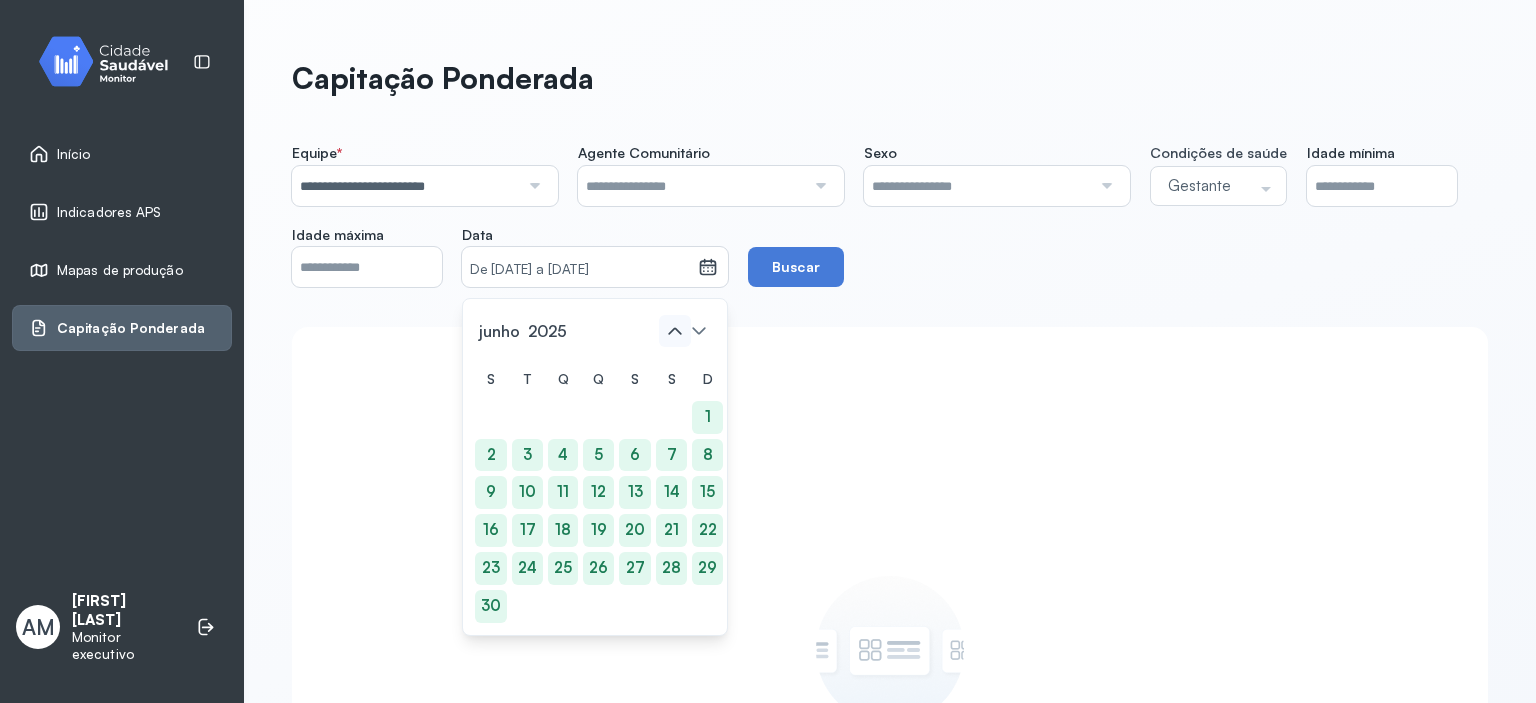 click 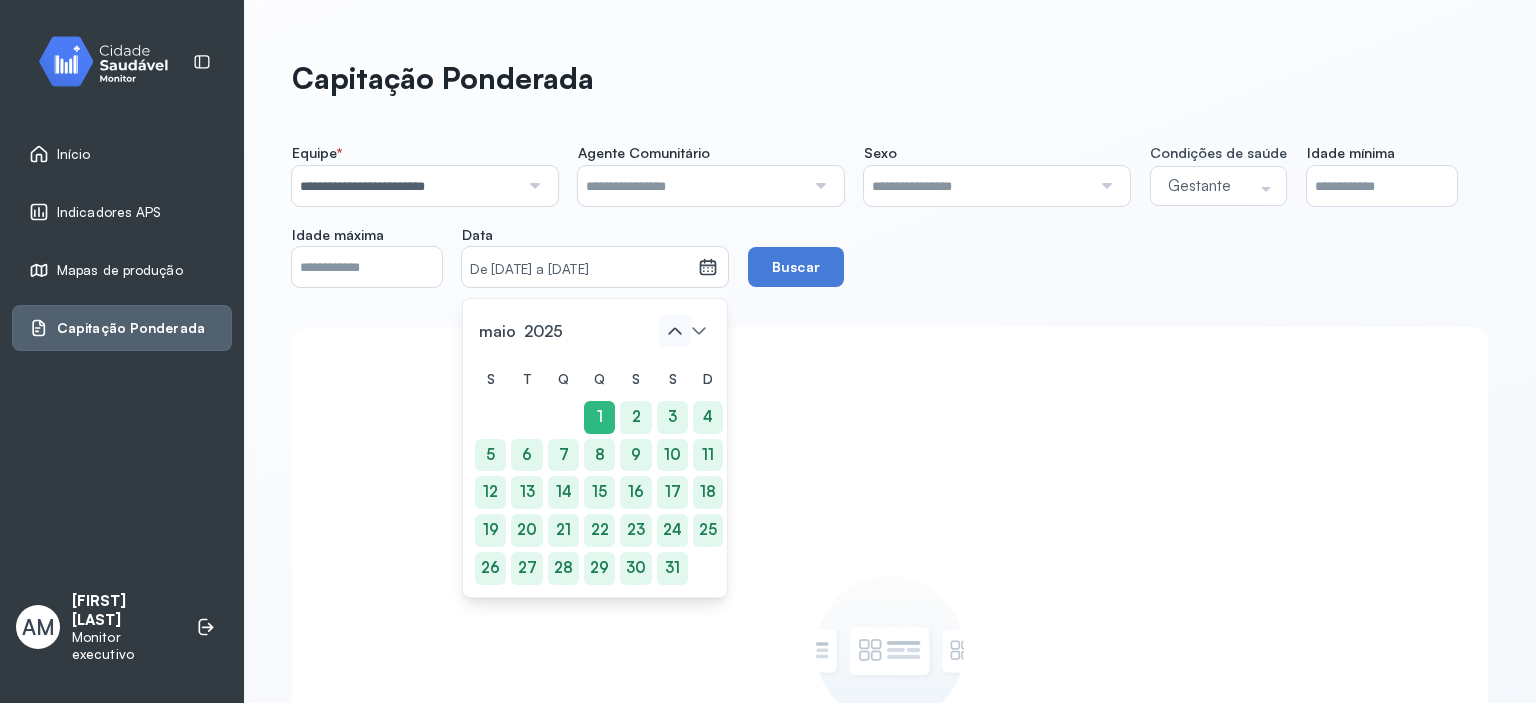 click 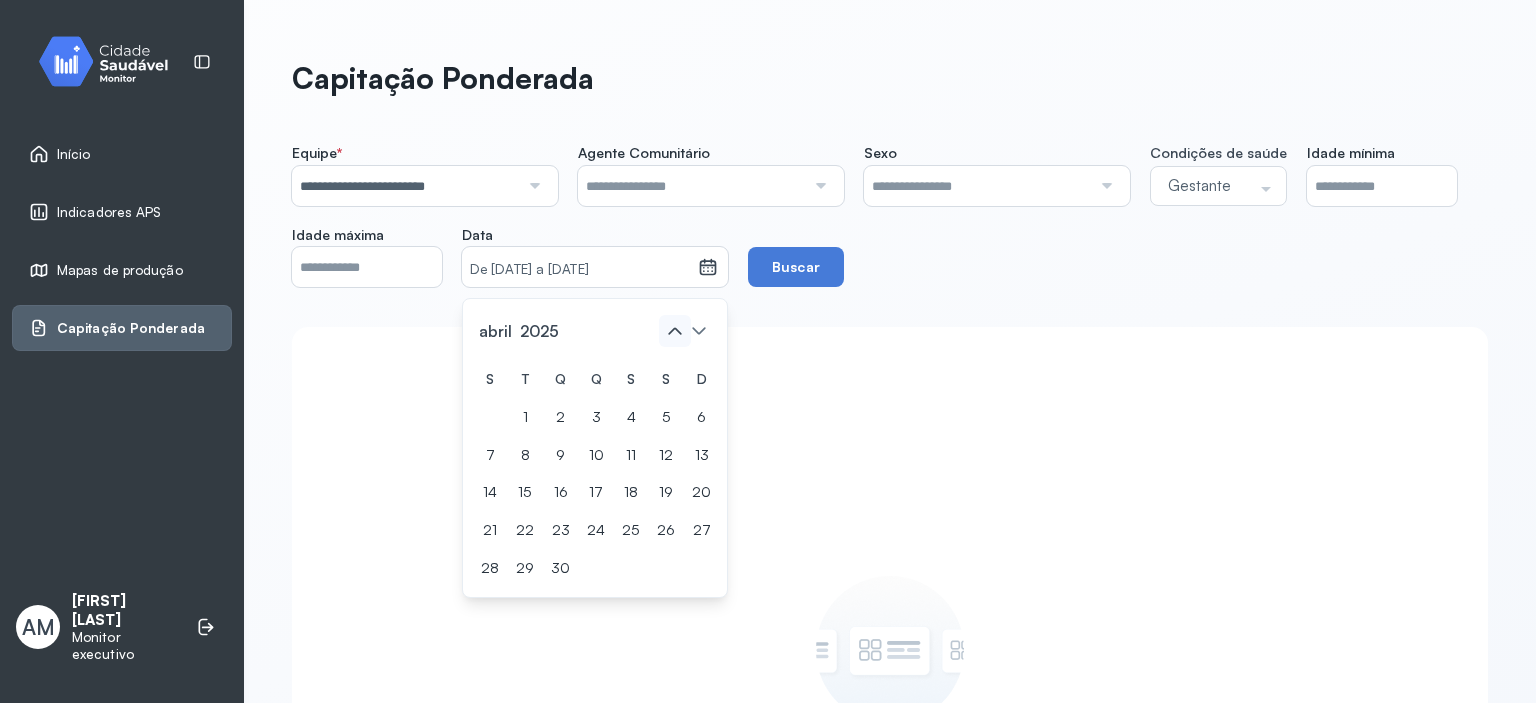 click 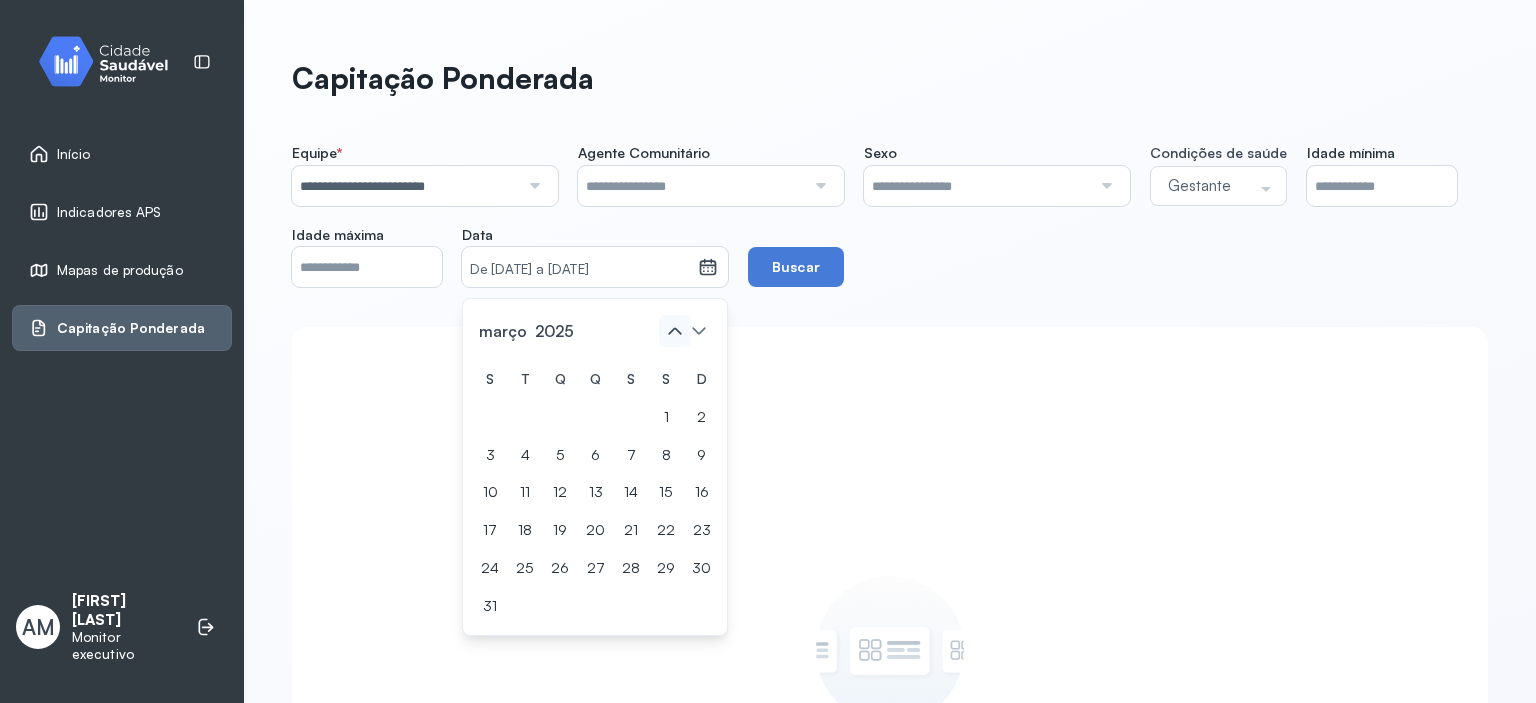 click 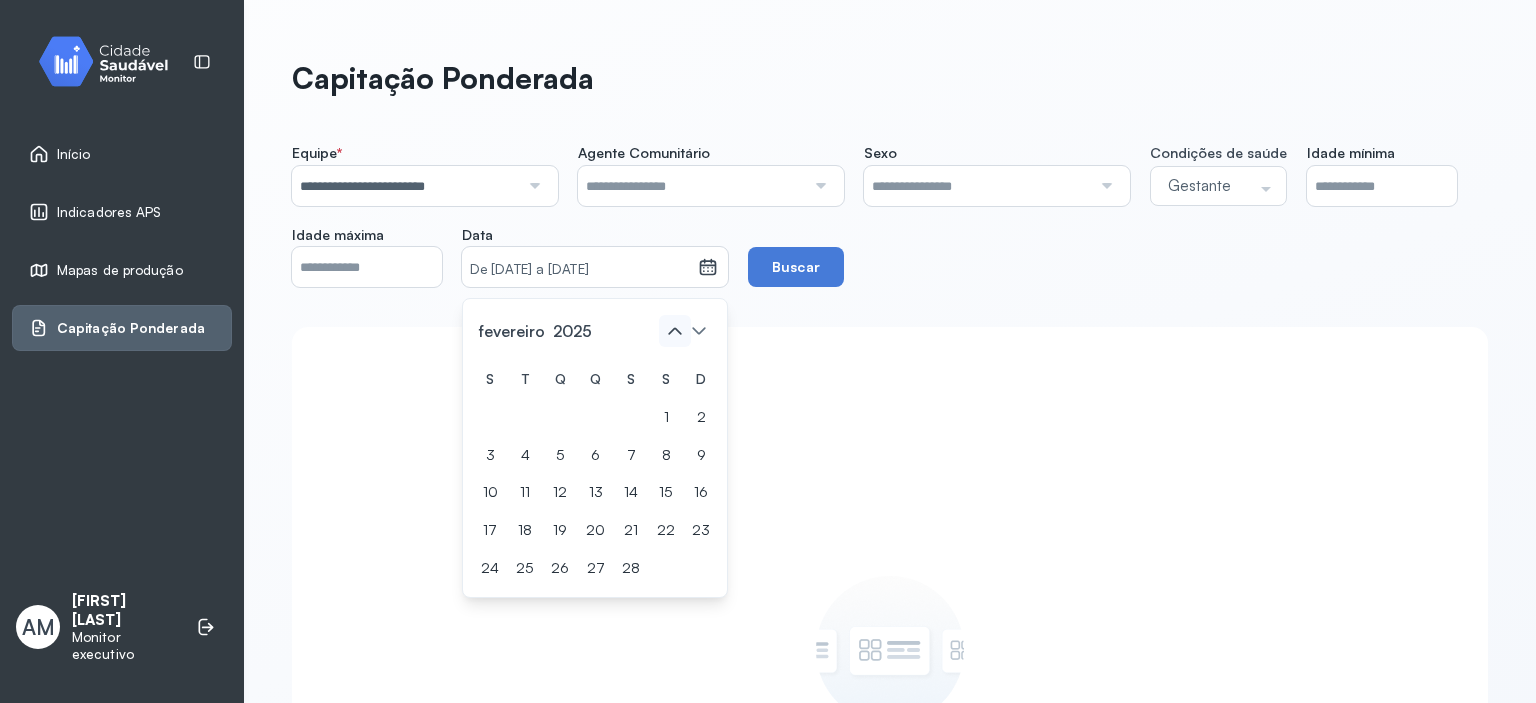 click 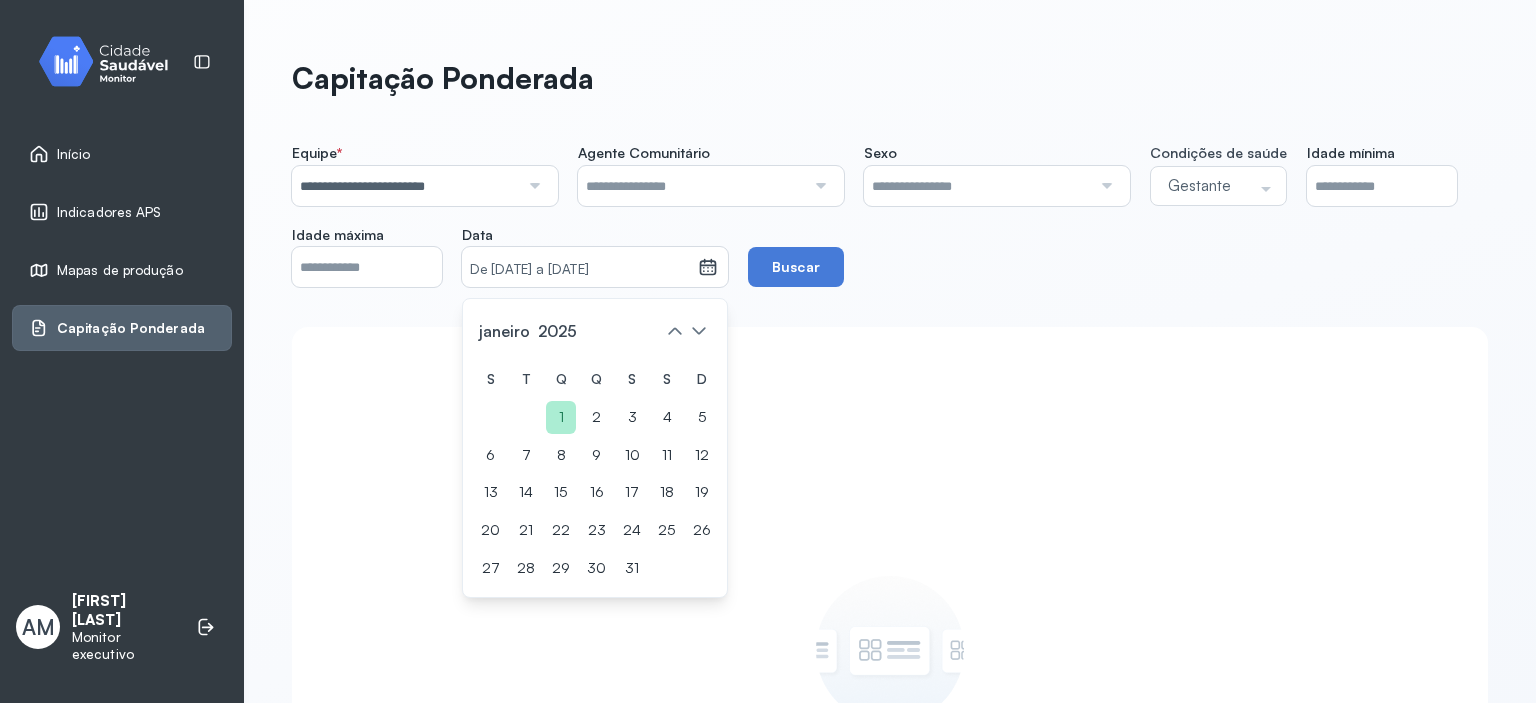 click on "1" 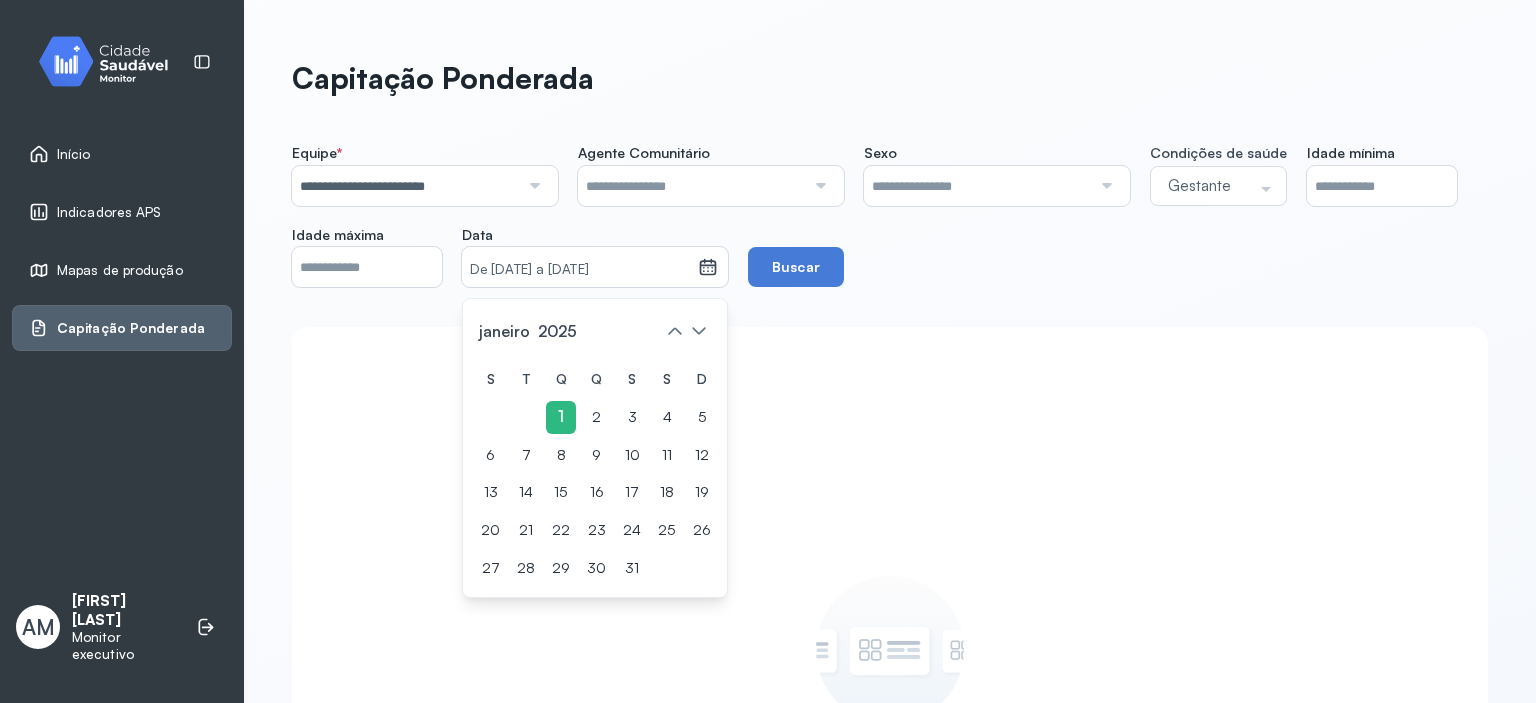 click on "De [DATE] a [DATE]" at bounding box center [580, 270] 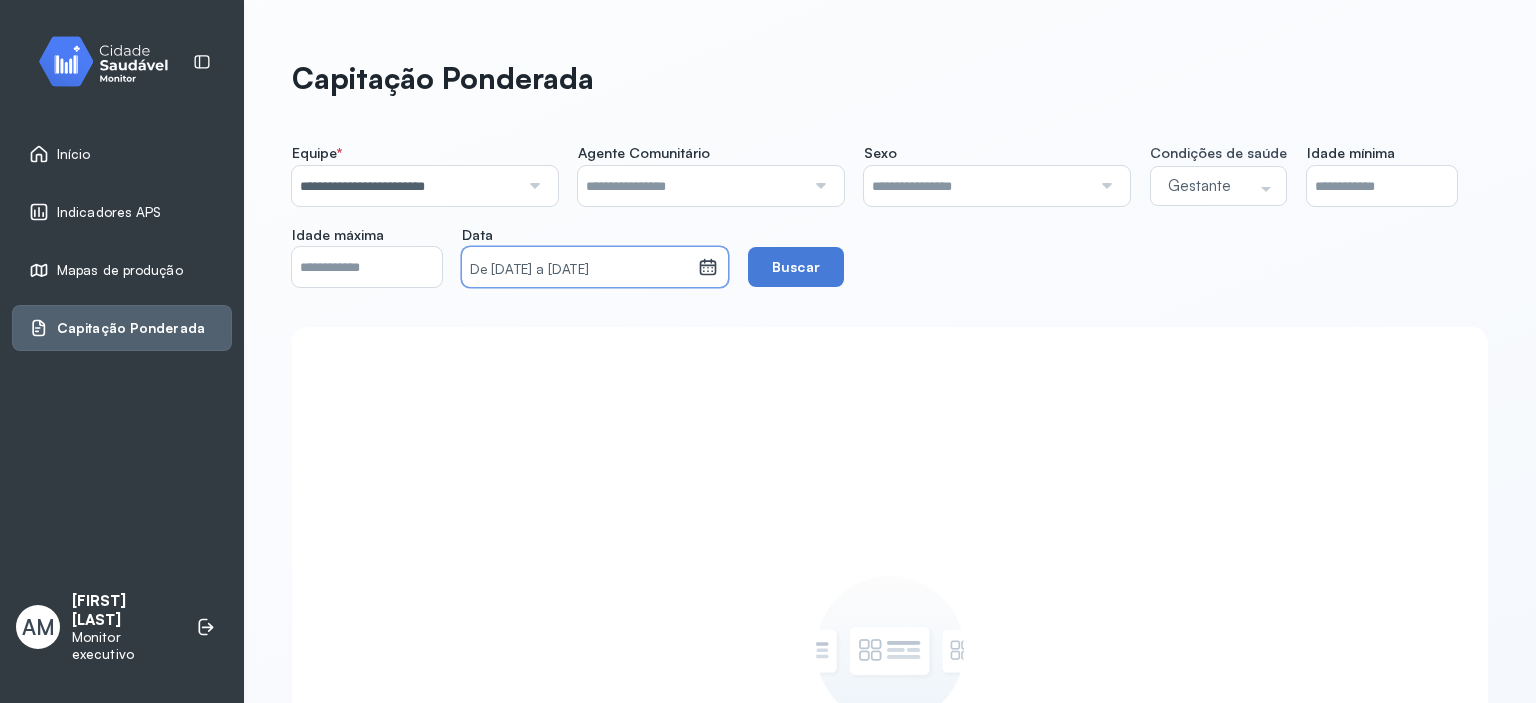 click 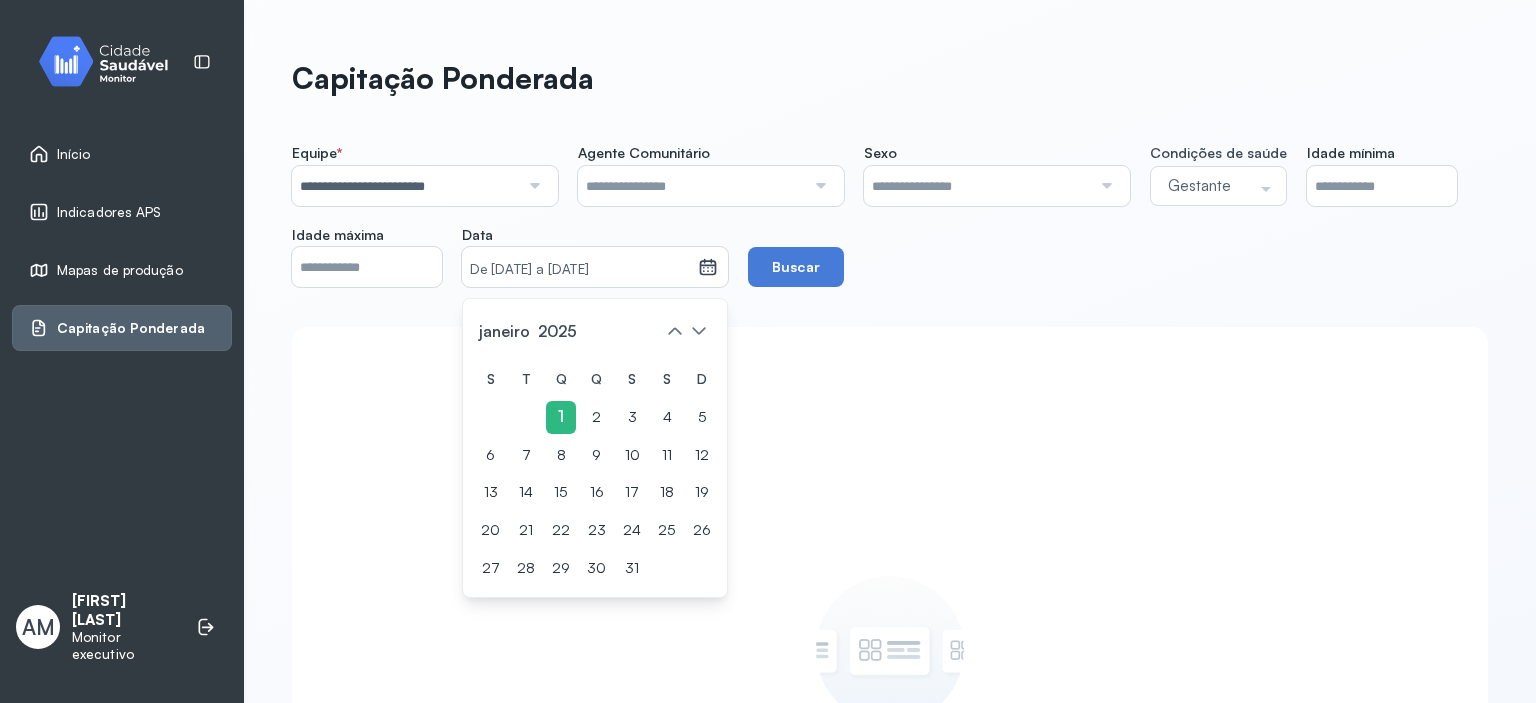 click on "De [DATE] a [DATE]" at bounding box center (580, 270) 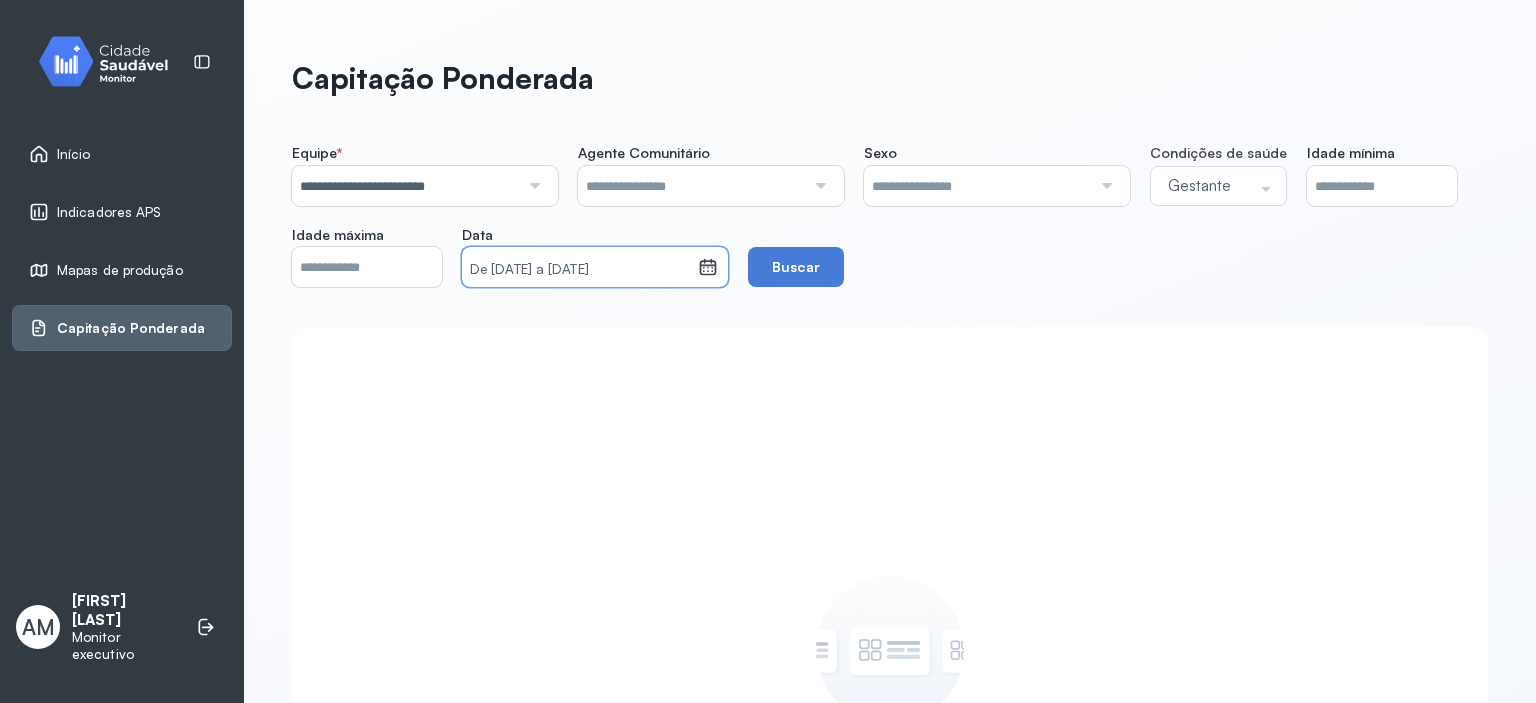 click on "De [DATE] a [DATE]" at bounding box center (580, 270) 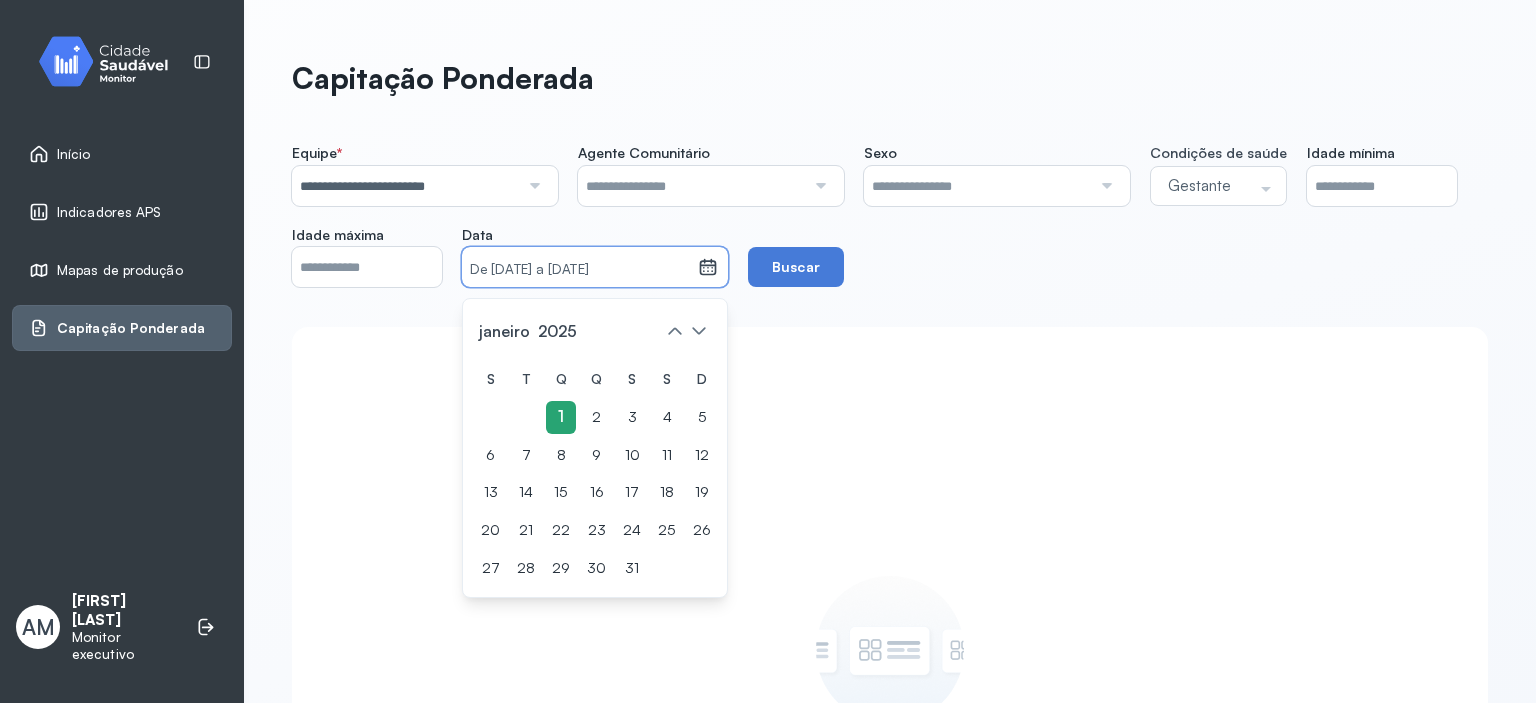 click on "1" 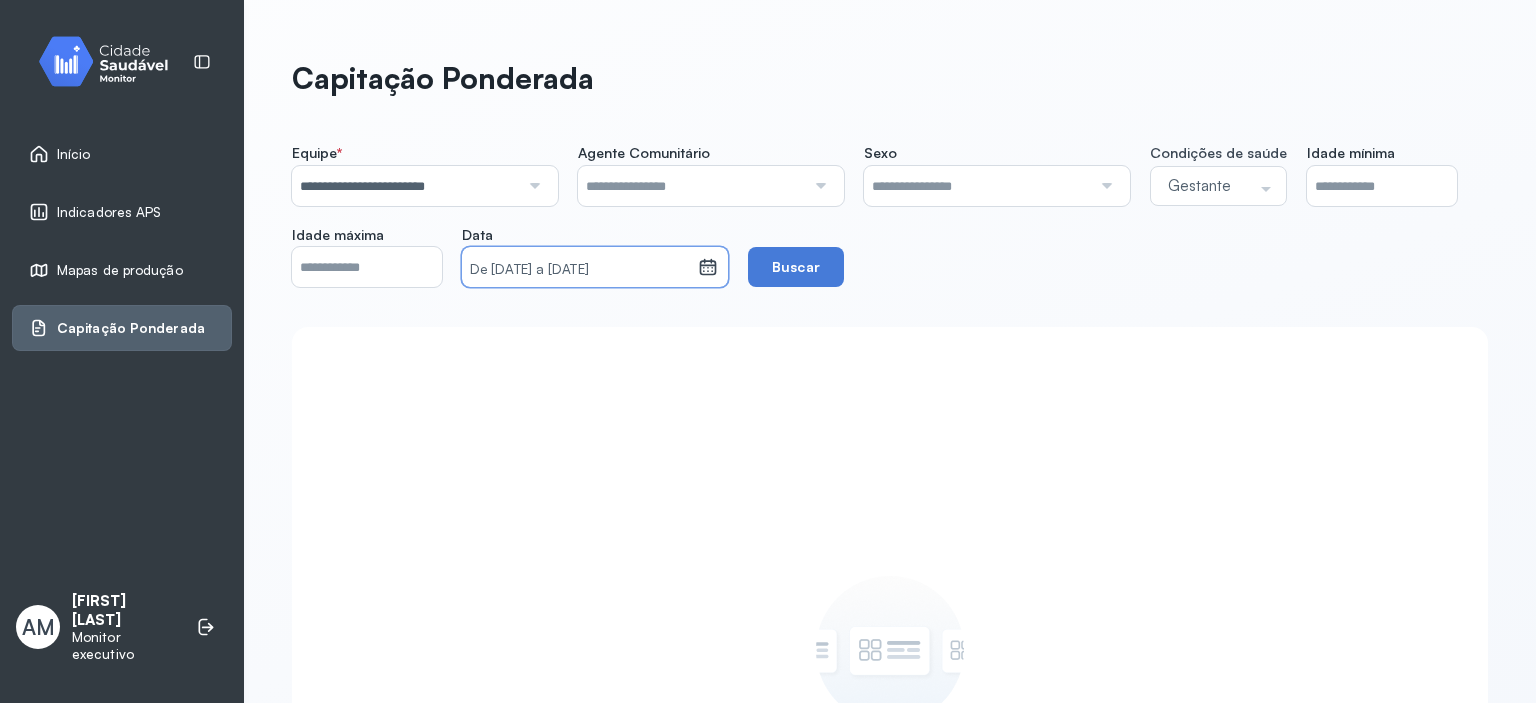 click on "De [DATE] a [DATE]" at bounding box center (580, 270) 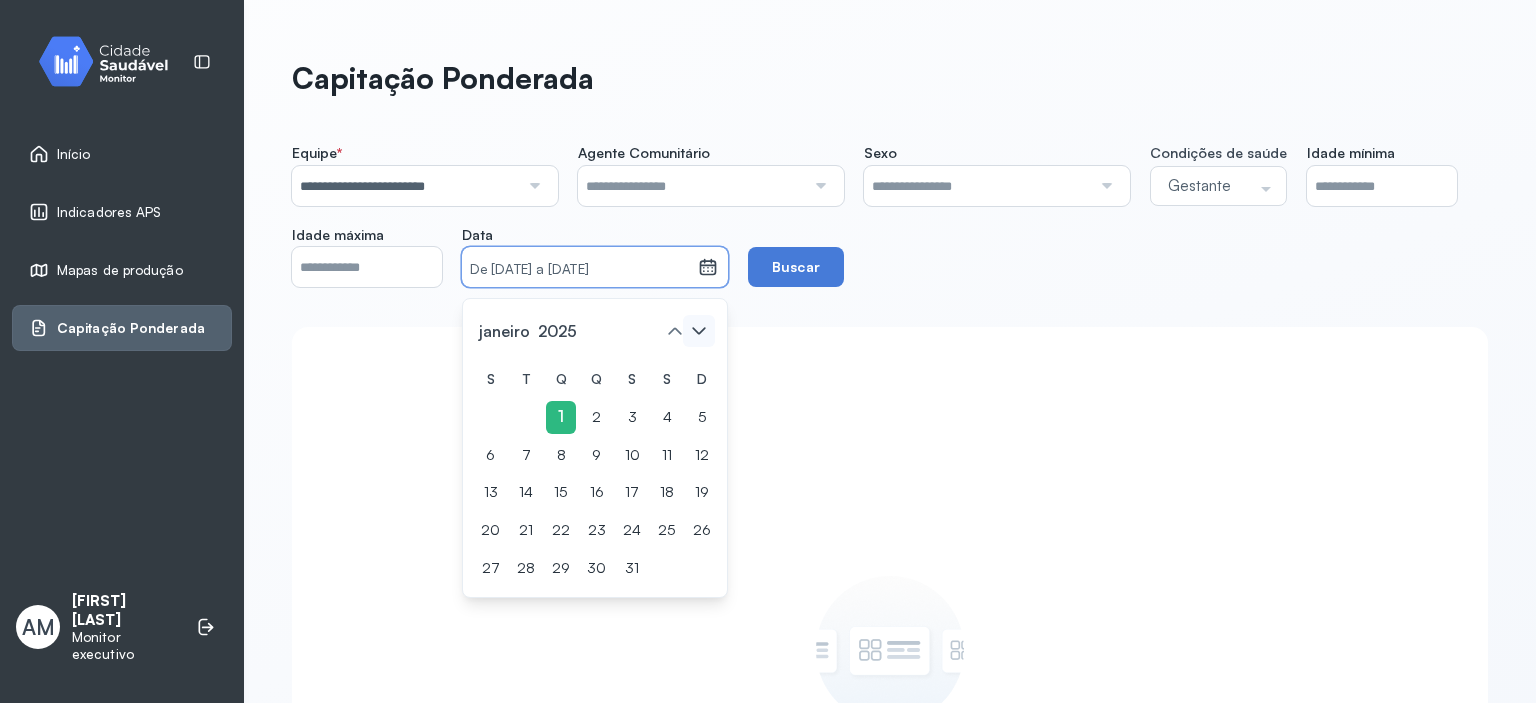 click 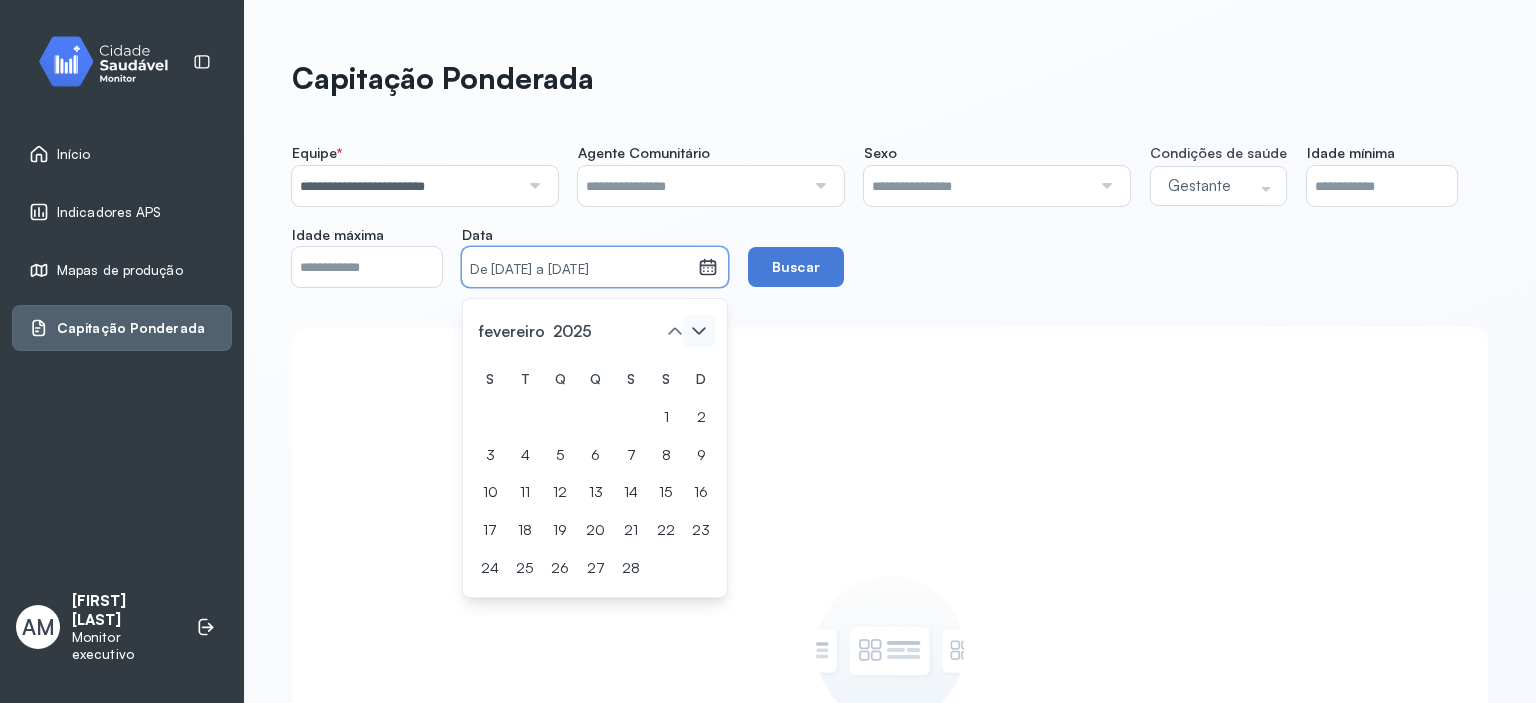 click 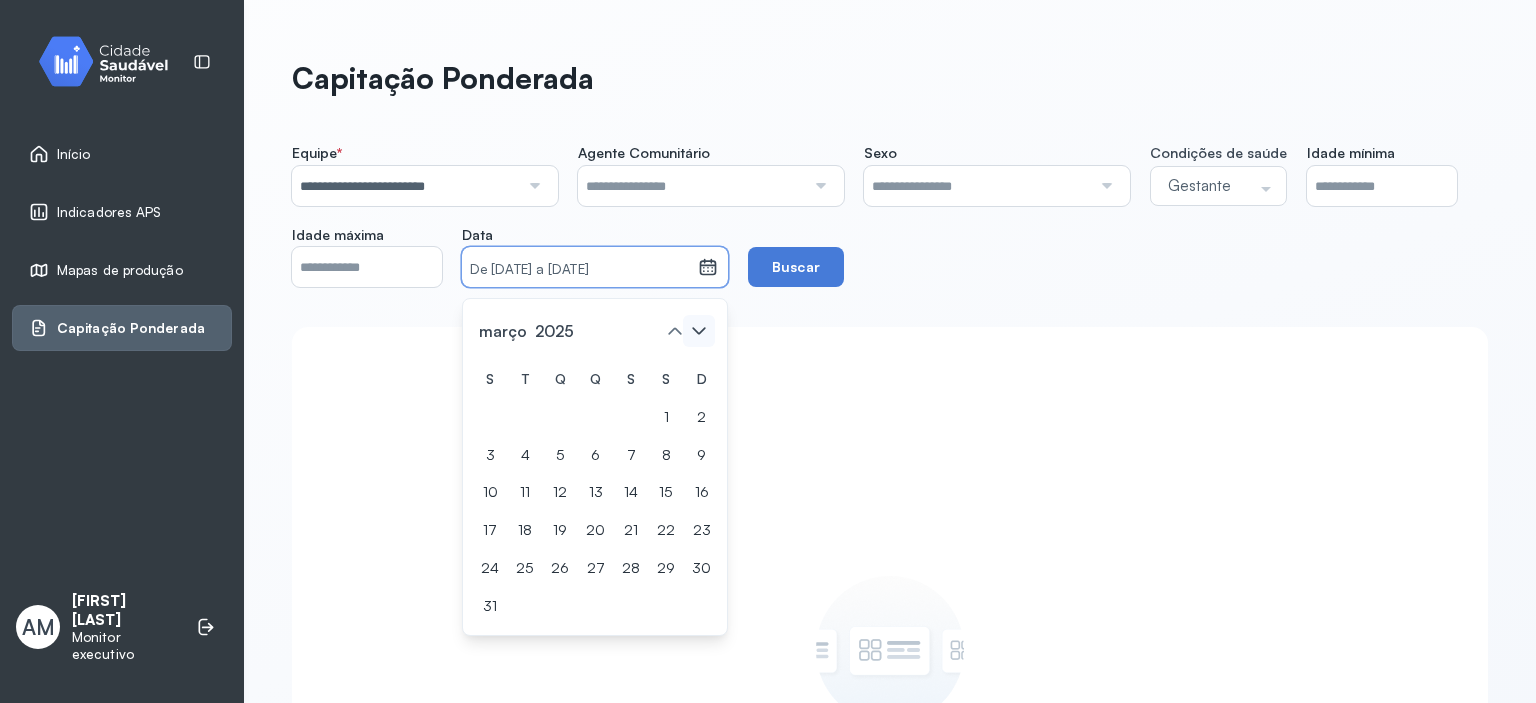 click 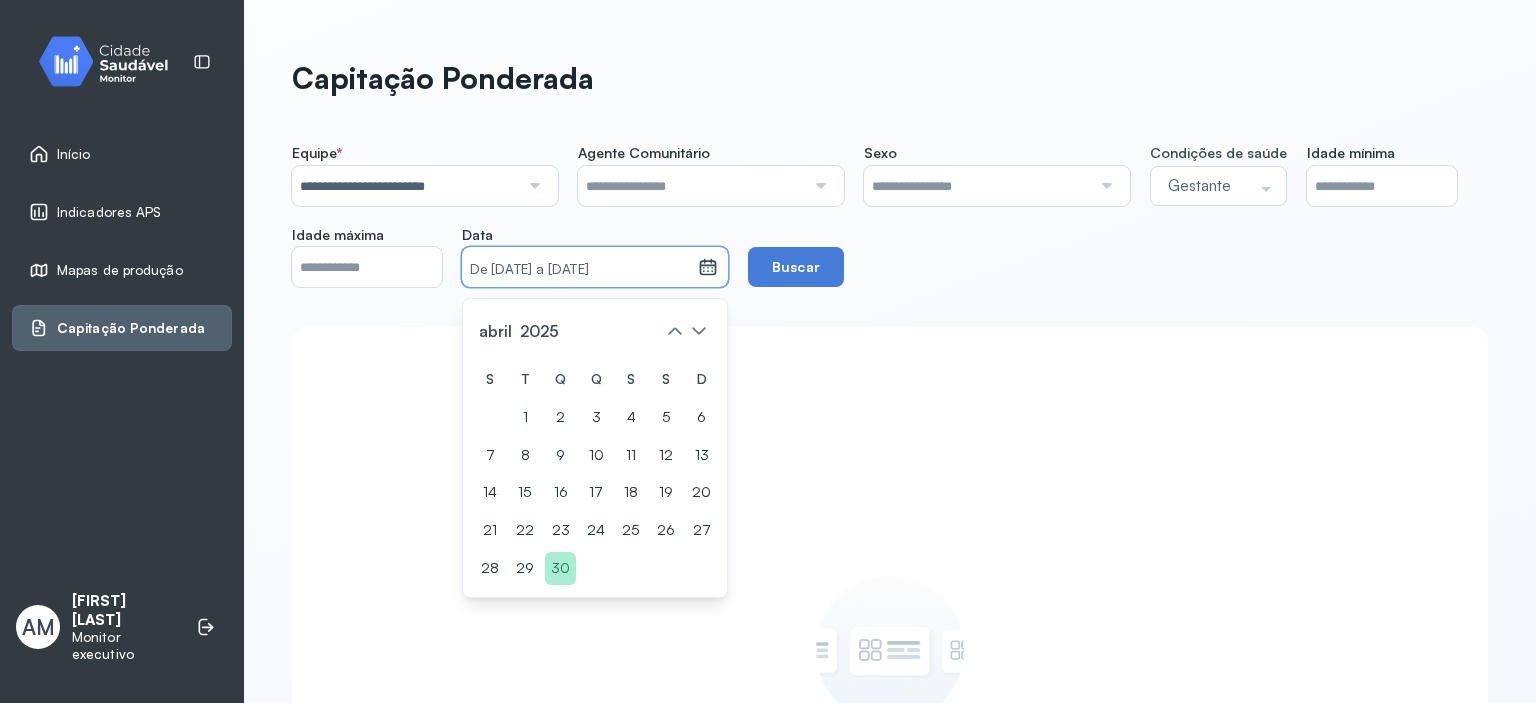 click on "30" 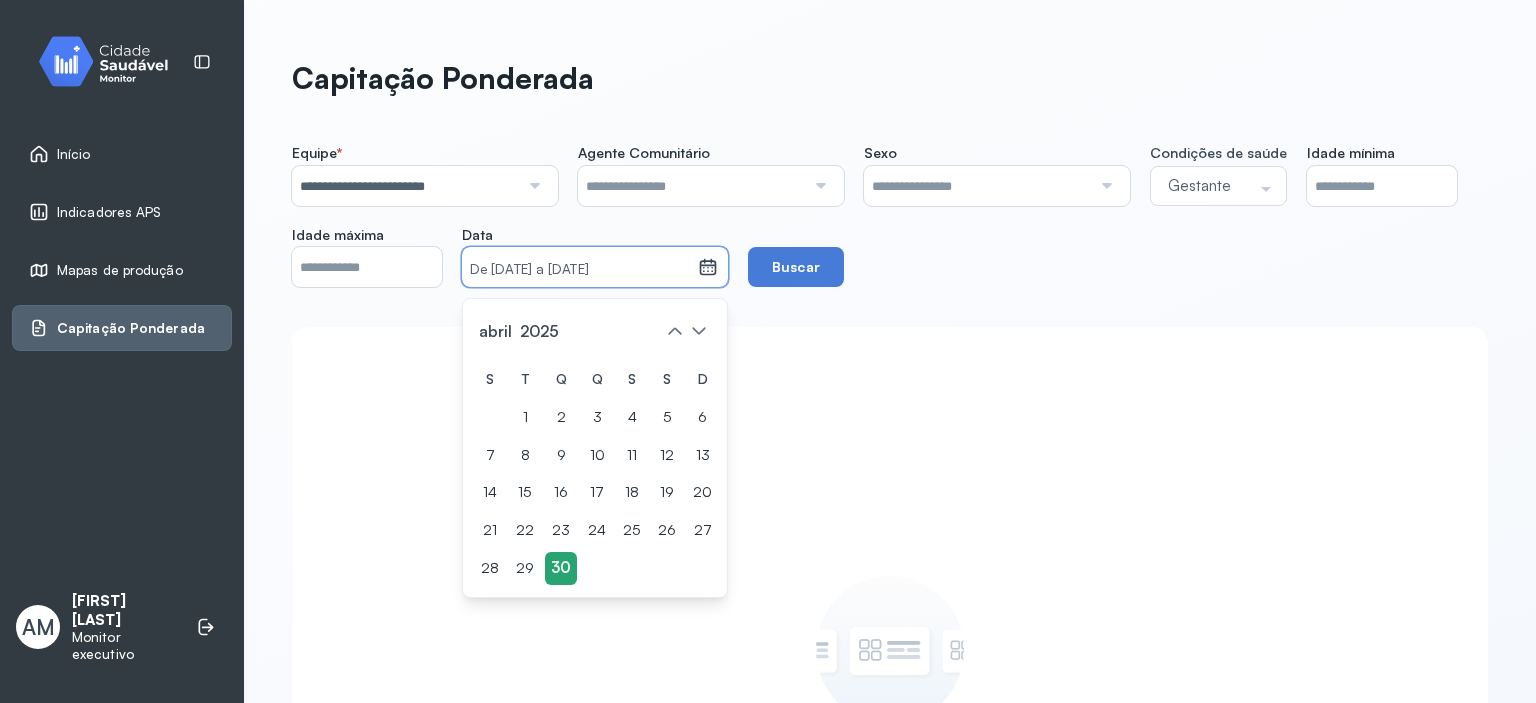 click on "30" 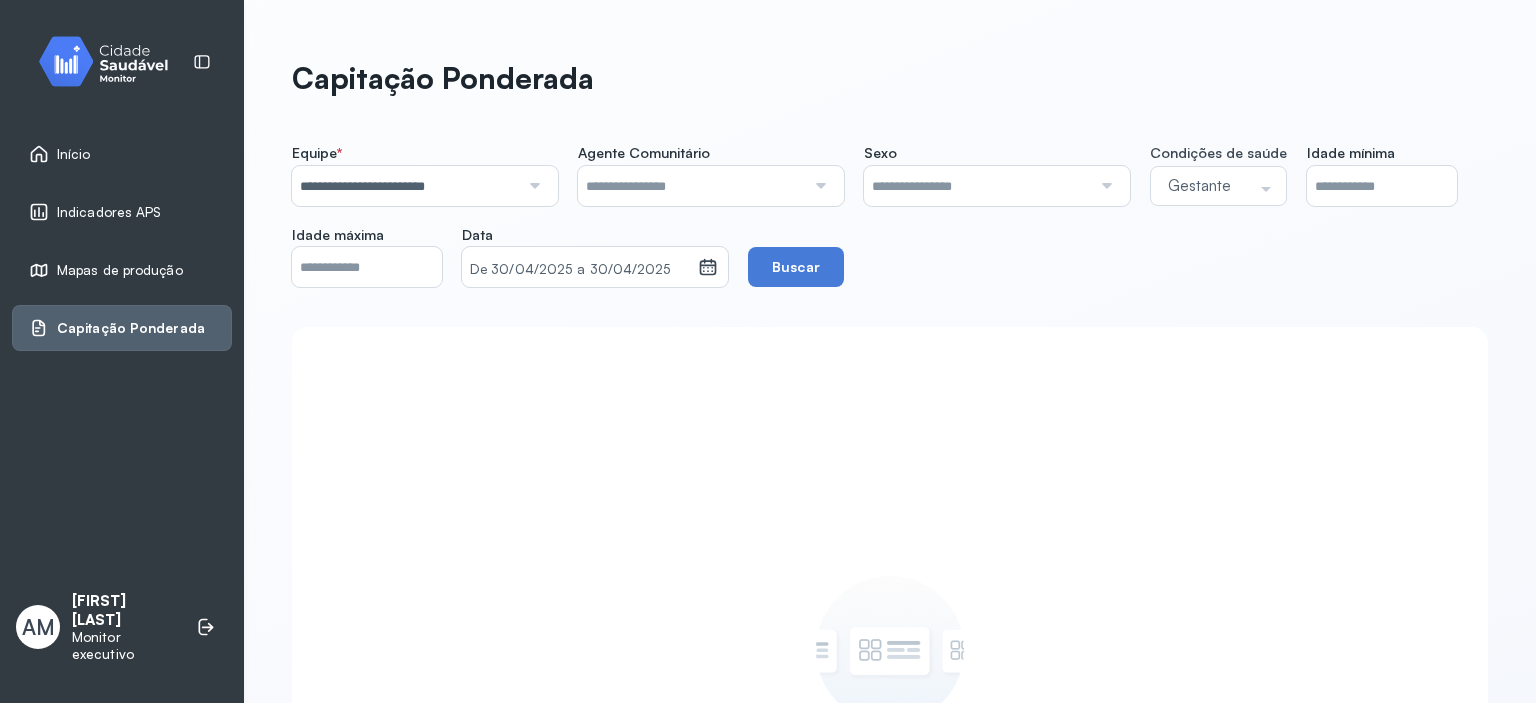 click 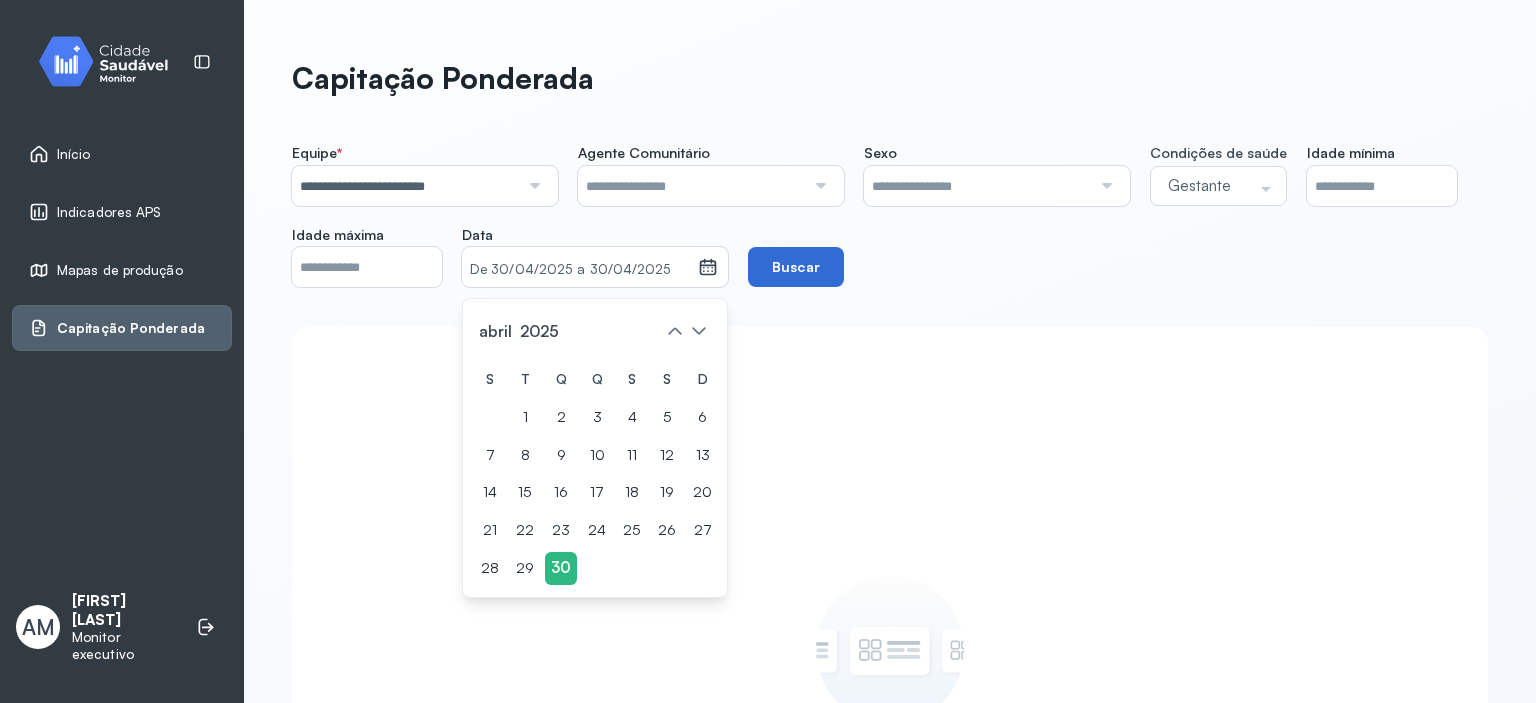 click on "Buscar" at bounding box center (796, 267) 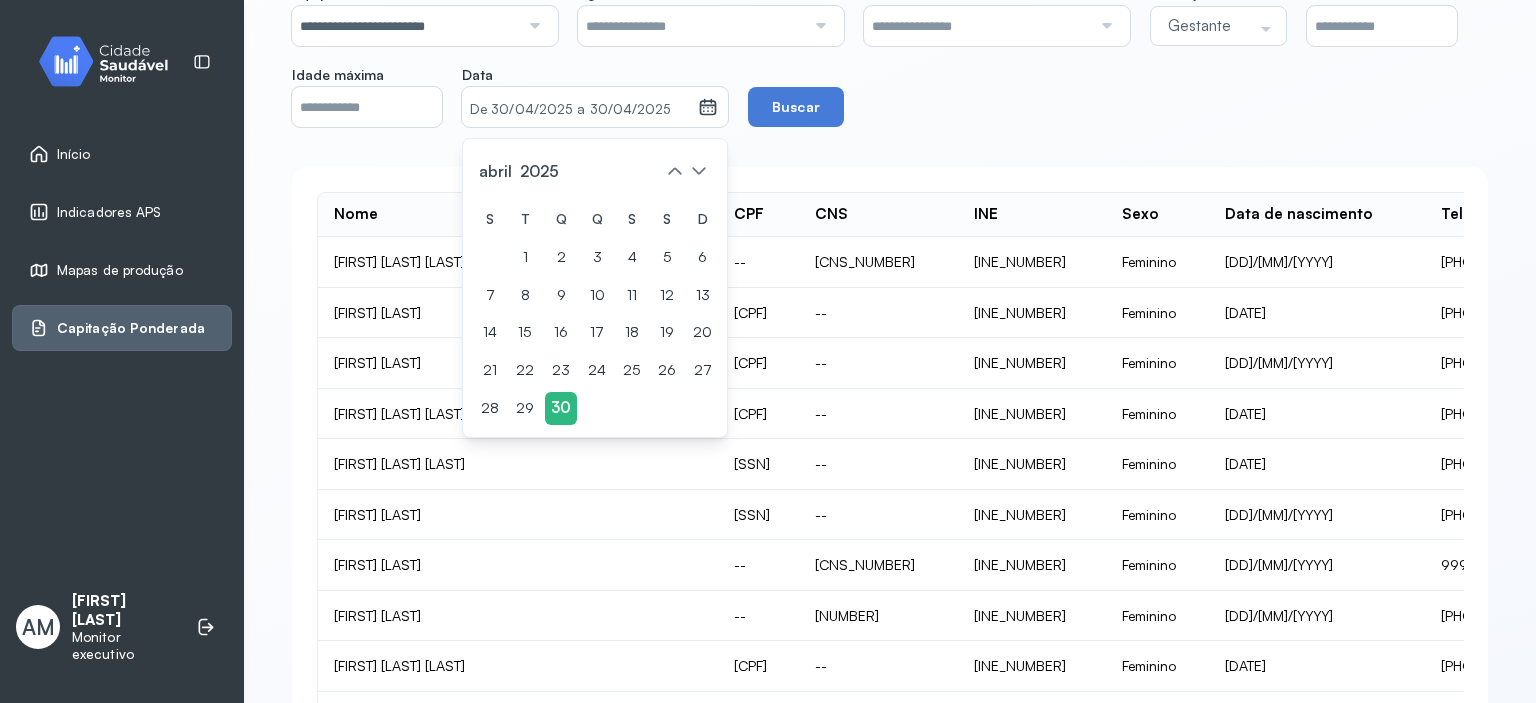 scroll, scrollTop: 0, scrollLeft: 0, axis: both 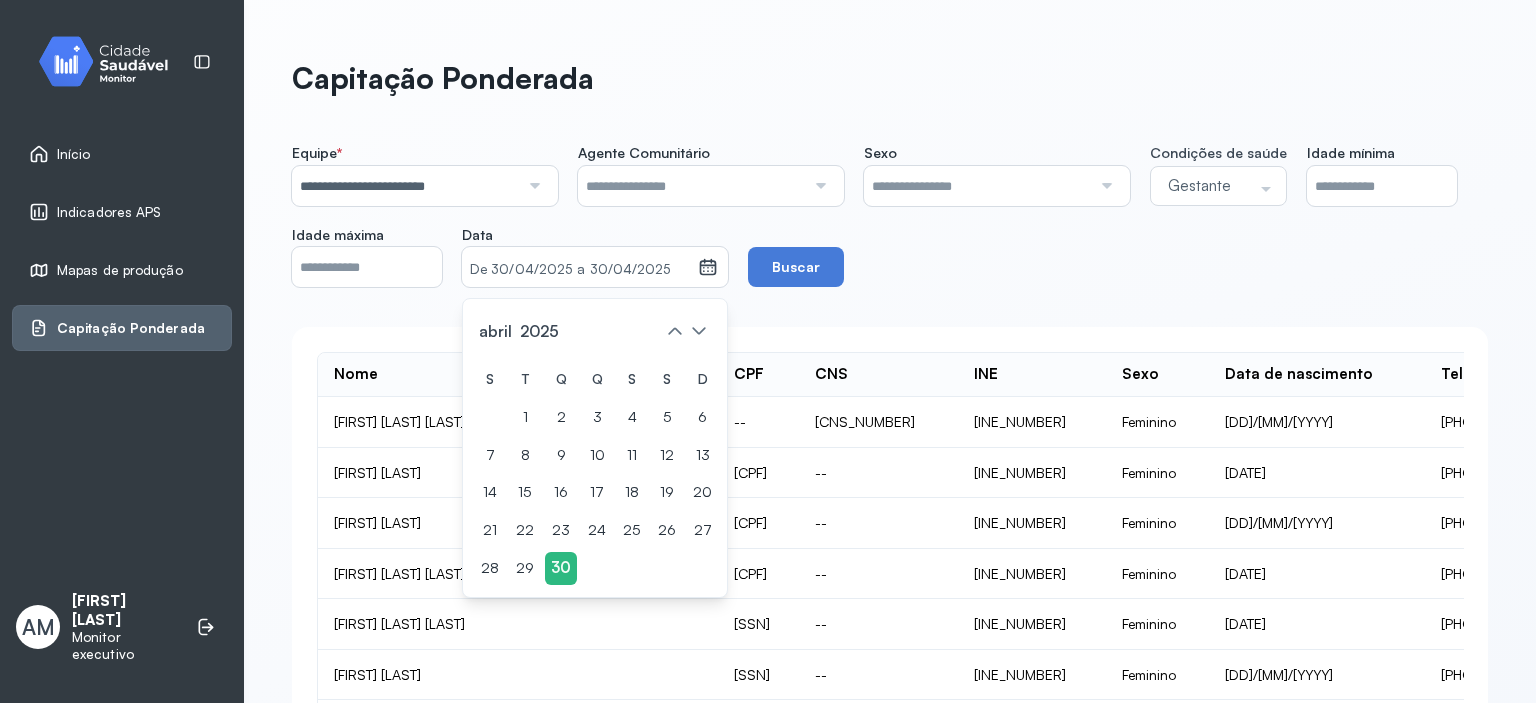 click on "Nome" at bounding box center (518, 374) 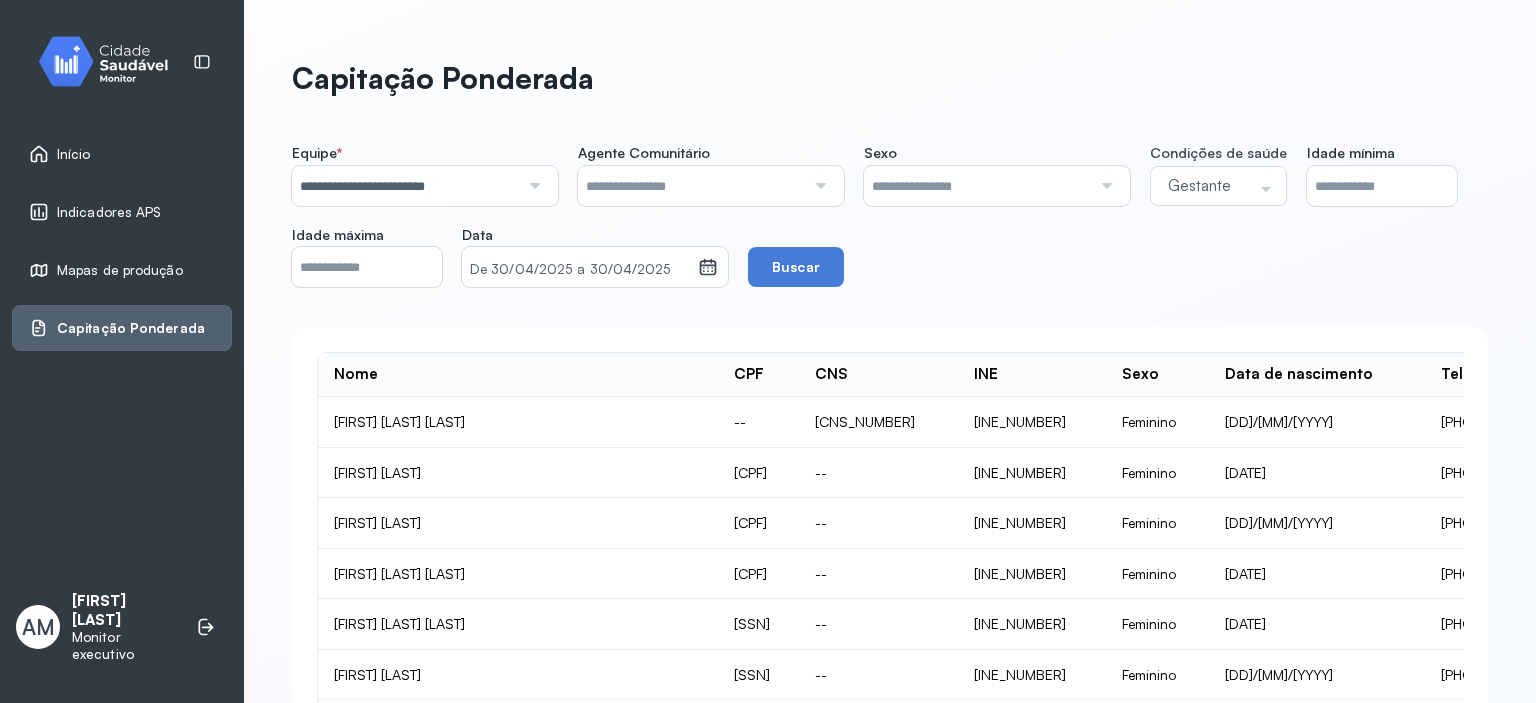 click on "Início" at bounding box center (74, 154) 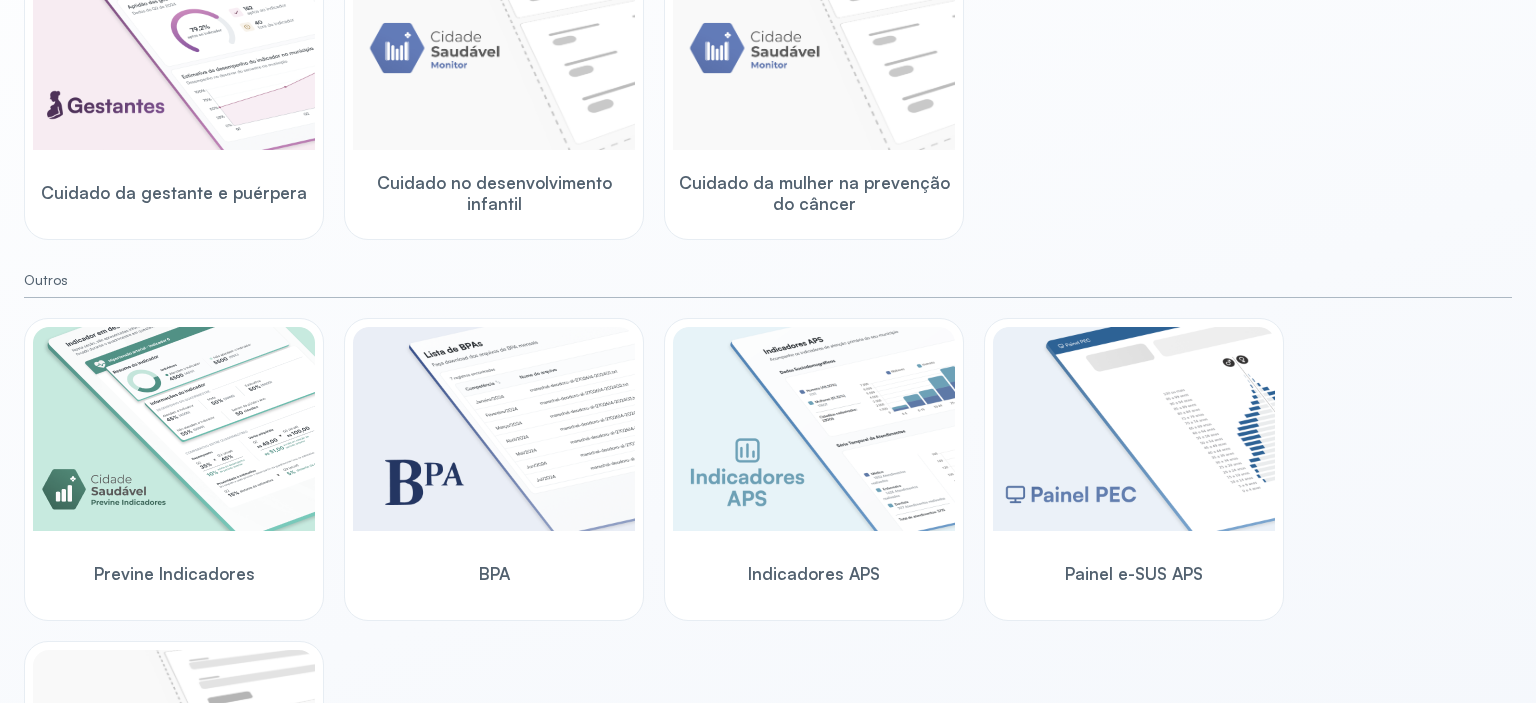scroll, scrollTop: 591, scrollLeft: 0, axis: vertical 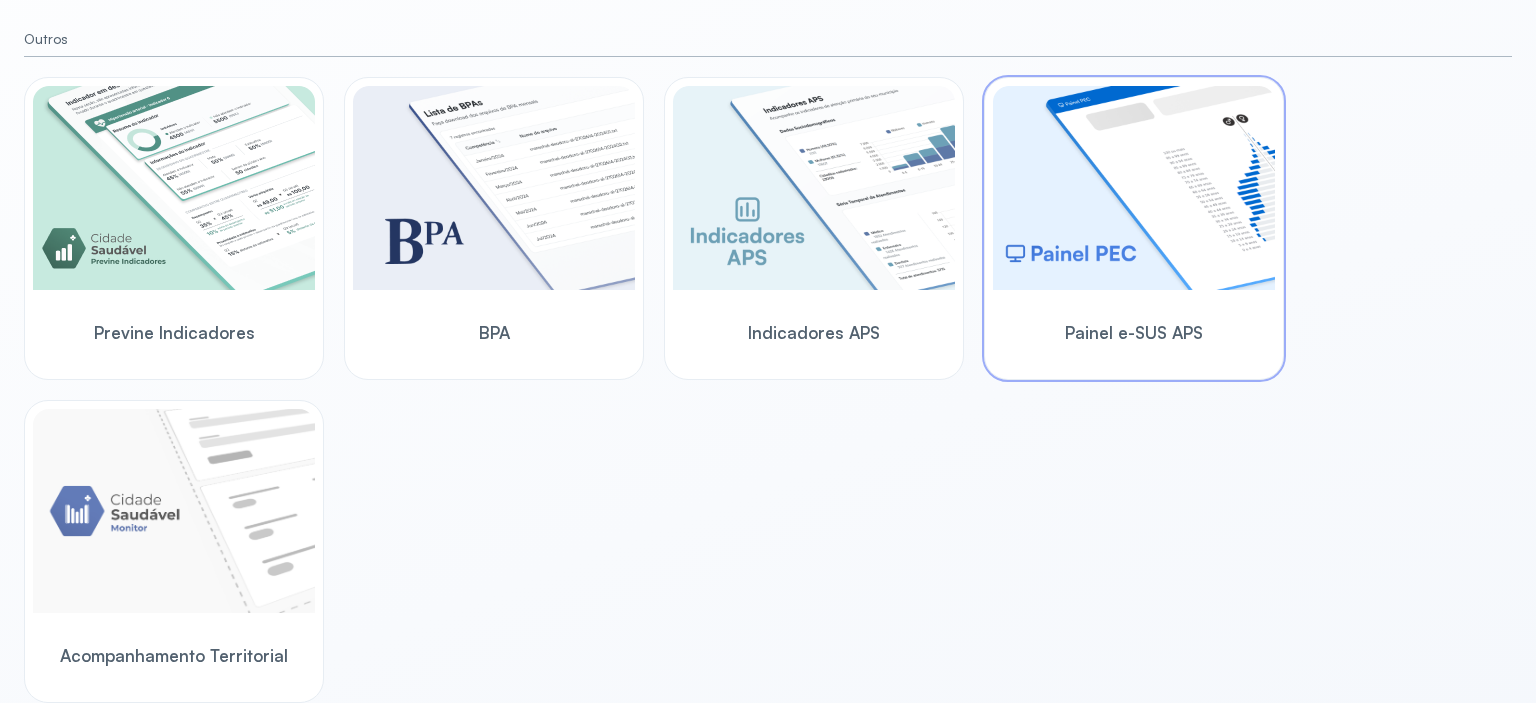 click at bounding box center [1134, 188] 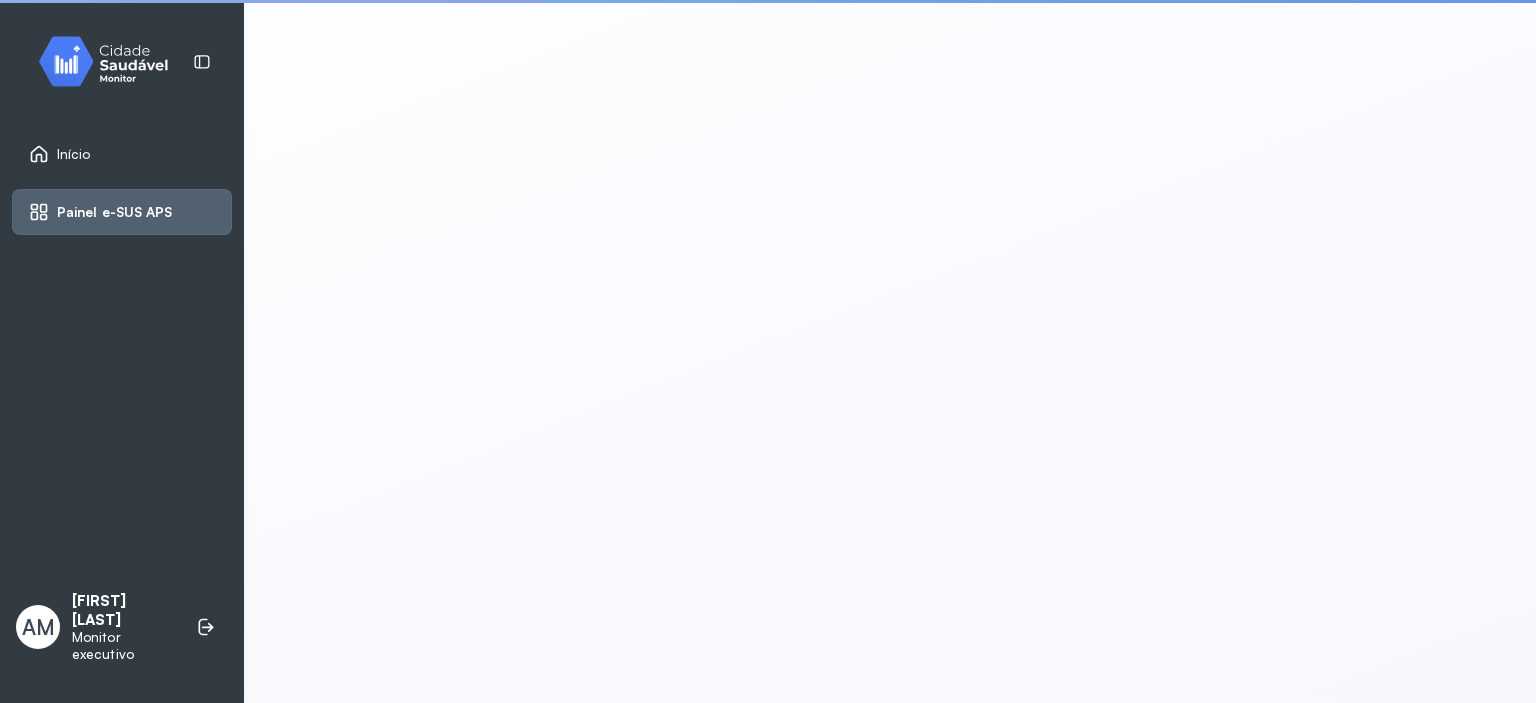 scroll, scrollTop: 4, scrollLeft: 0, axis: vertical 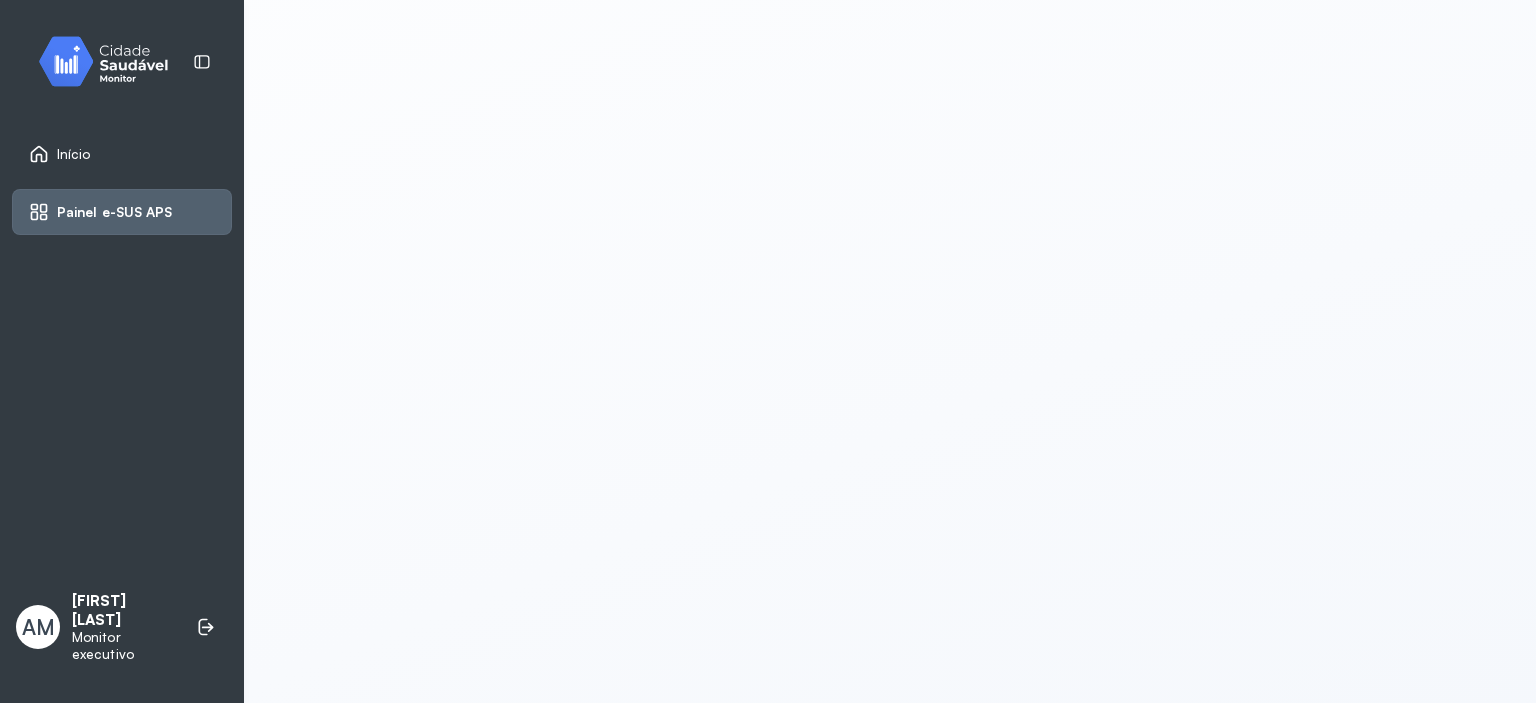 click on "Início" at bounding box center [74, 154] 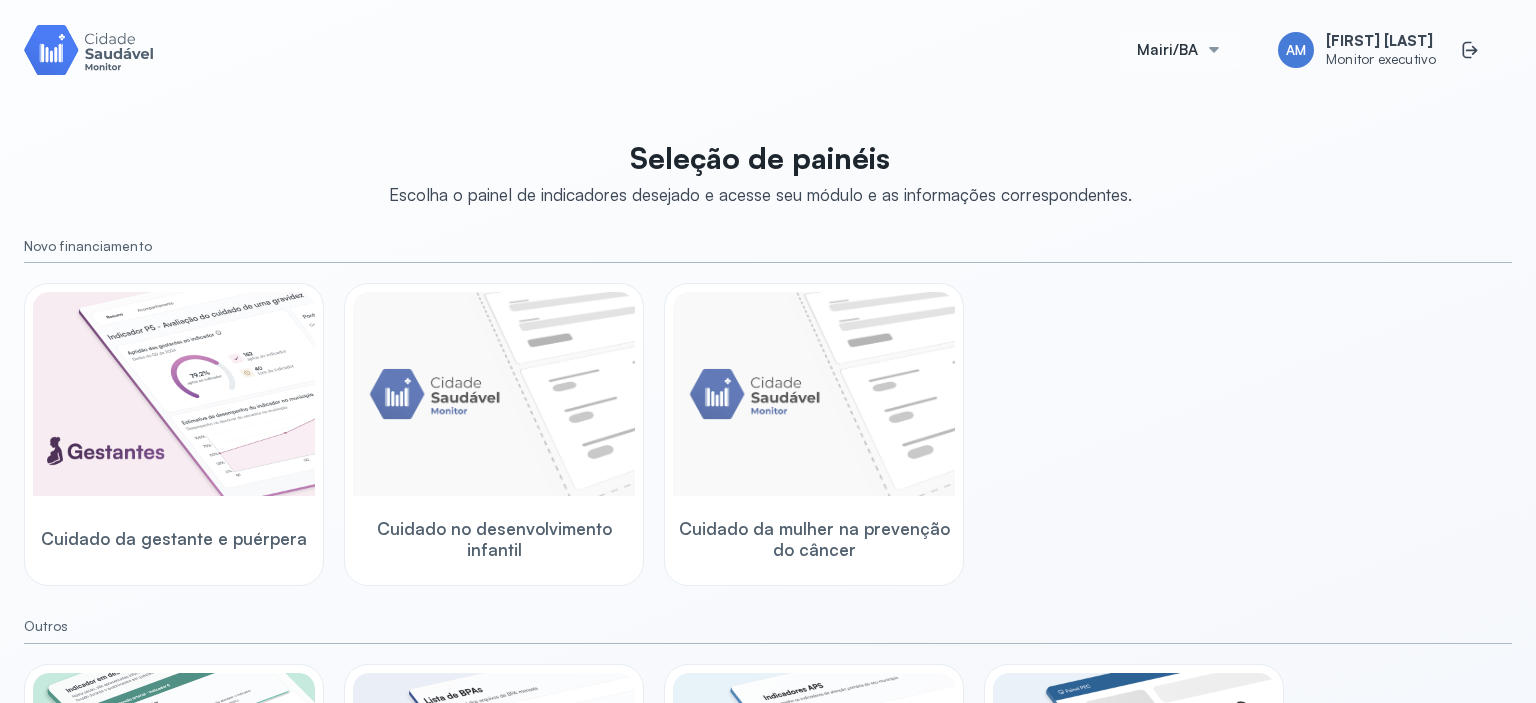 click at bounding box center (1214, 50) 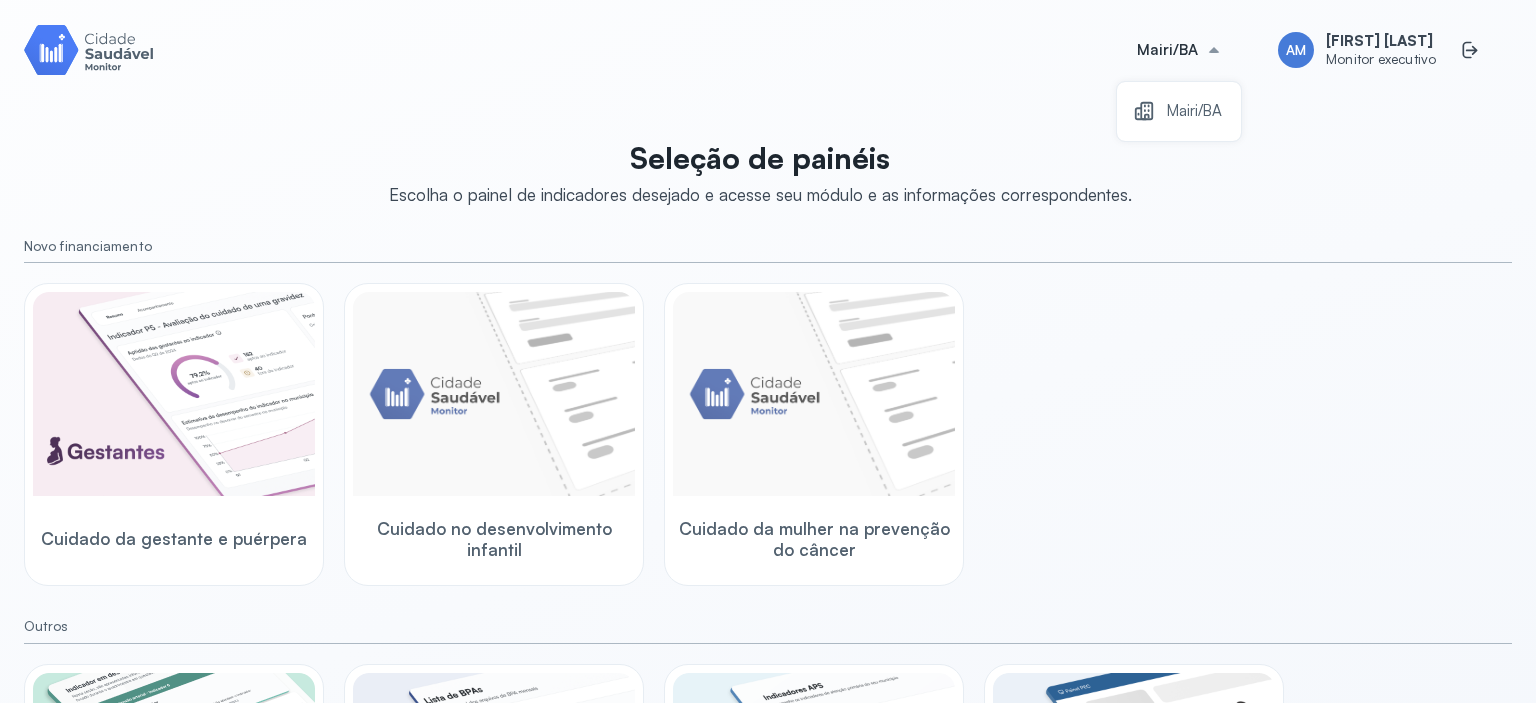 scroll, scrollTop: 0, scrollLeft: 0, axis: both 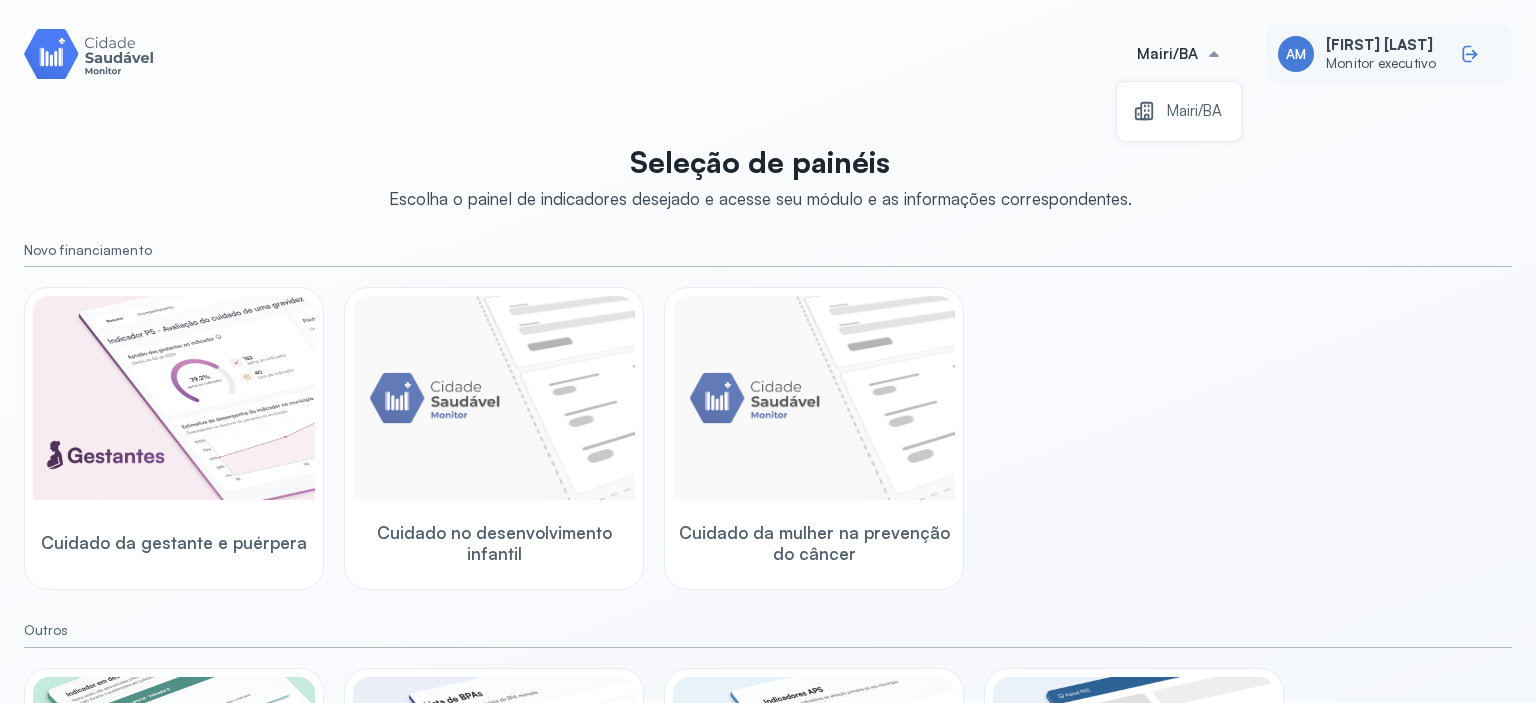 click 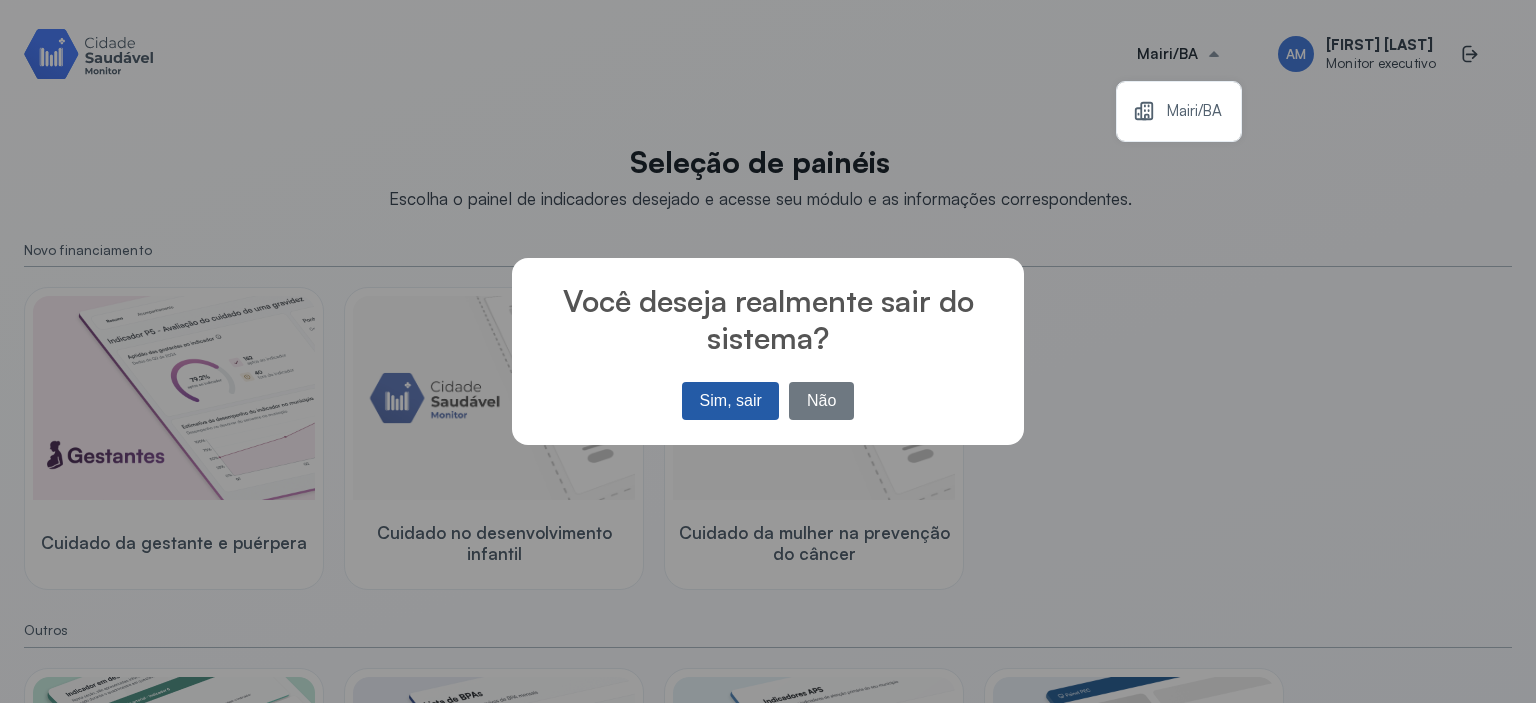 click on "Sim, sair" at bounding box center (730, 401) 